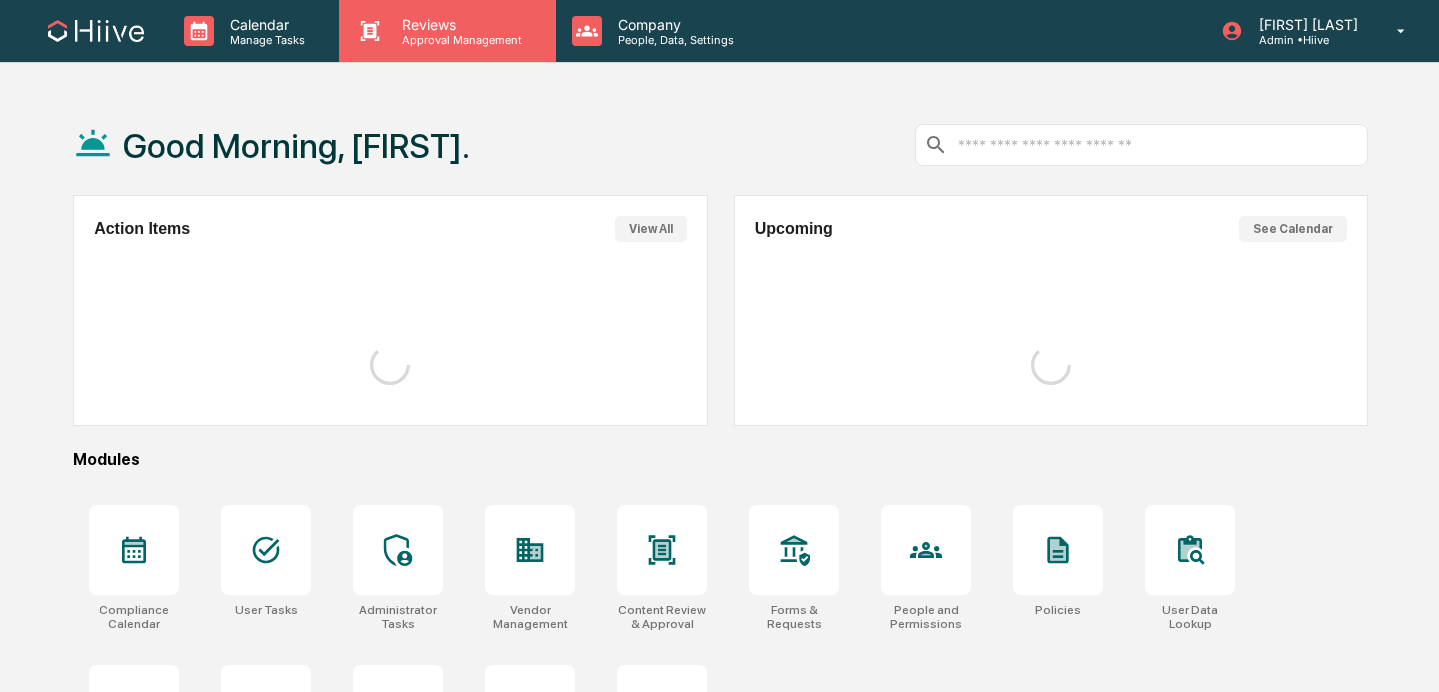 scroll, scrollTop: 0, scrollLeft: 0, axis: both 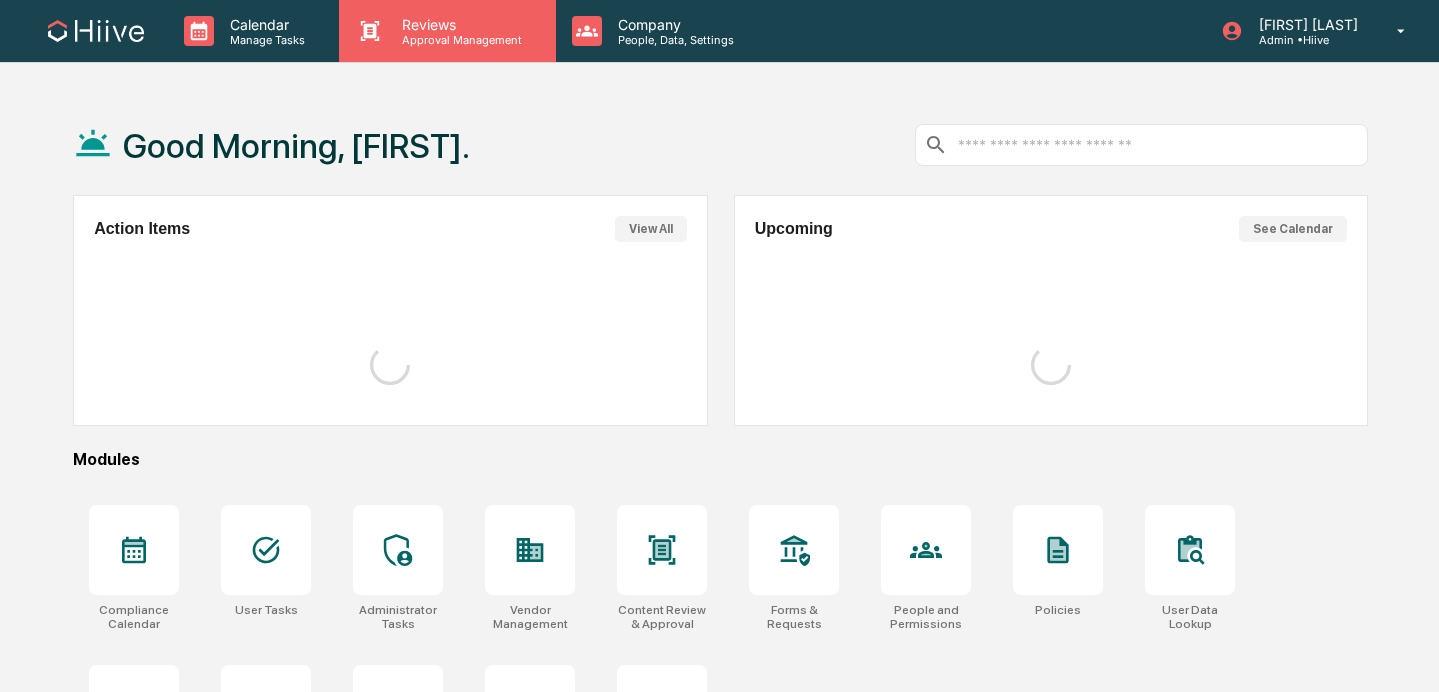 click on "Reviews" at bounding box center [459, 24] 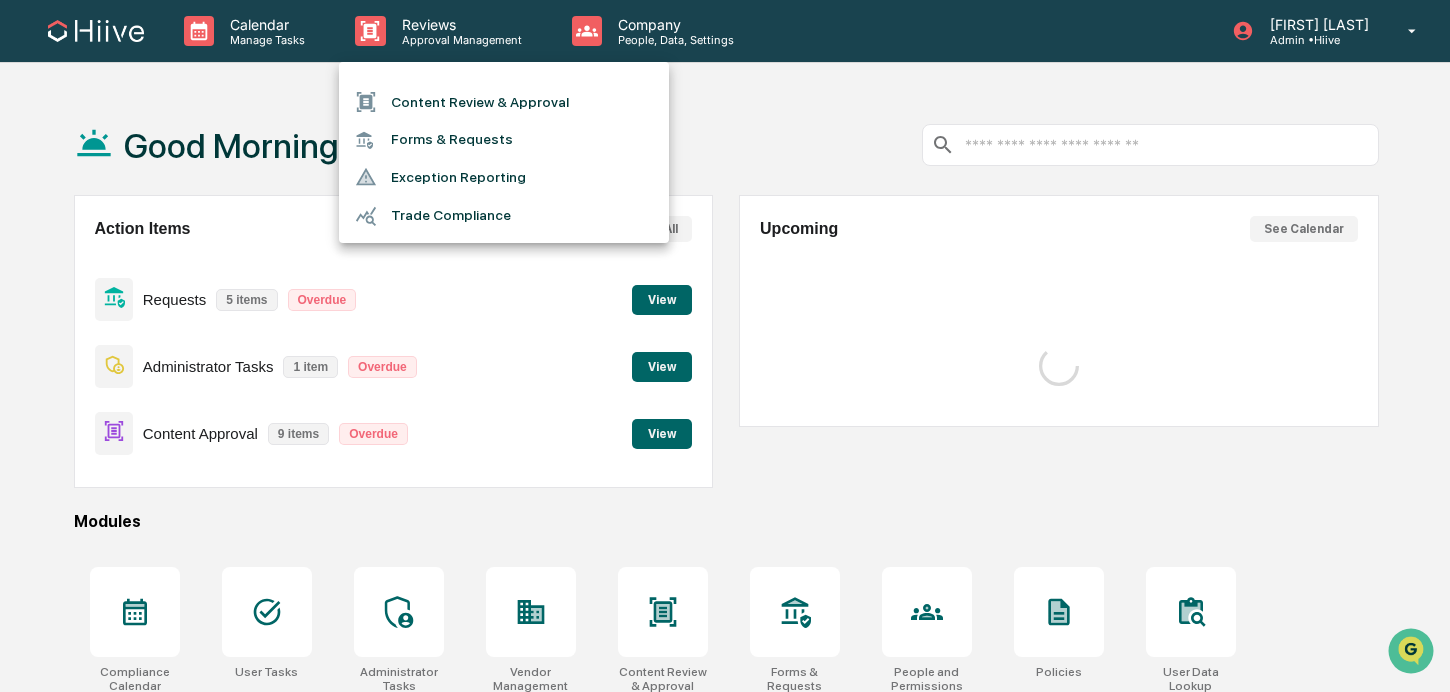 click on "Content Review & Approval" at bounding box center (504, 102) 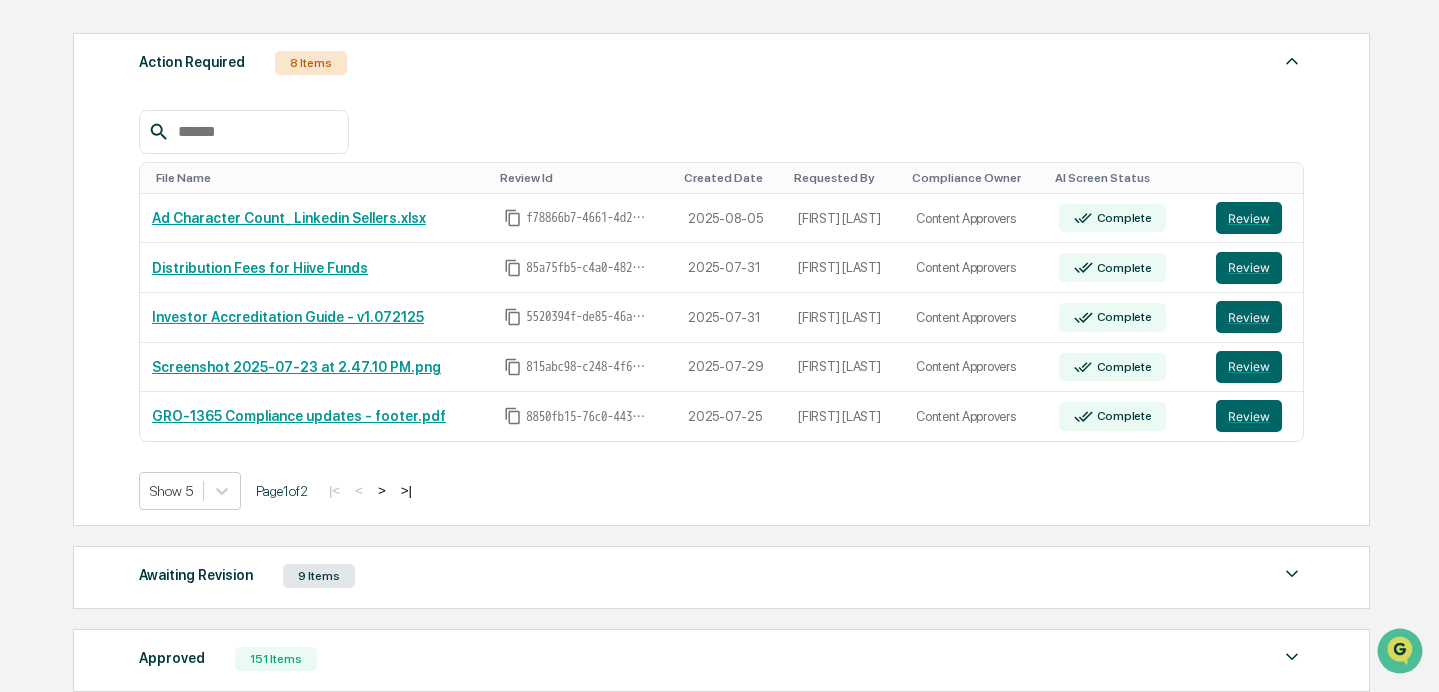 scroll, scrollTop: 280, scrollLeft: 0, axis: vertical 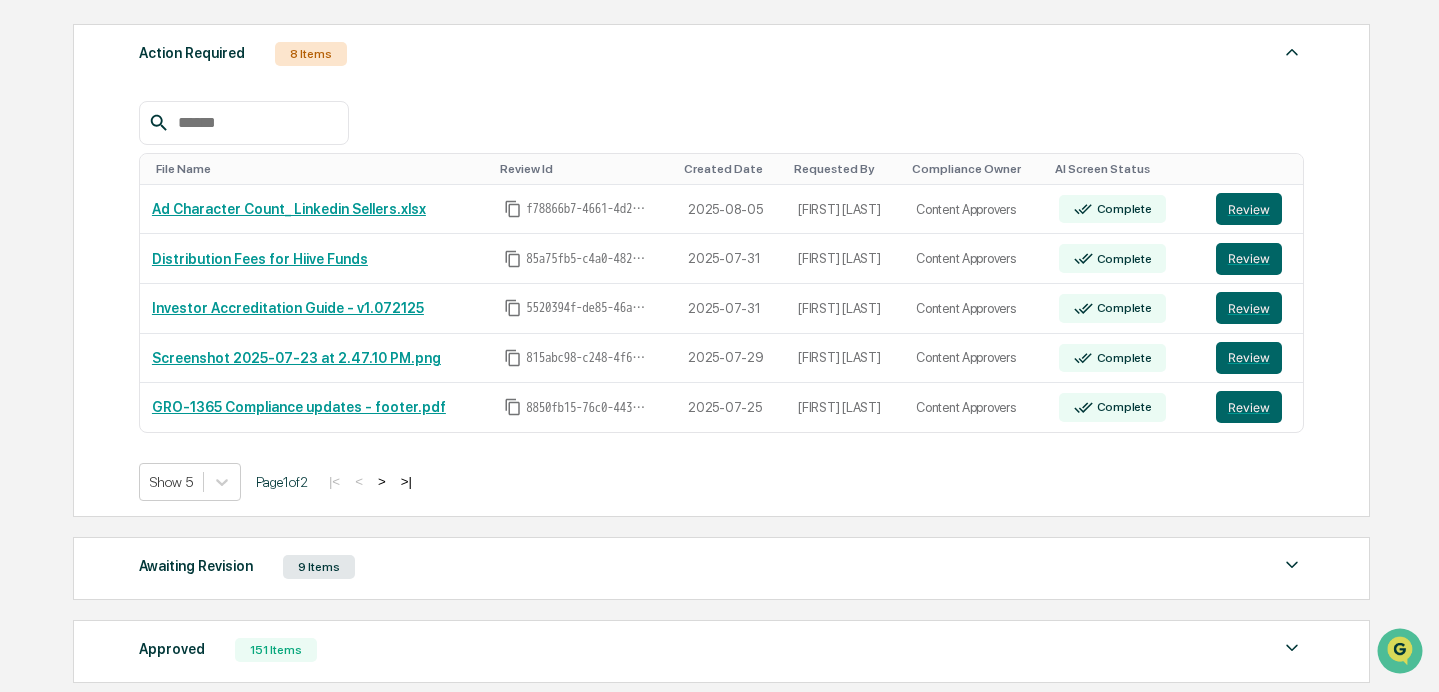 click on ">" at bounding box center [382, 481] 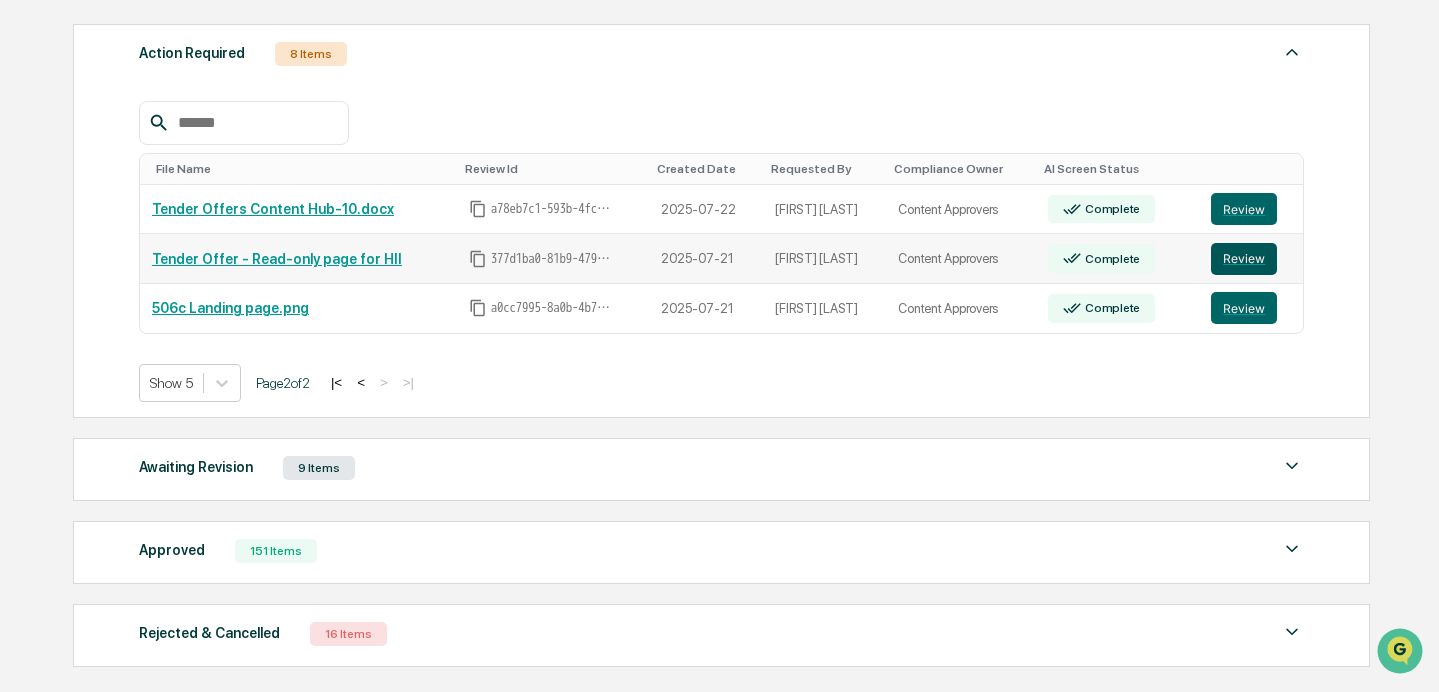 click on "Review" at bounding box center [1244, 259] 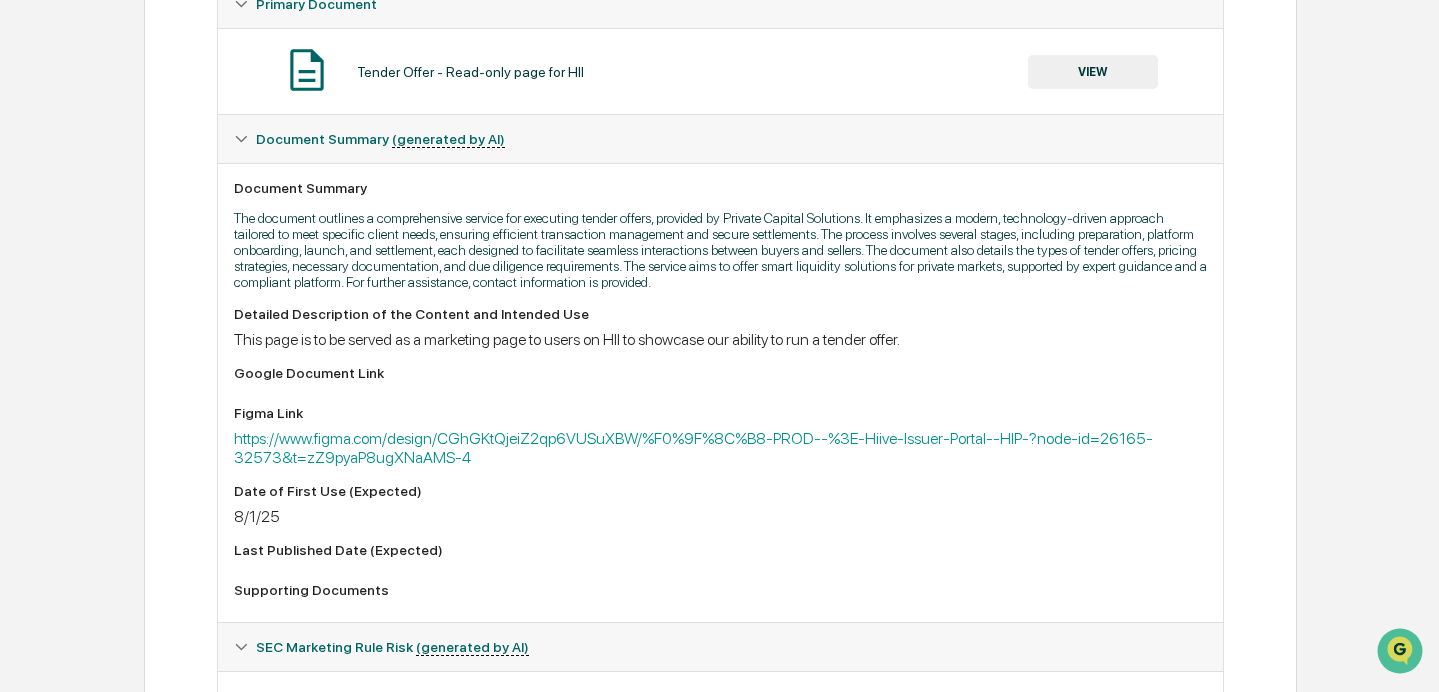 scroll, scrollTop: 384, scrollLeft: 0, axis: vertical 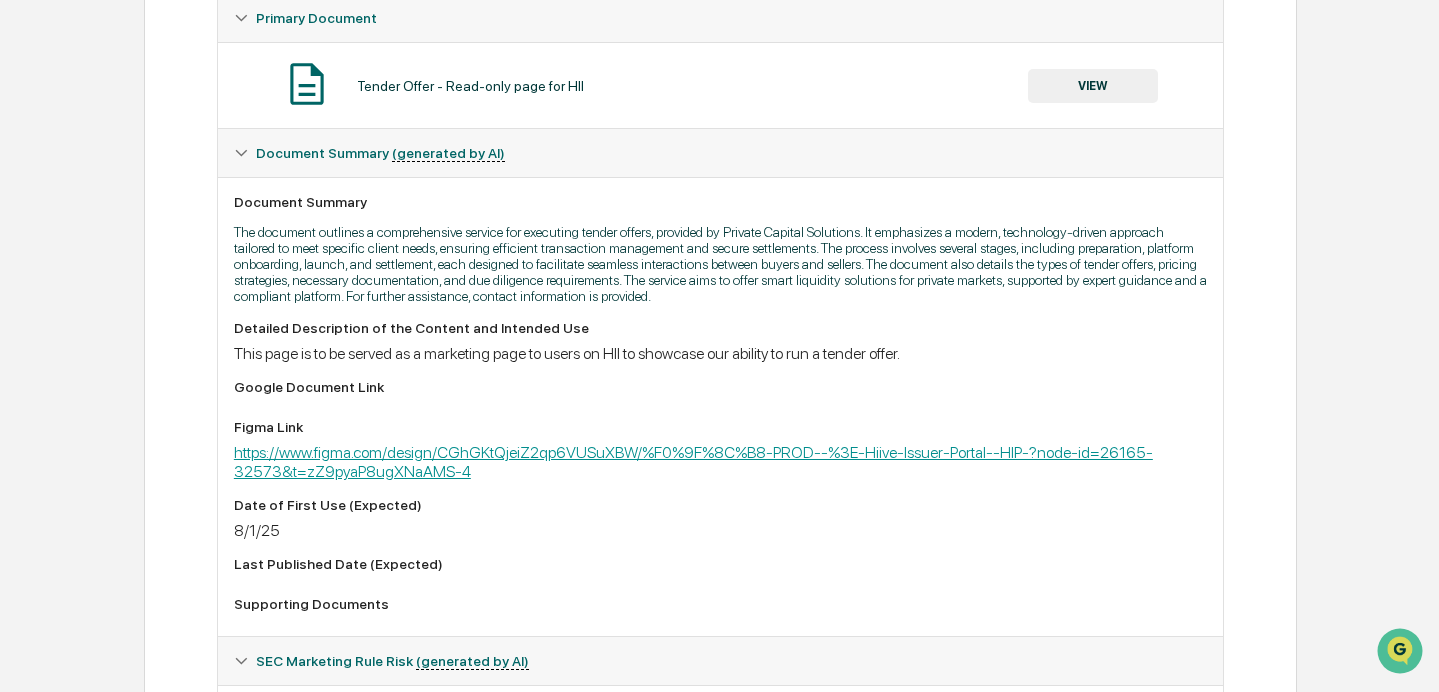 click on "https://www.figma.com/design/CGhGKtQjeiZ2qp6VUSuXBW/%F0%9F%8C%B8-PROD--%3E-Hiive-Issuer-Portal--HIP-?node-id=26165-32573&t=zZ9pyaP8ugXNaAMS-4" at bounding box center (693, 462) 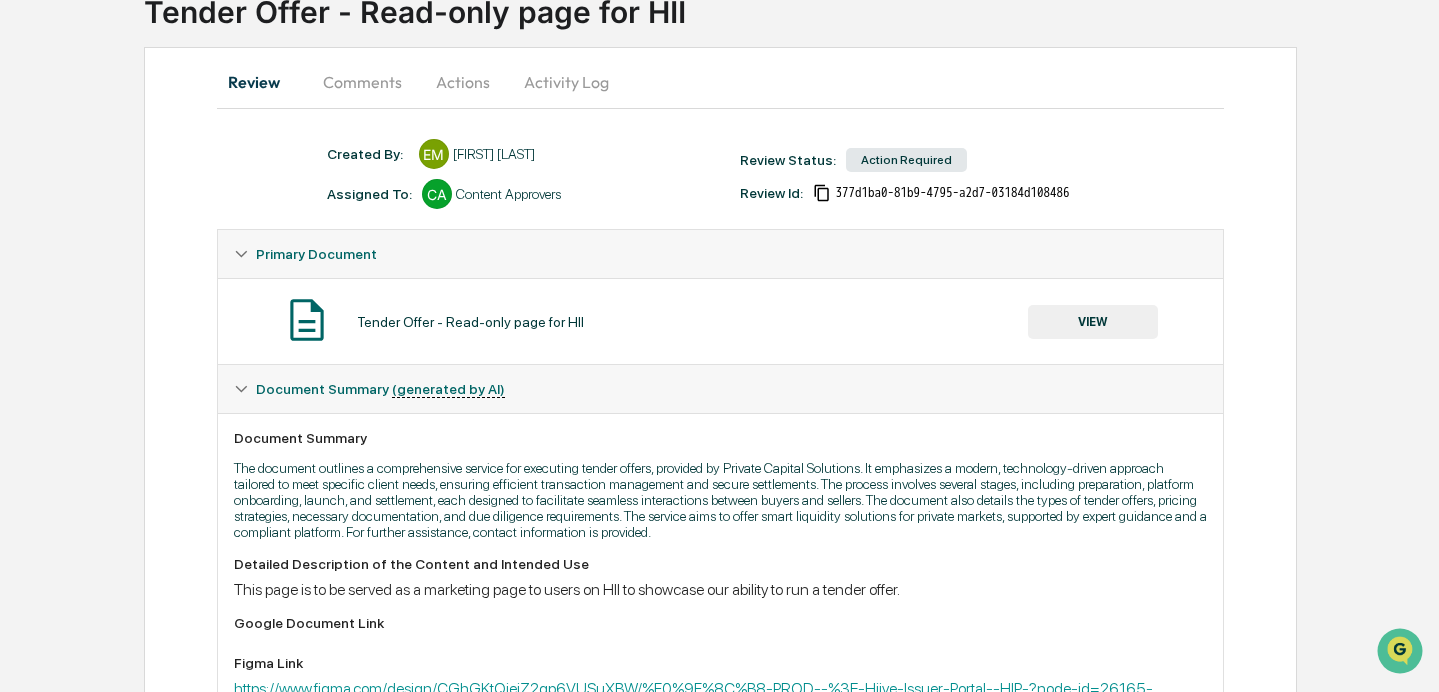scroll, scrollTop: 69, scrollLeft: 0, axis: vertical 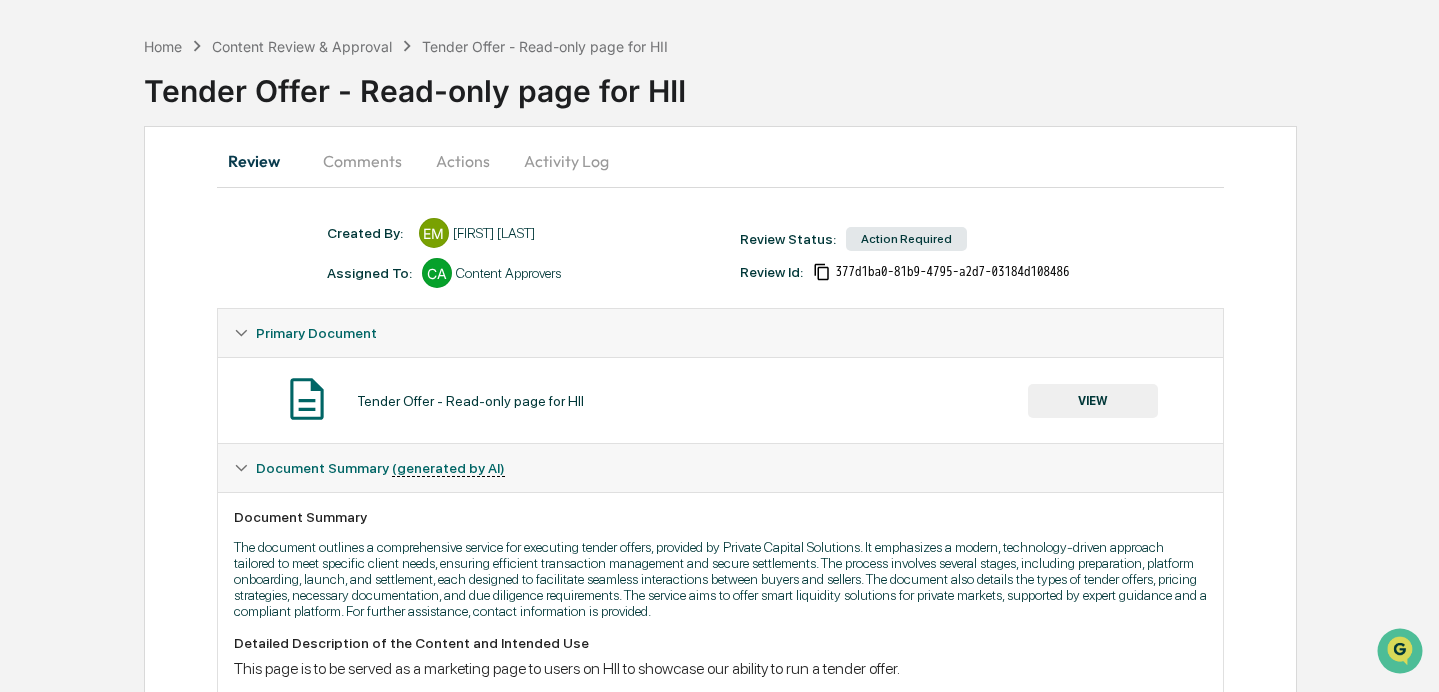 click on "Comments" at bounding box center (362, 161) 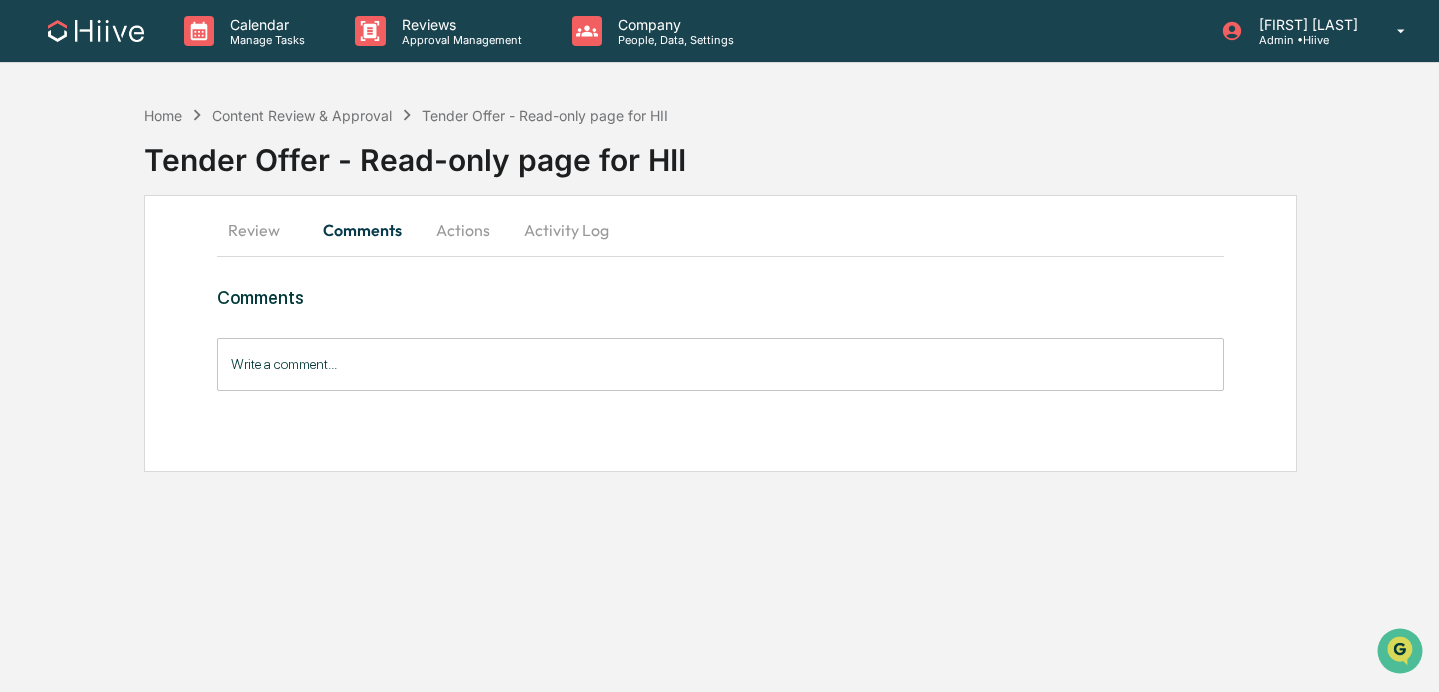 scroll, scrollTop: 0, scrollLeft: 0, axis: both 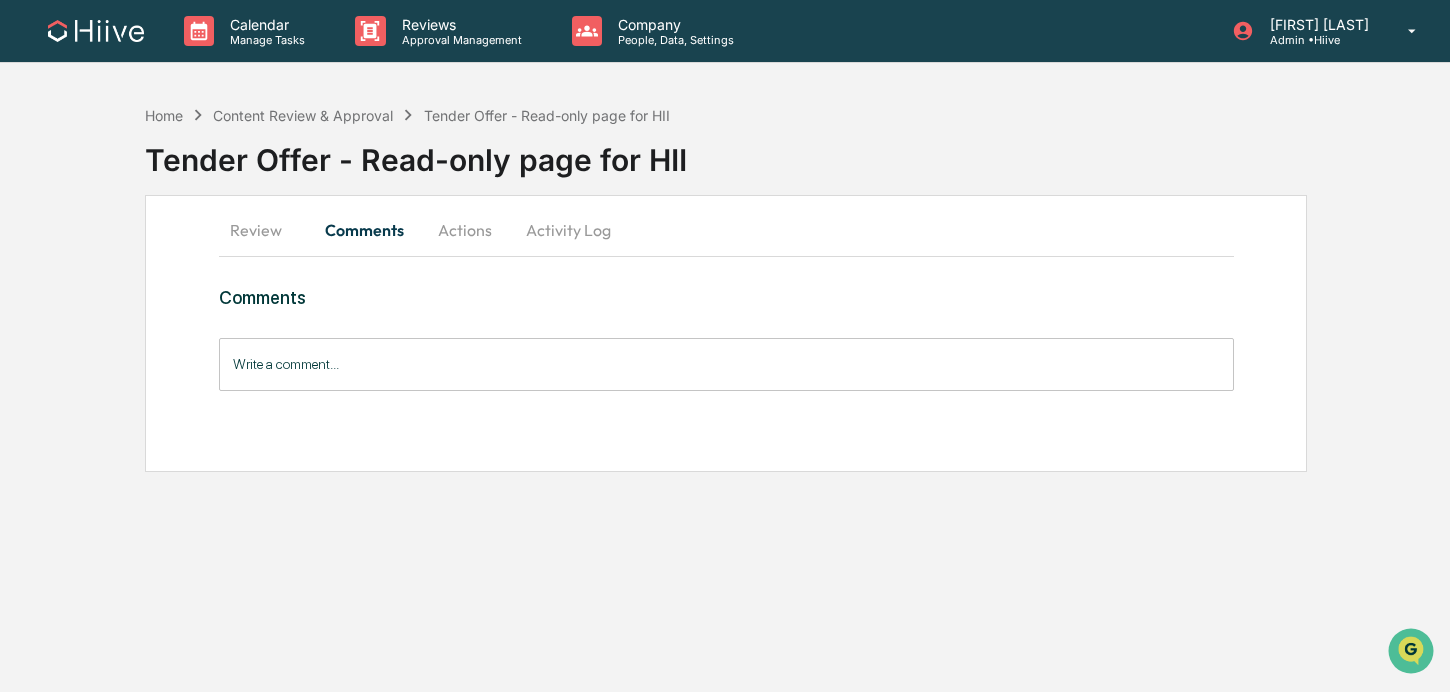 click on "Write a comment..." at bounding box center (726, 364) 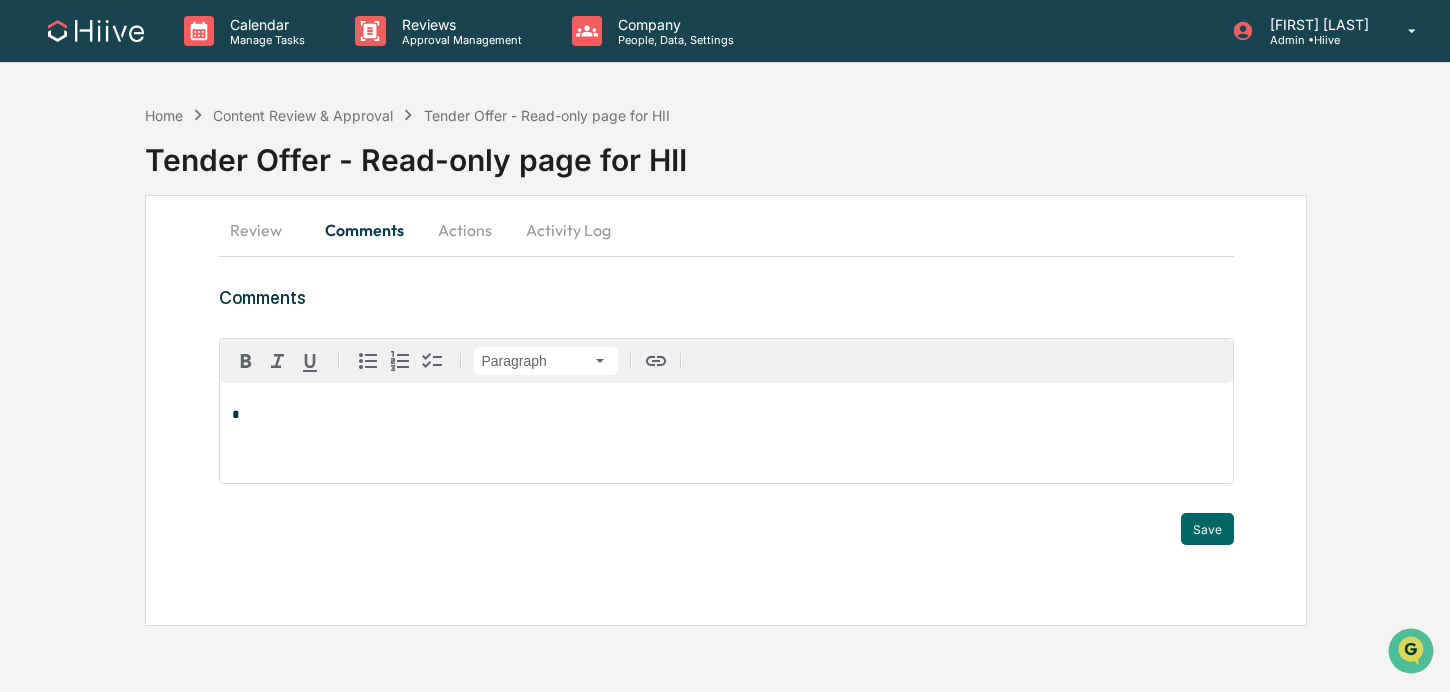 type 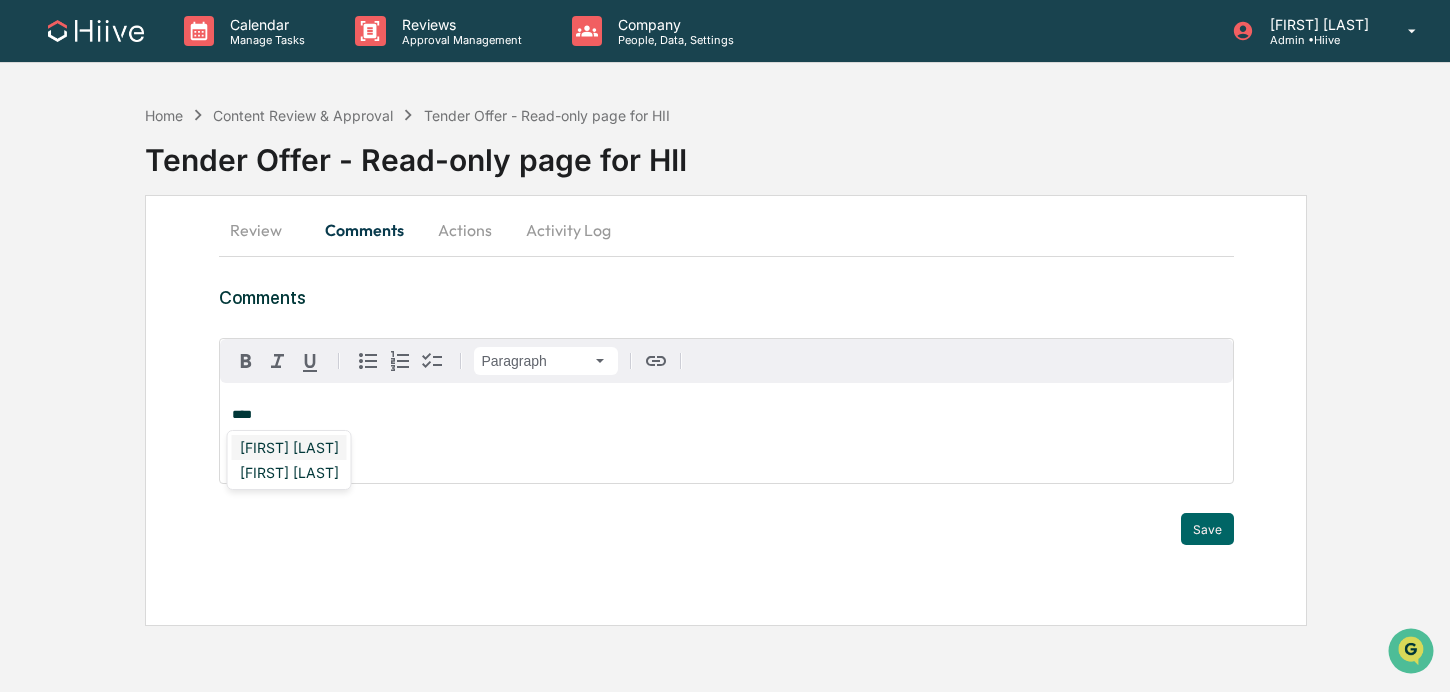 click on "Susan Woodard" at bounding box center (289, 447) 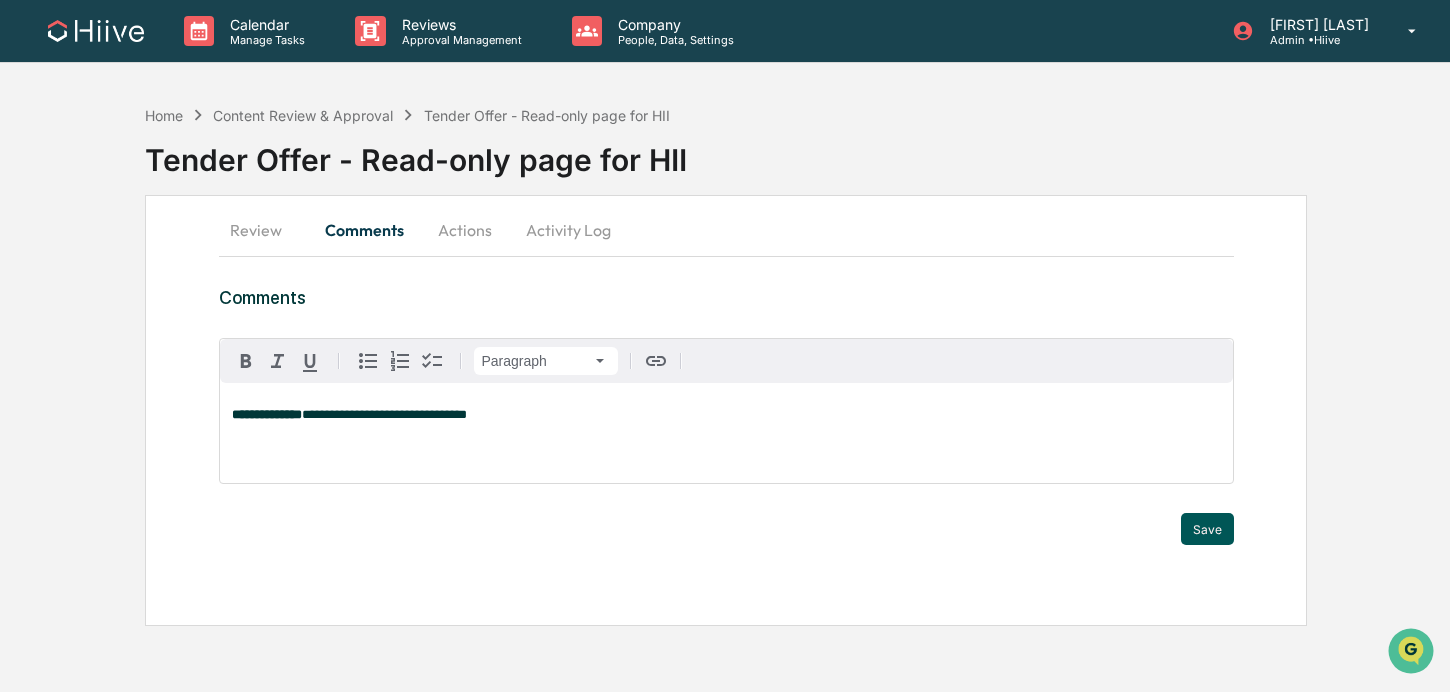 click on "Save" at bounding box center [1207, 529] 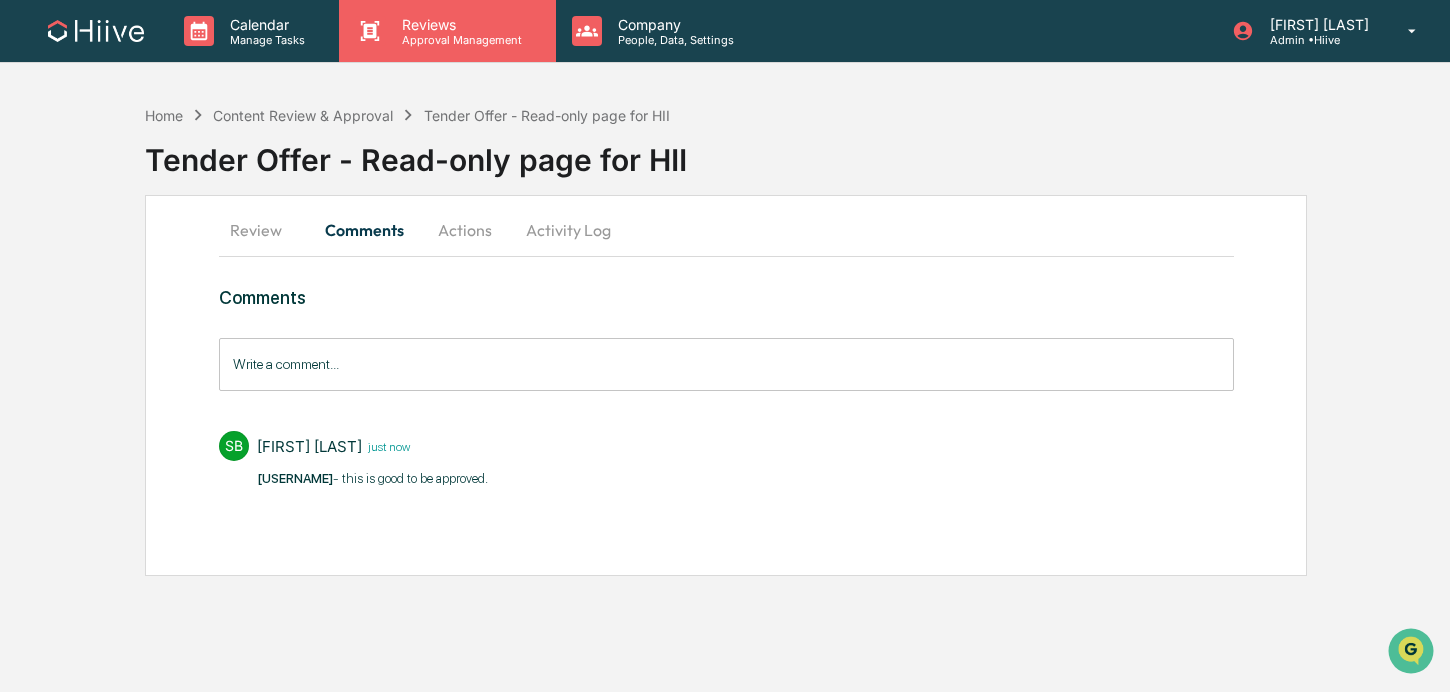 click on "Approval Management" at bounding box center (459, 40) 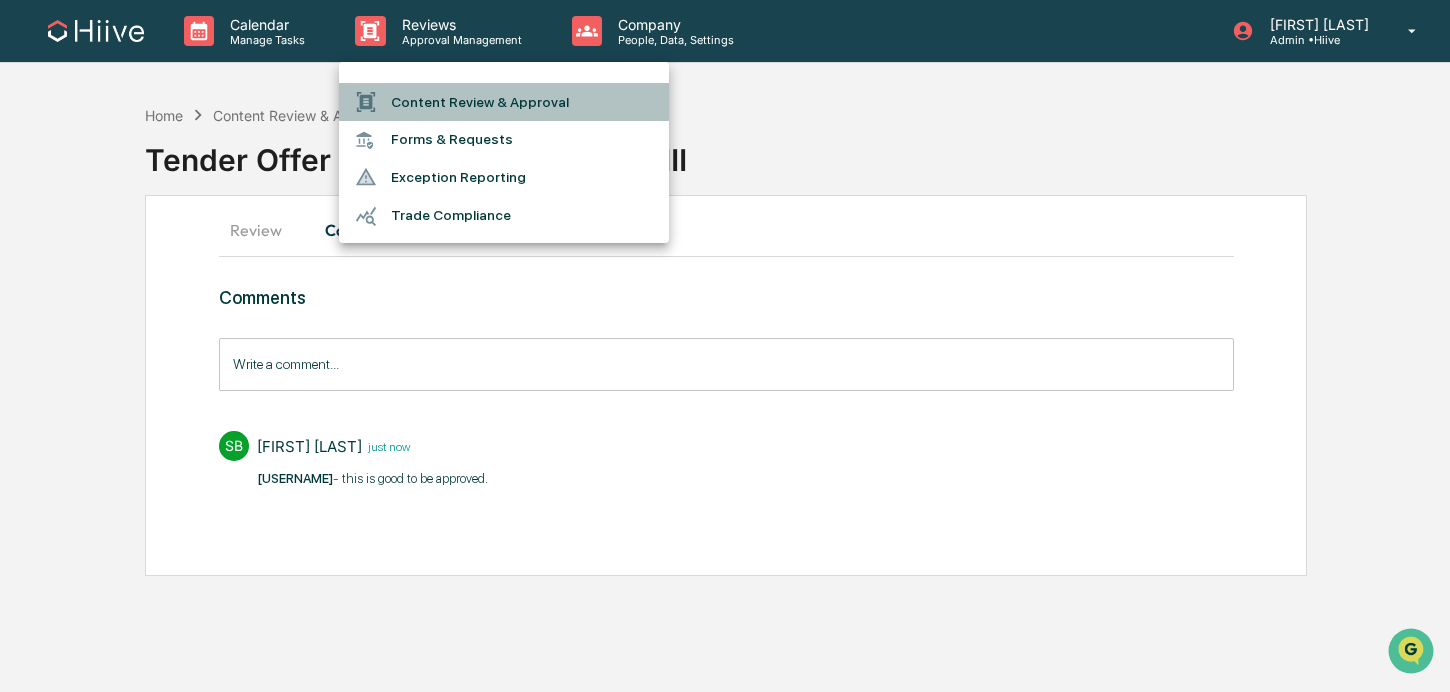 click on "Content Review & Approval" at bounding box center (504, 102) 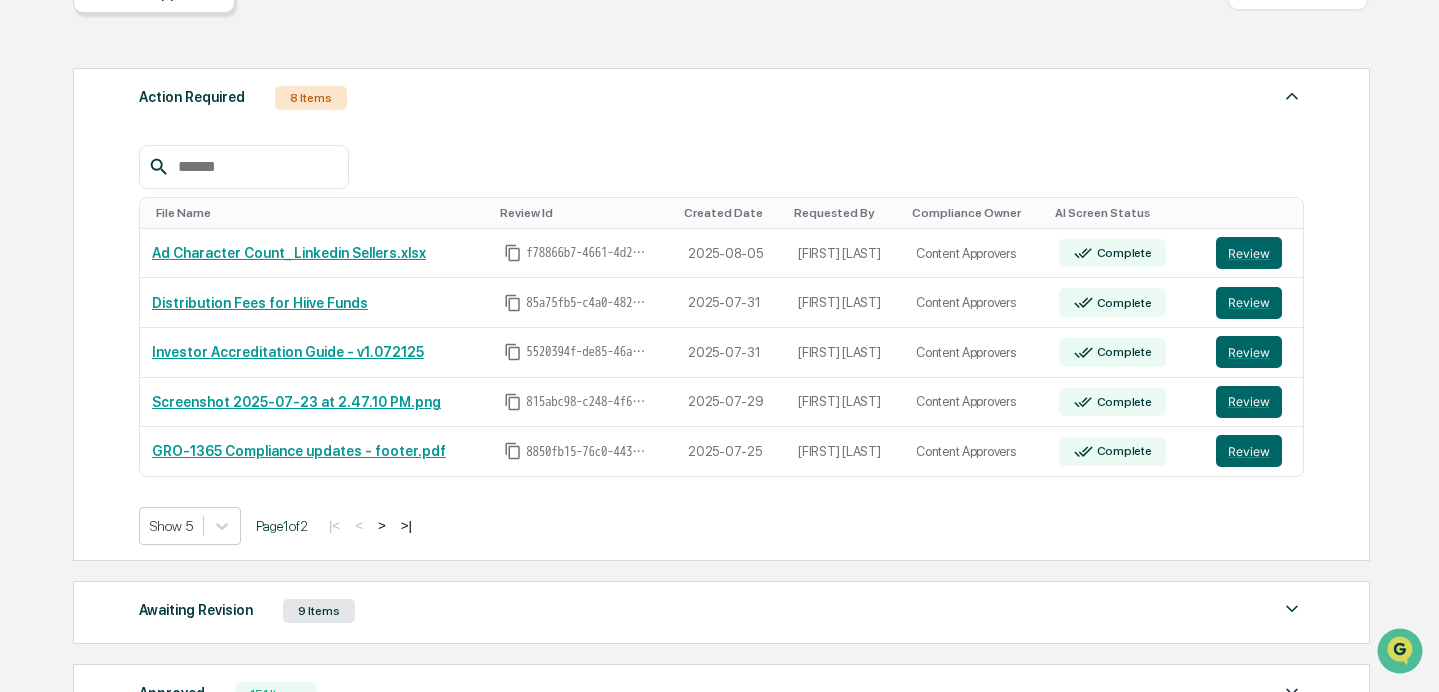 scroll, scrollTop: 255, scrollLeft: 0, axis: vertical 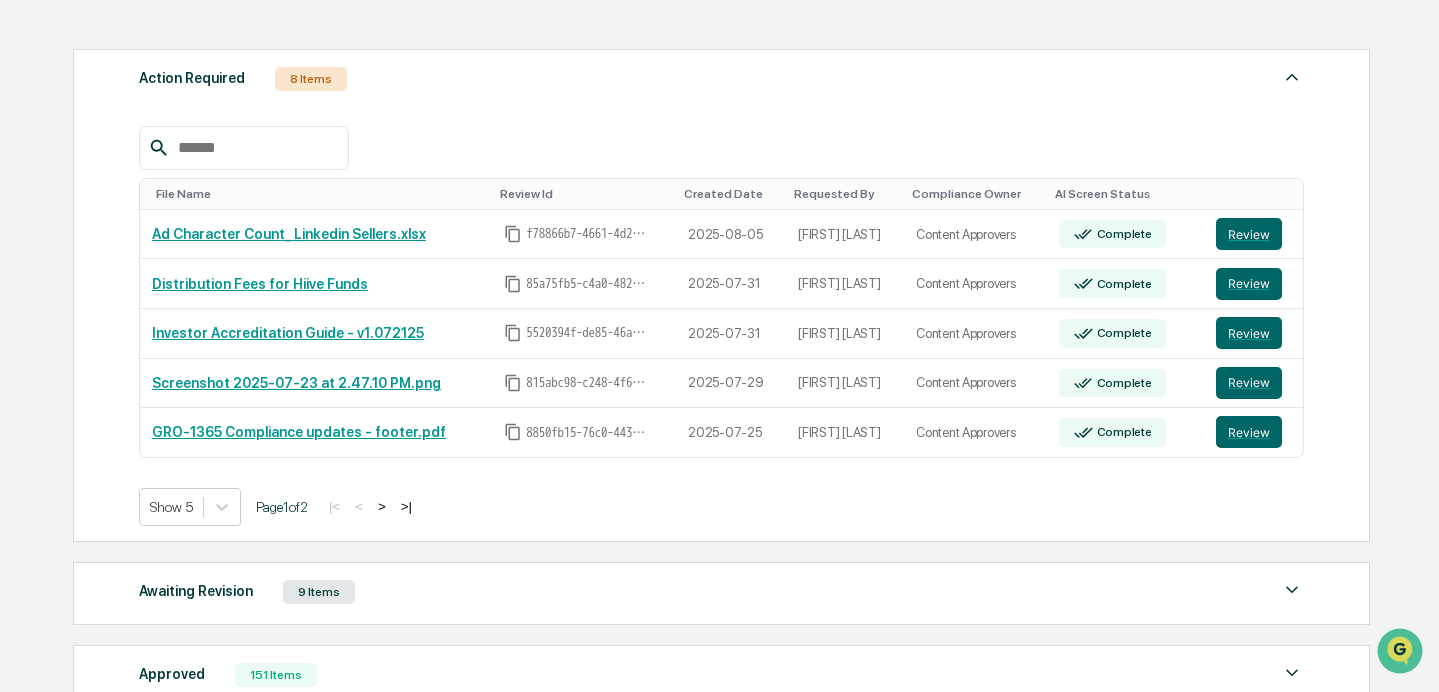 click on ">" at bounding box center [382, 506] 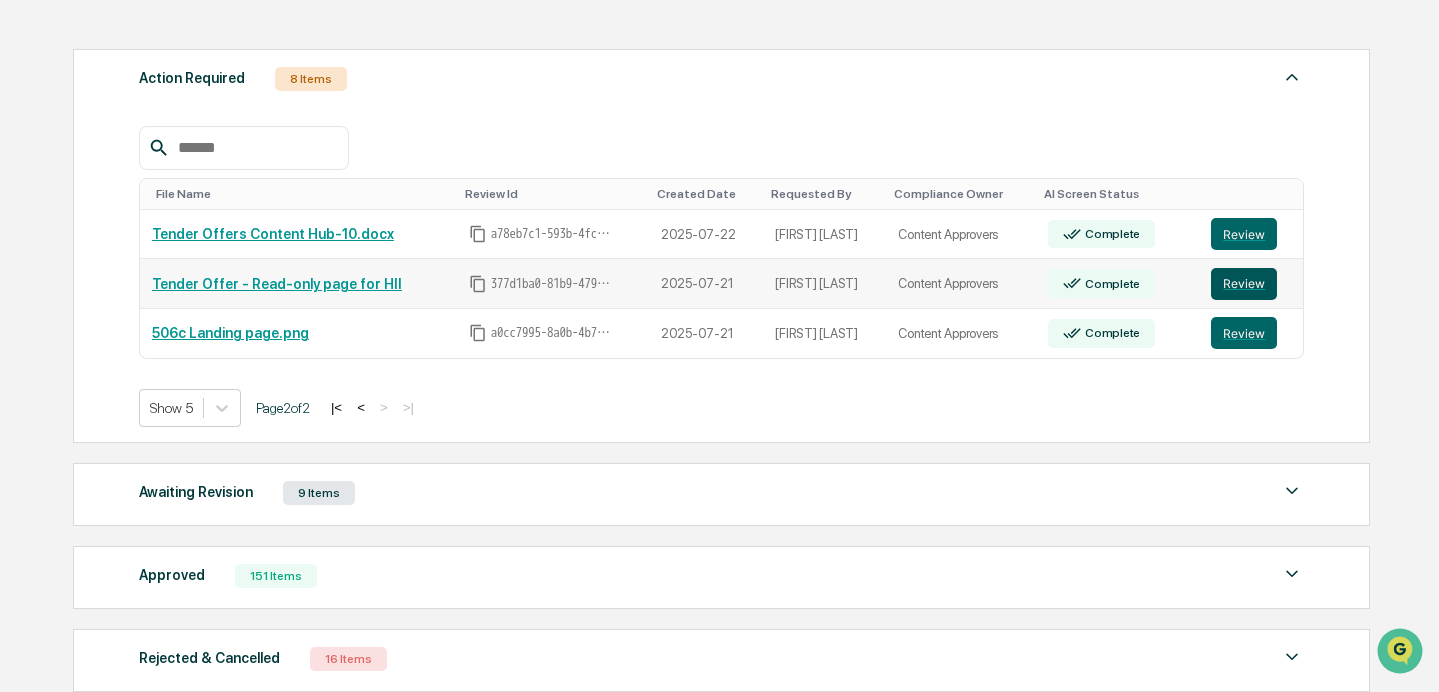 click on "Review" at bounding box center (1244, 284) 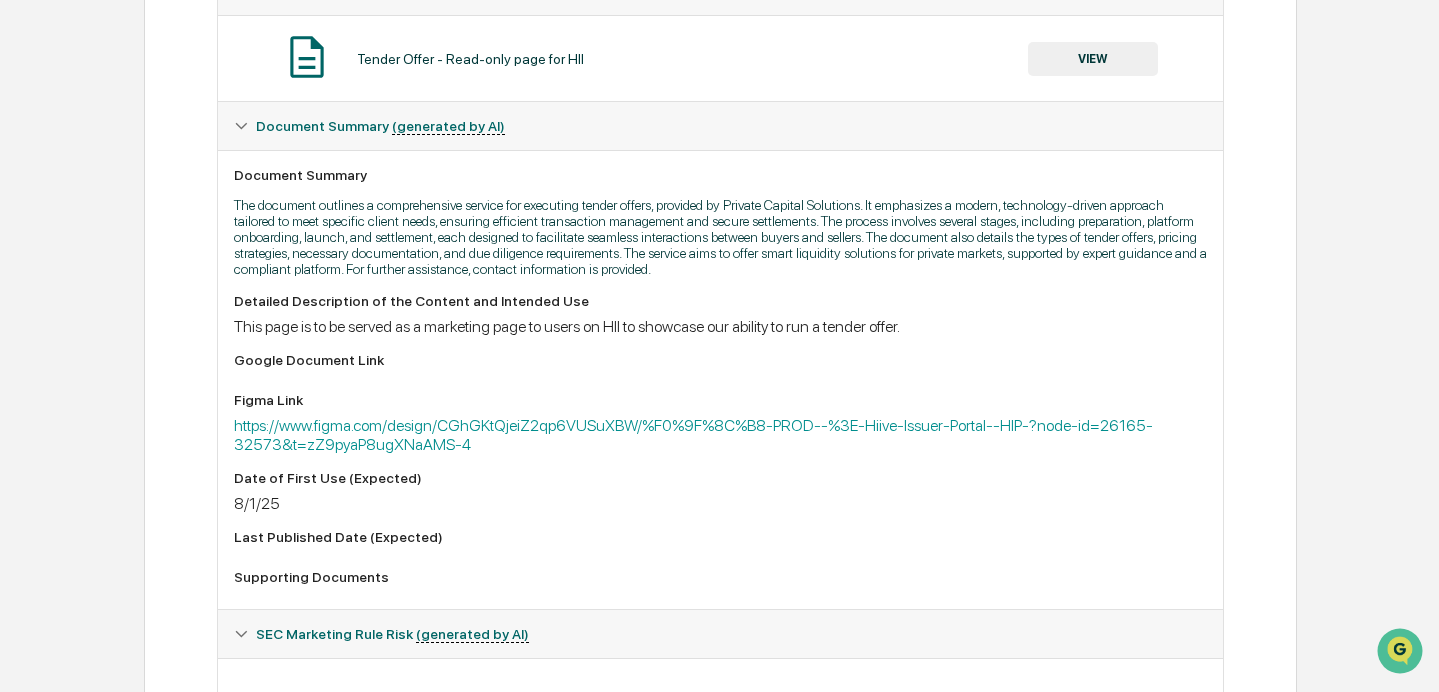 scroll, scrollTop: 477, scrollLeft: 0, axis: vertical 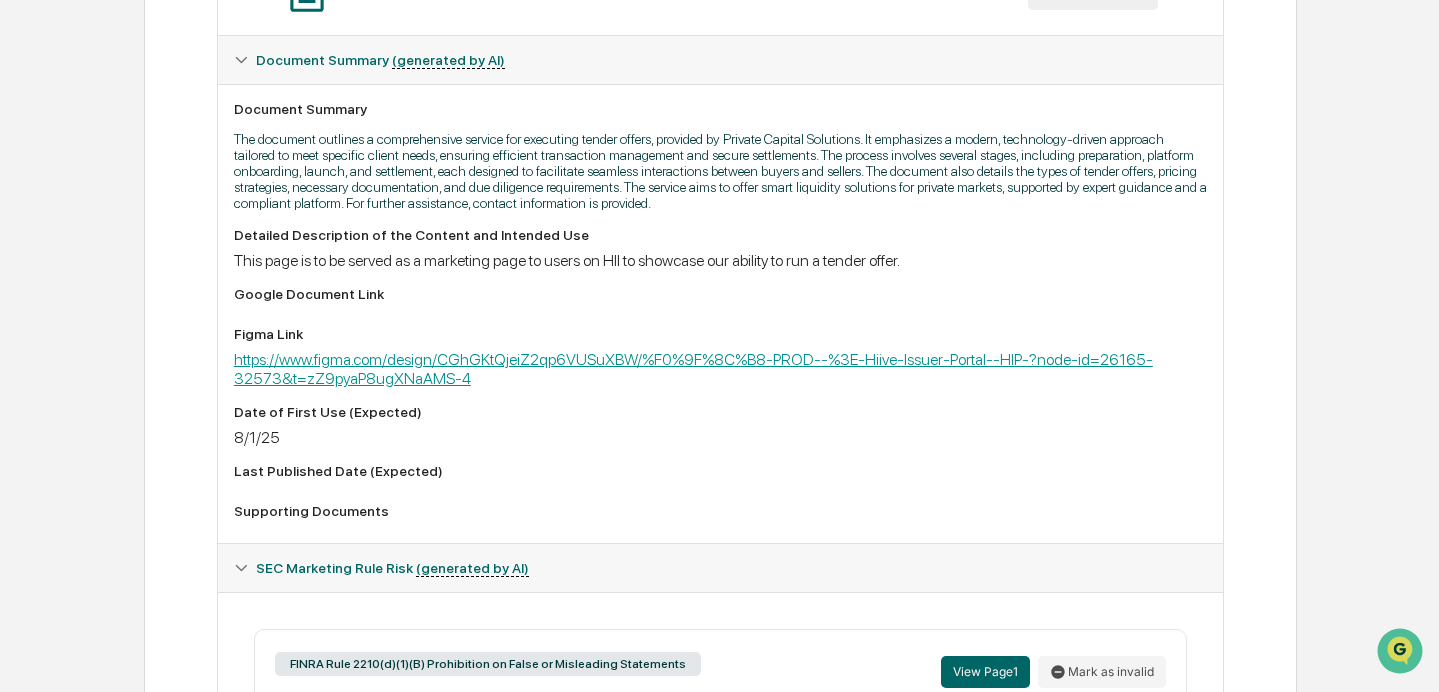 click on "https://www.figma.com/design/CGhGKtQjeiZ2qp6VUSuXBW/%F0%9F%8C%B8-PROD--%3E-Hiive-Issuer-Portal--HIP-?node-id=26165-32573&t=zZ9pyaP8ugXNaAMS-4" at bounding box center [693, 369] 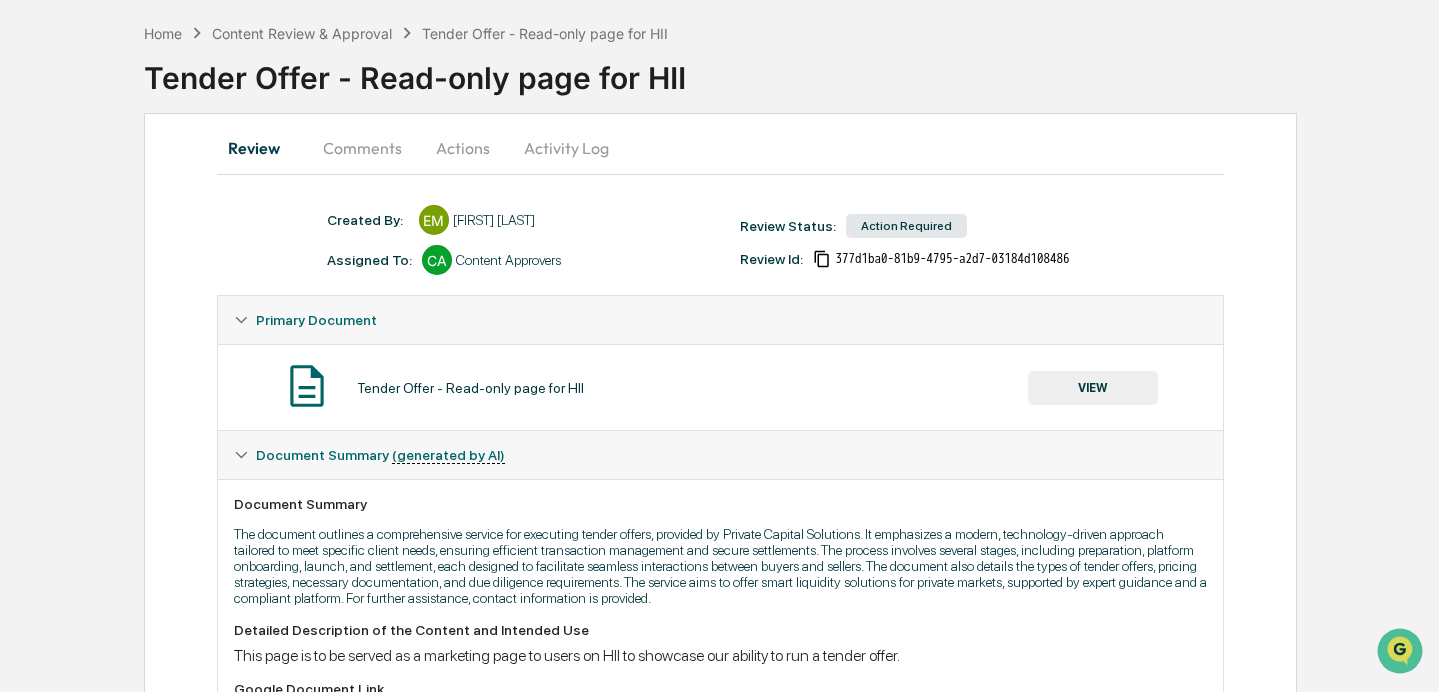 scroll, scrollTop: 0, scrollLeft: 0, axis: both 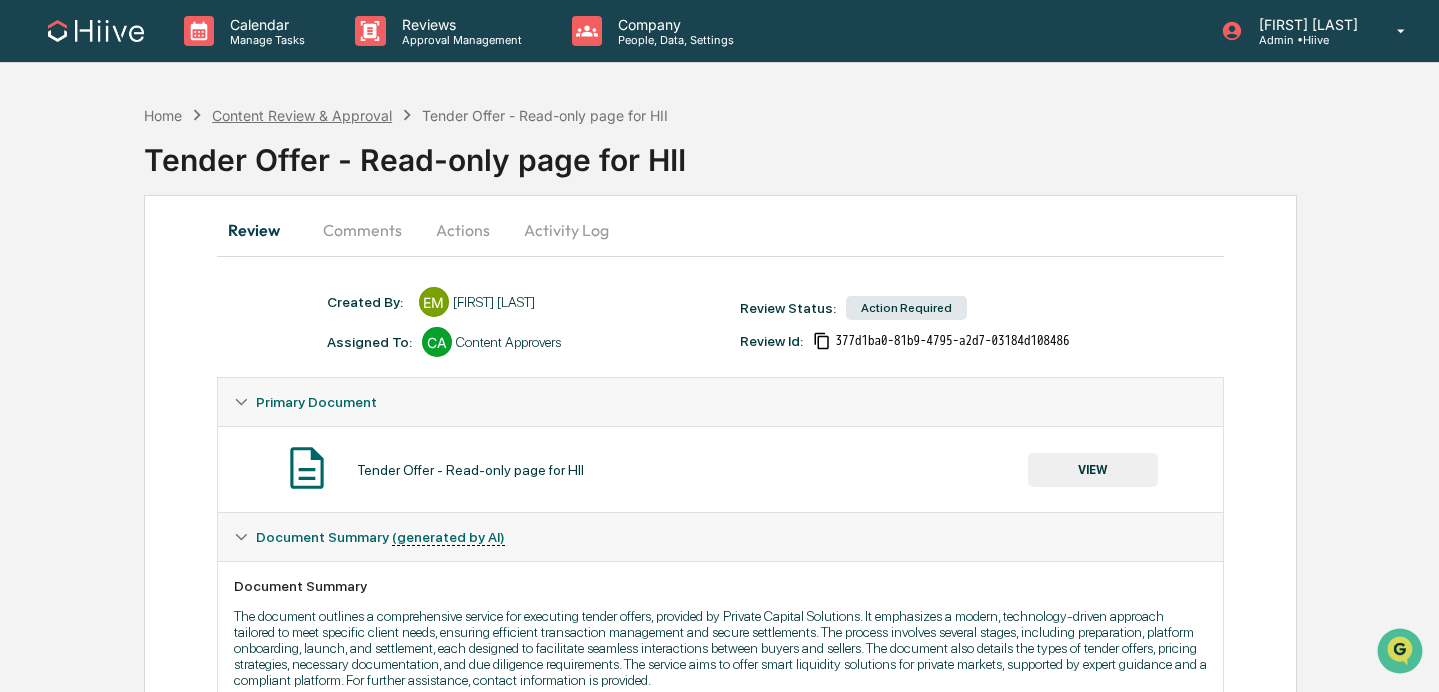 click on "Content Review & Approval" at bounding box center [302, 115] 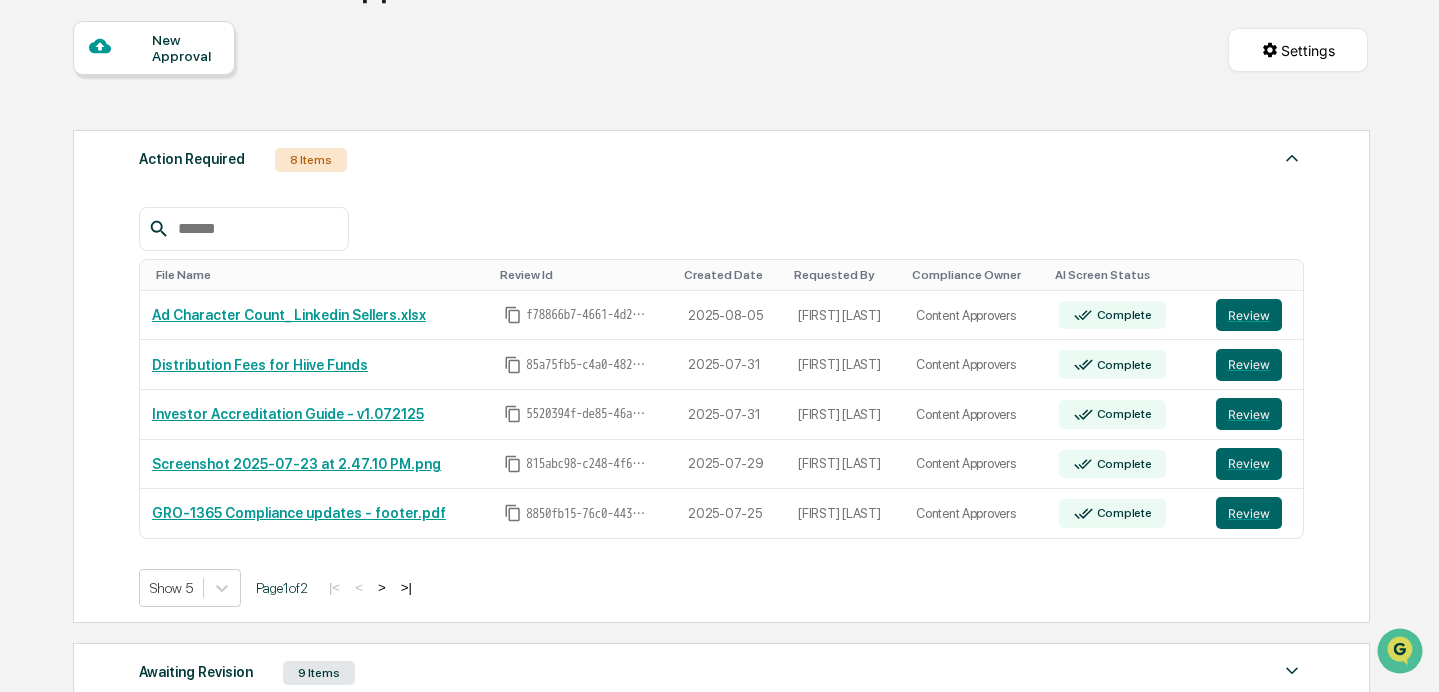 scroll, scrollTop: 182, scrollLeft: 0, axis: vertical 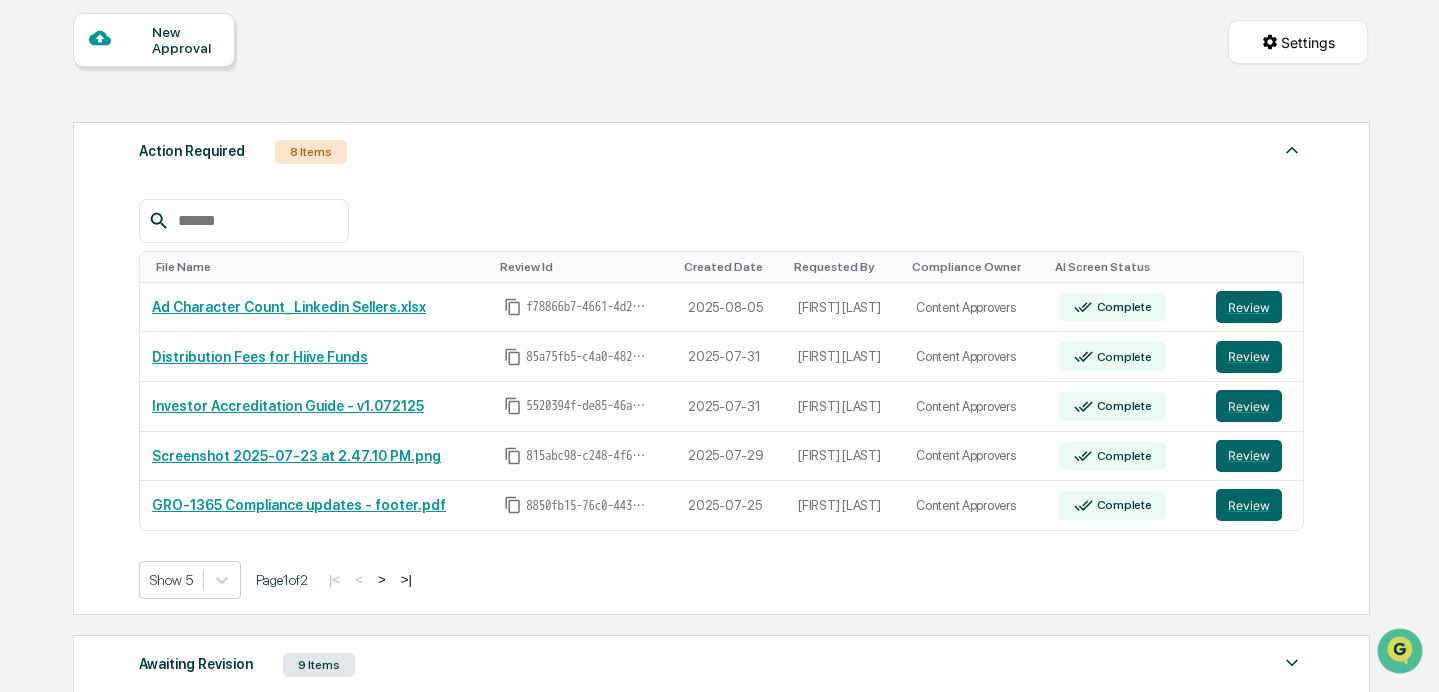 click on ">" at bounding box center [382, 579] 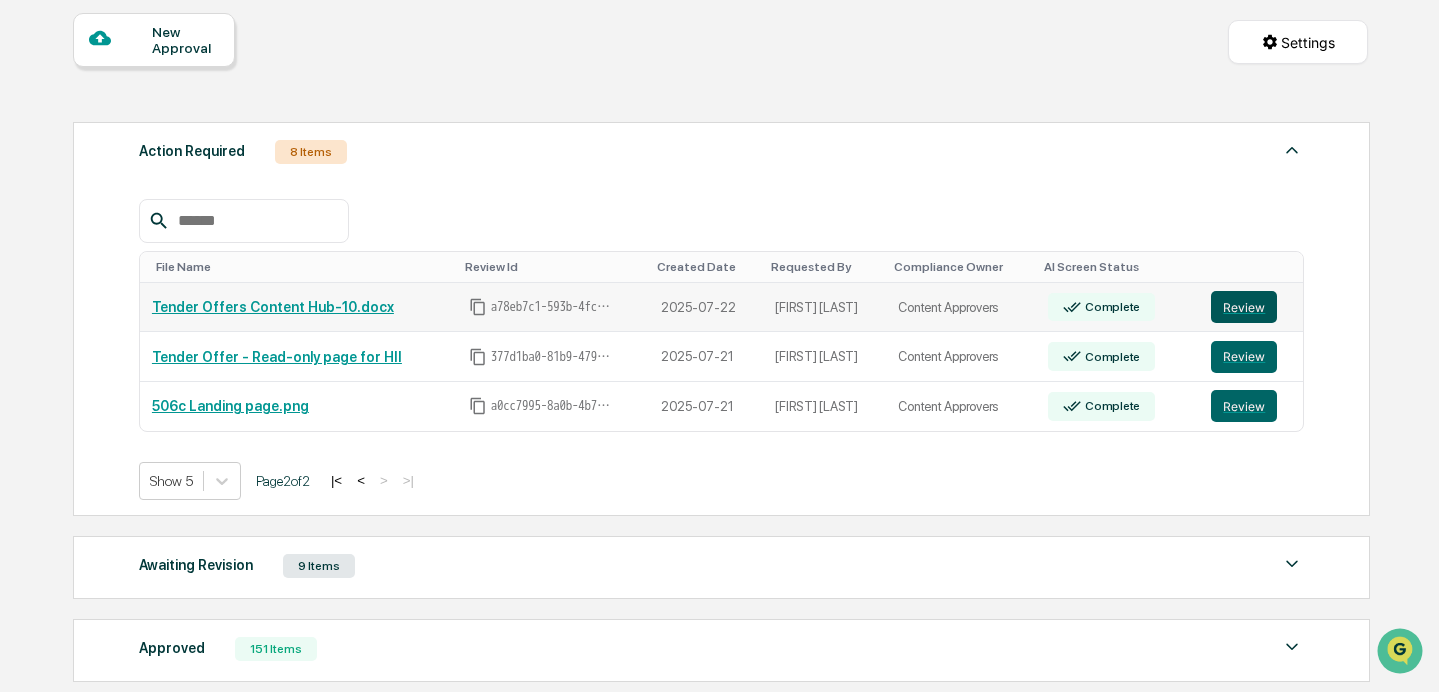 click on "Review" at bounding box center (1244, 307) 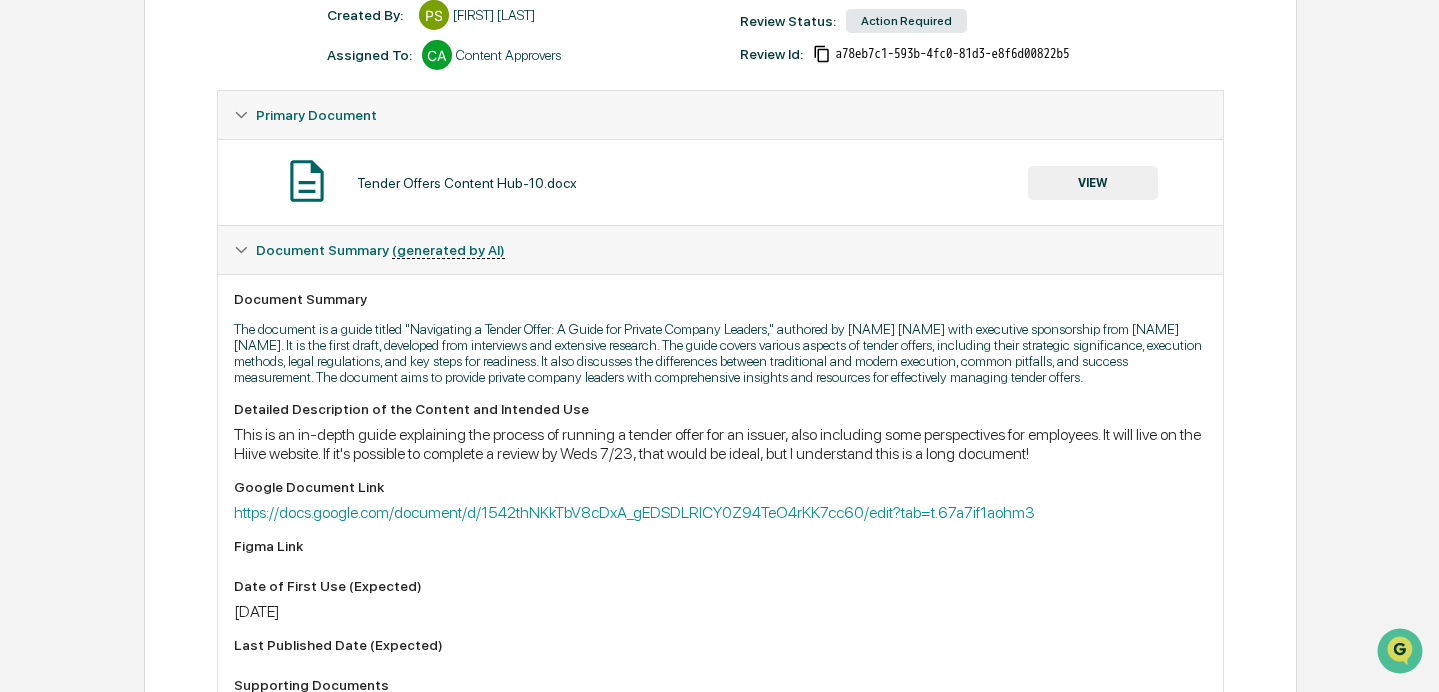 scroll, scrollTop: 355, scrollLeft: 0, axis: vertical 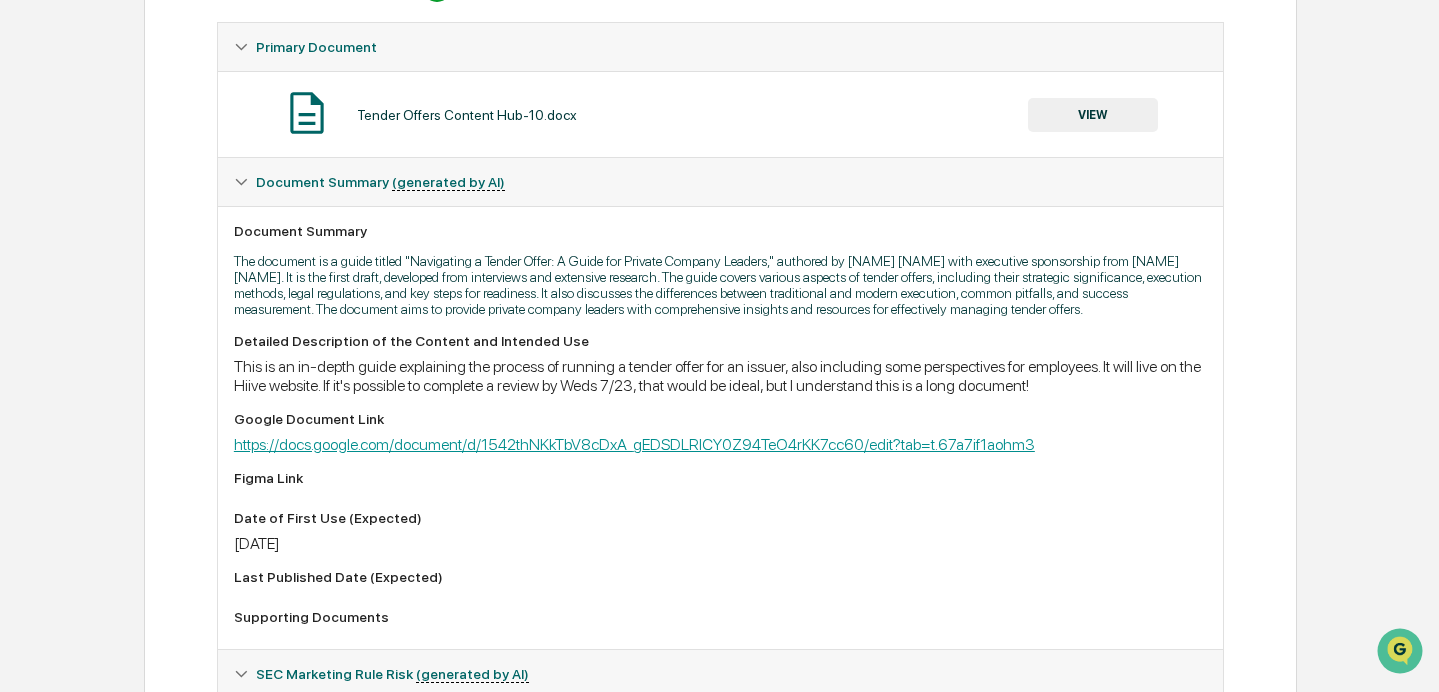 click on "https://docs.google.com/document/d/1542thNKkTbV8cDxA_gEDSDLRlCY0Z94TeO4rKK7cc60/edit?tab=t.67a7if1aohm3" at bounding box center [634, 444] 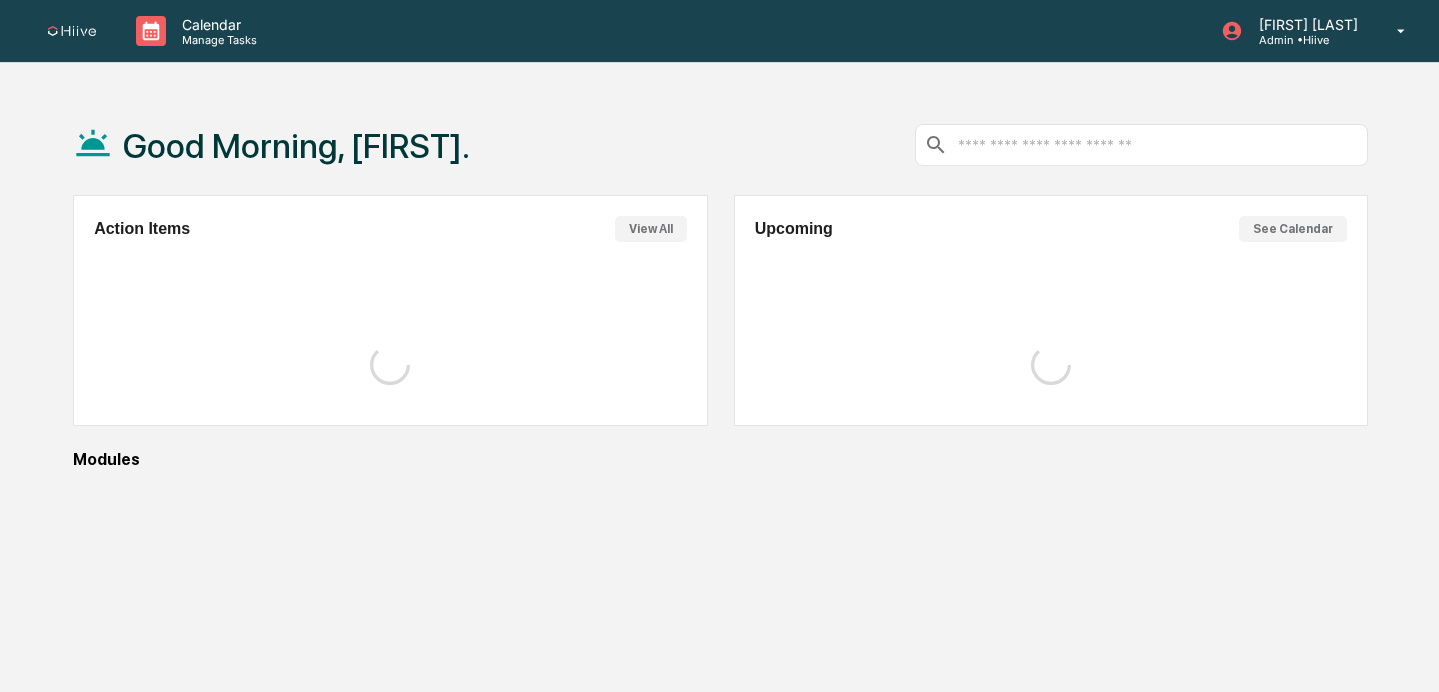 scroll, scrollTop: 0, scrollLeft: 0, axis: both 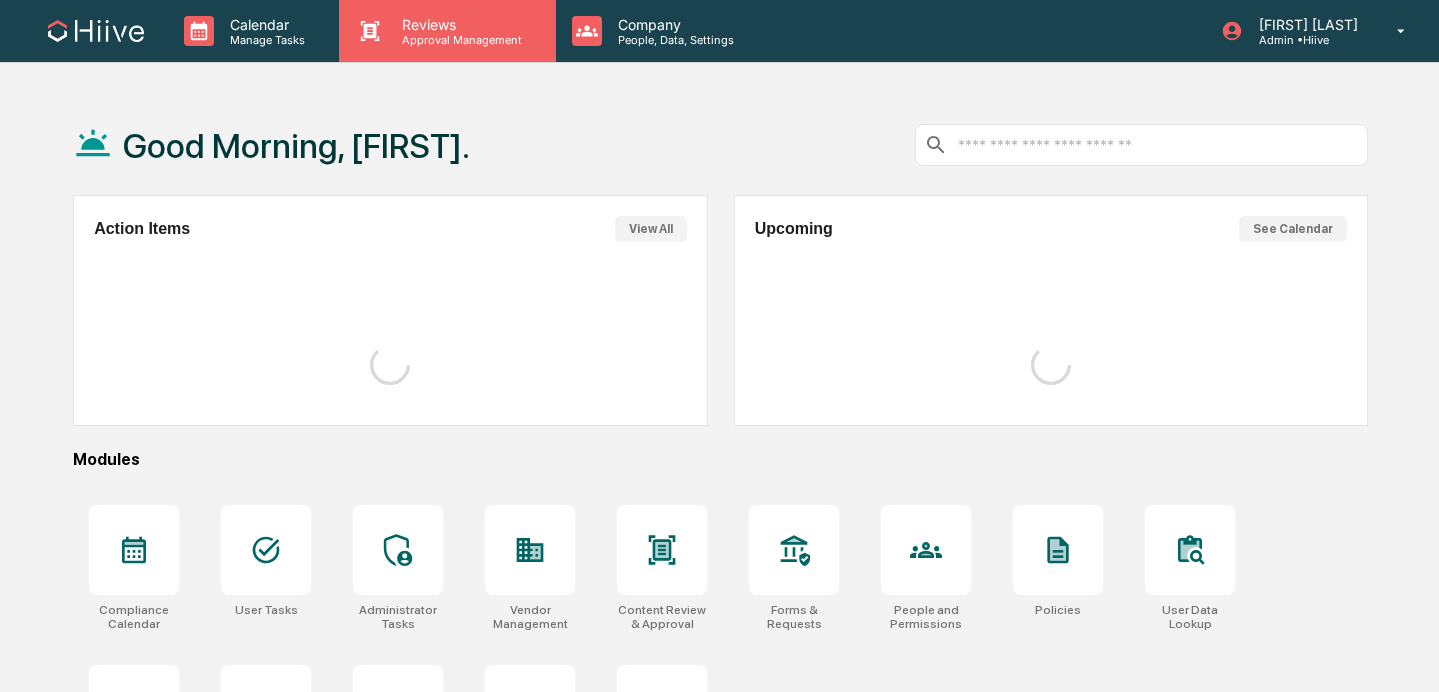 click on "Reviews" at bounding box center [459, 24] 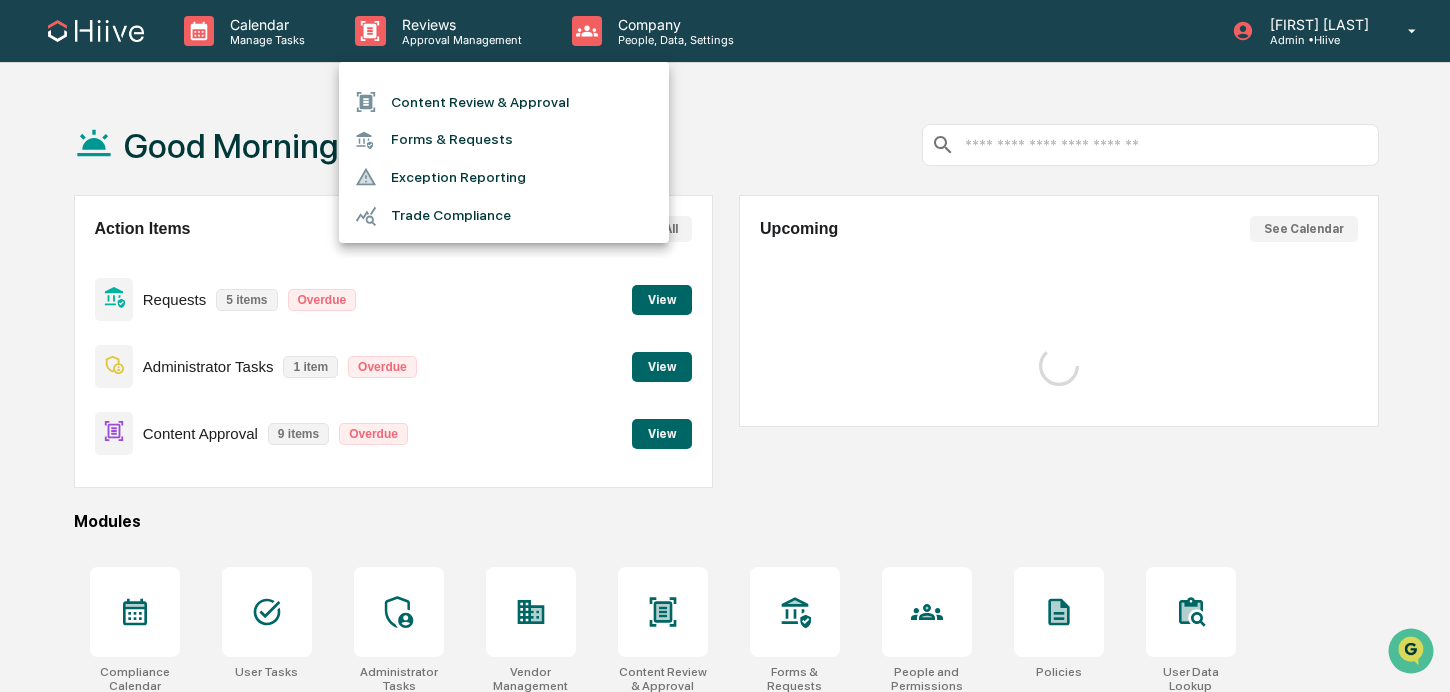 click on "Content Review & Approval" at bounding box center (504, 102) 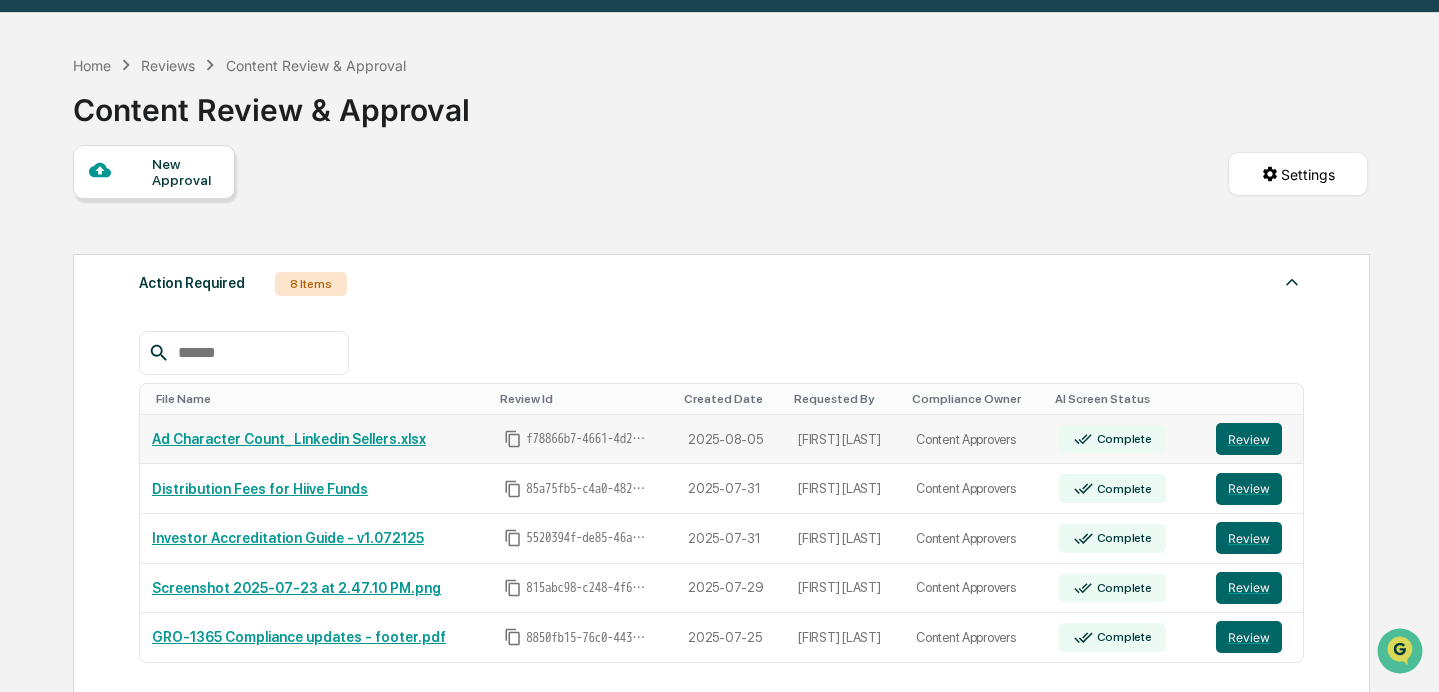 scroll, scrollTop: 159, scrollLeft: 0, axis: vertical 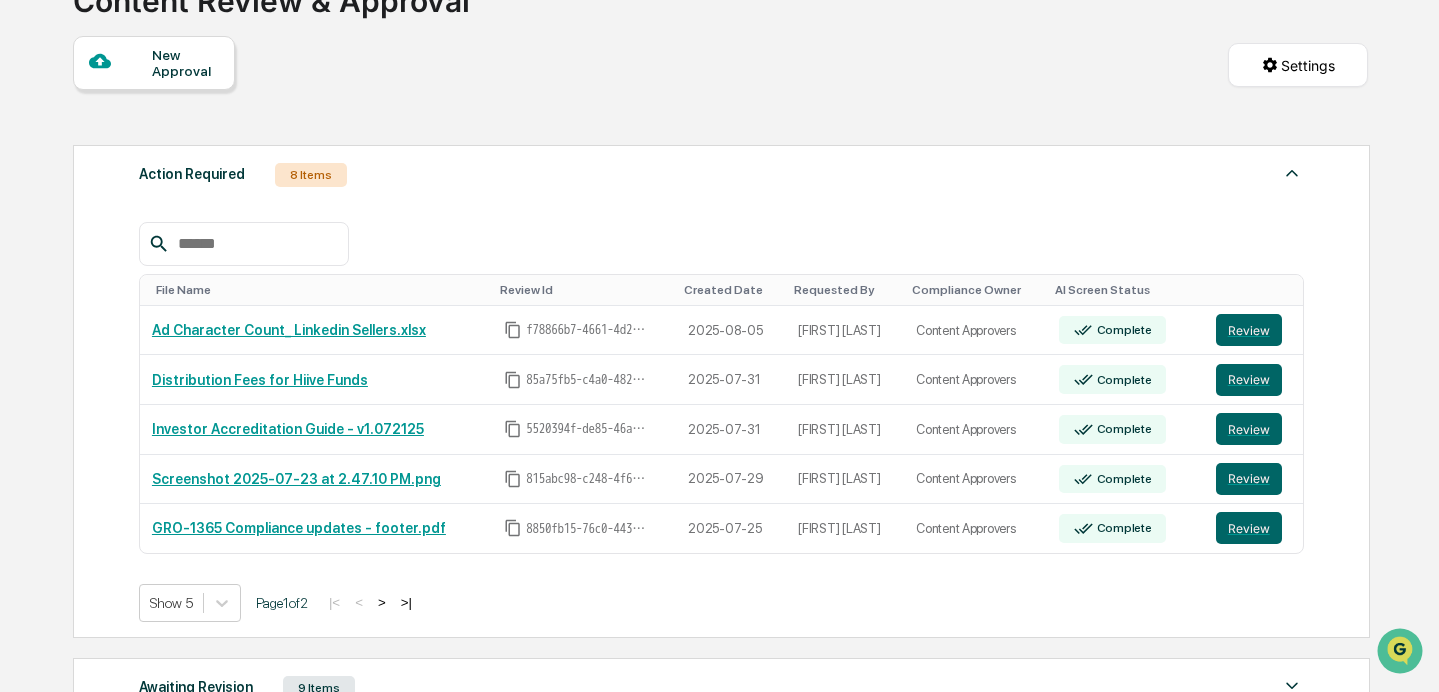 click on ">" at bounding box center (382, 602) 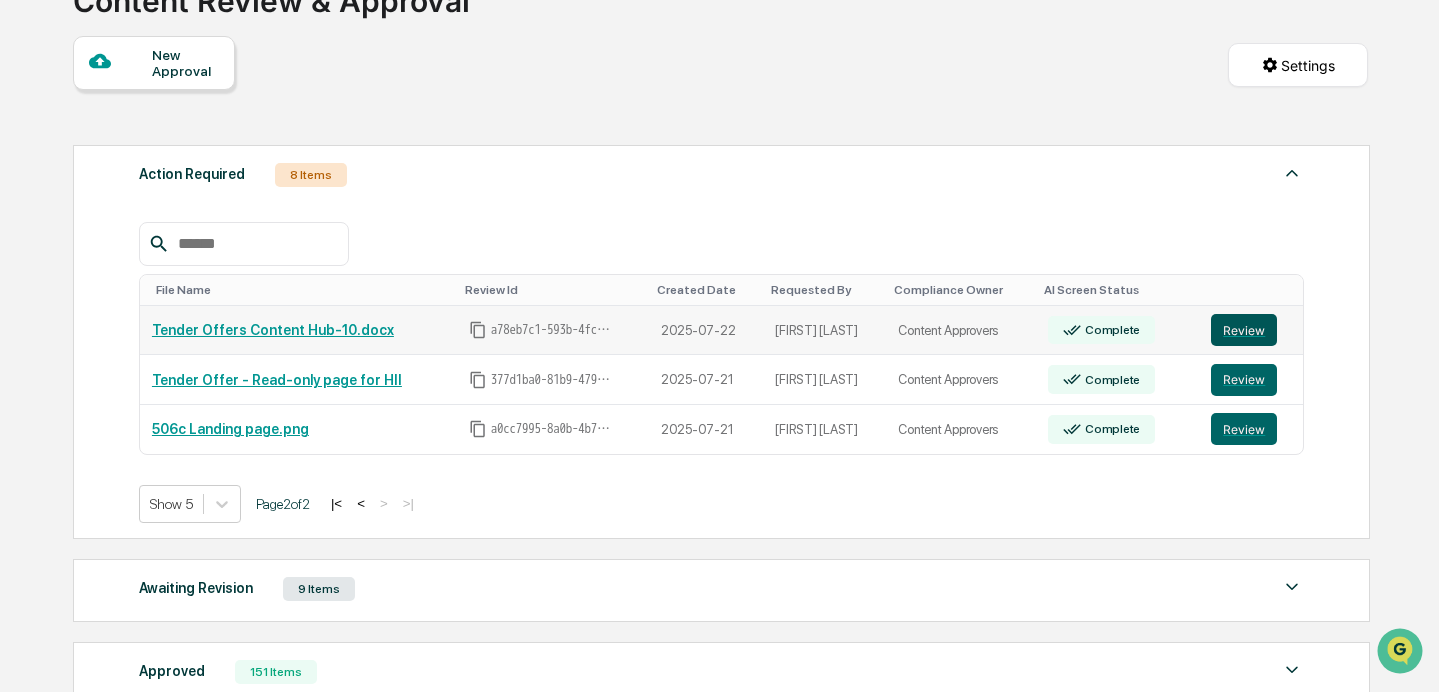 click on "Review" at bounding box center [1244, 330] 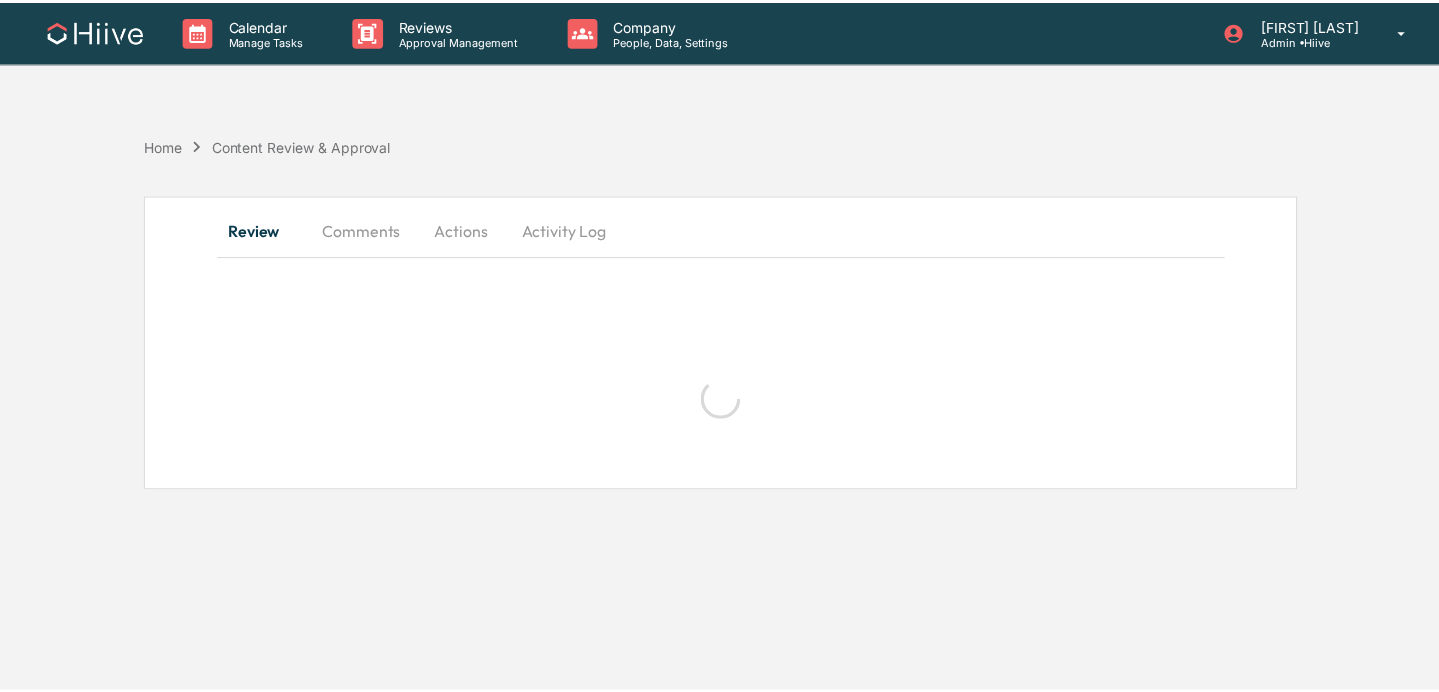 scroll, scrollTop: 0, scrollLeft: 0, axis: both 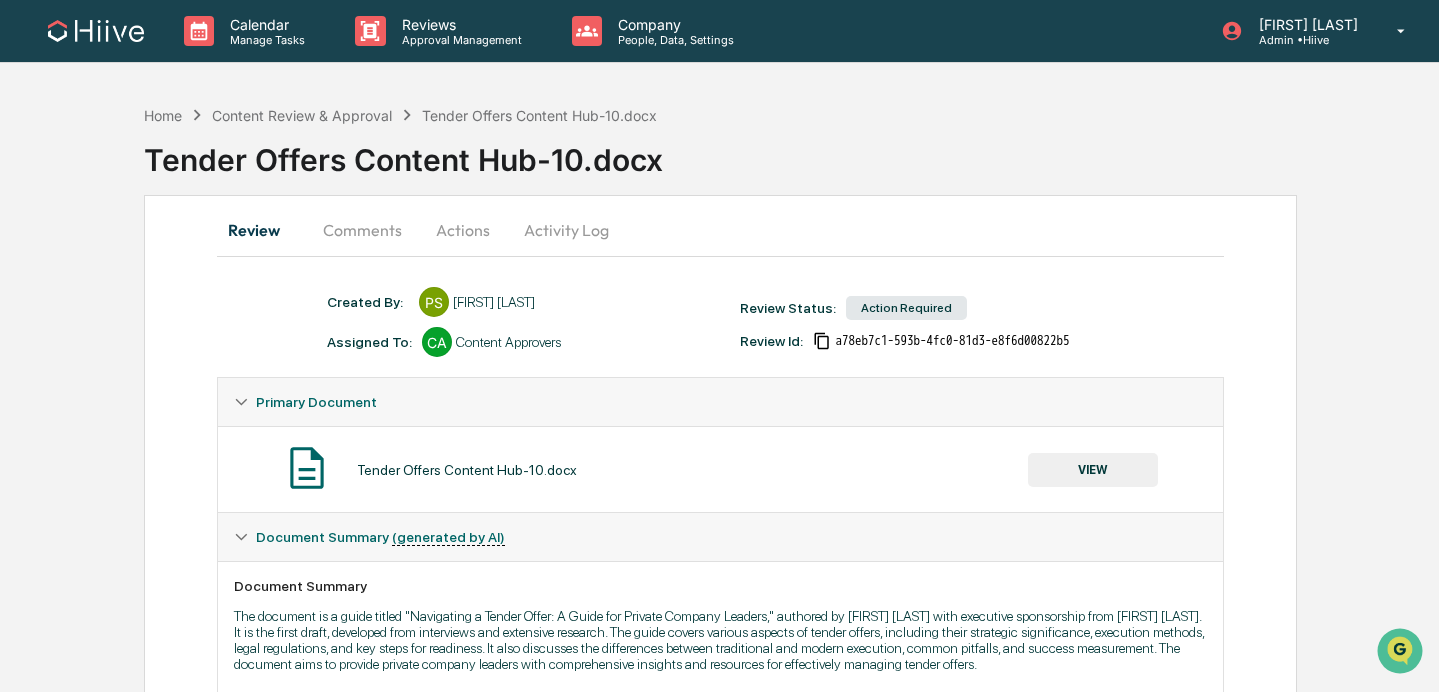 click on "Activity Log" at bounding box center (566, 230) 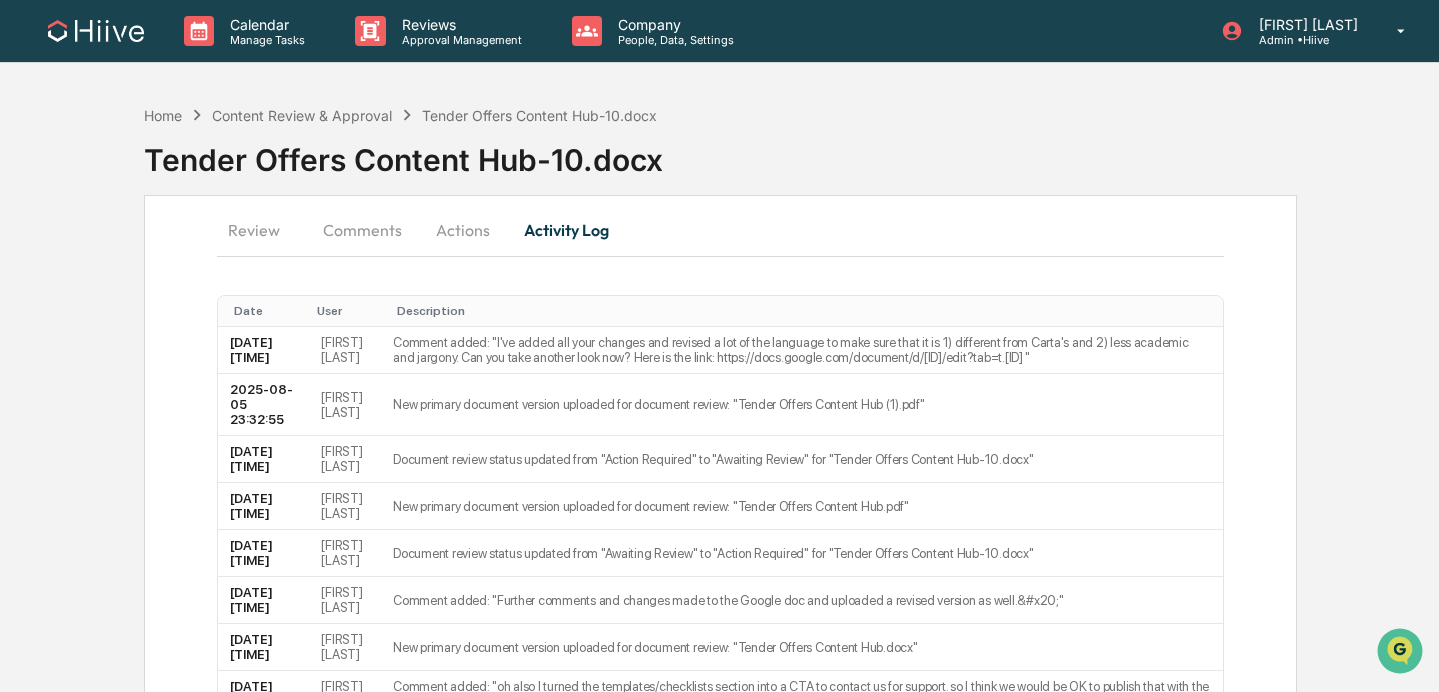 click on "Comments" at bounding box center [362, 230] 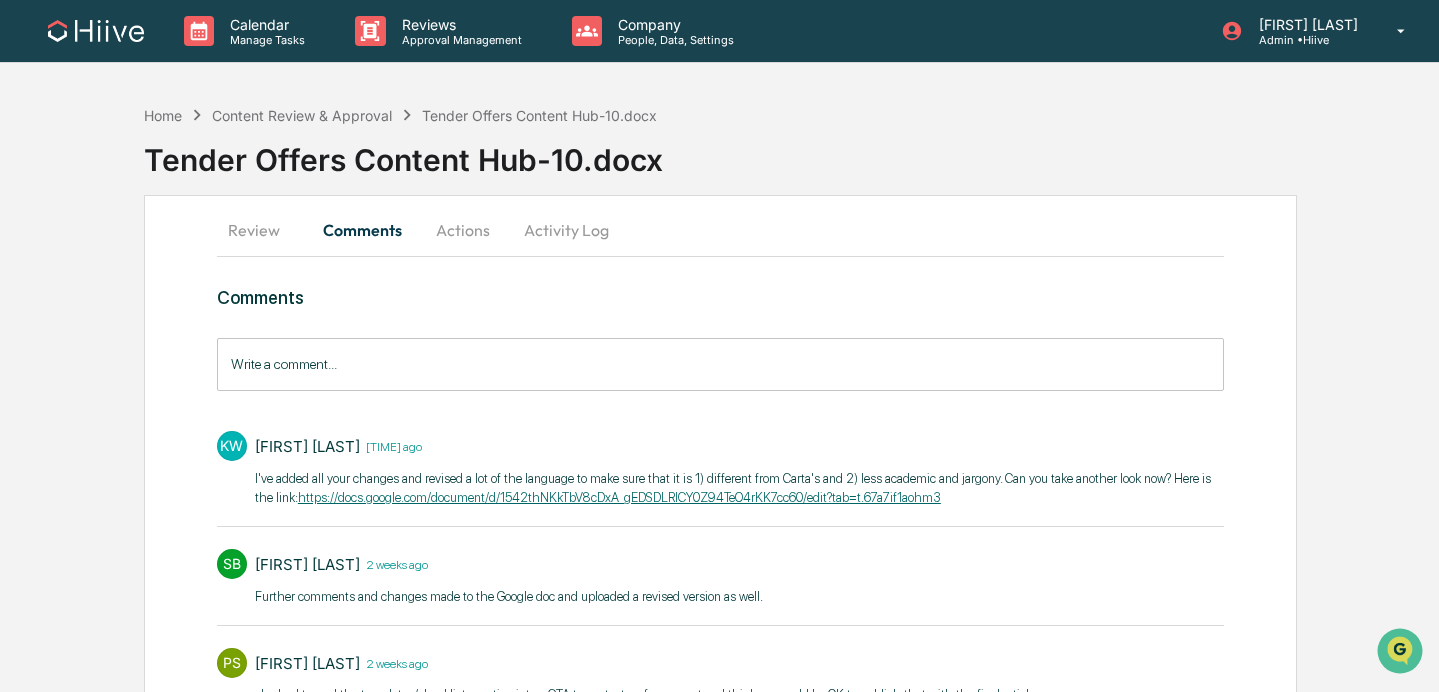 click on "https://docs.google.com/document/d/1542thNKkTbV8cDxA_gEDSDLRlCY0Z94TeO4rKK7cc60/edit?tab=t.67a7if1aohm3" at bounding box center (619, 497) 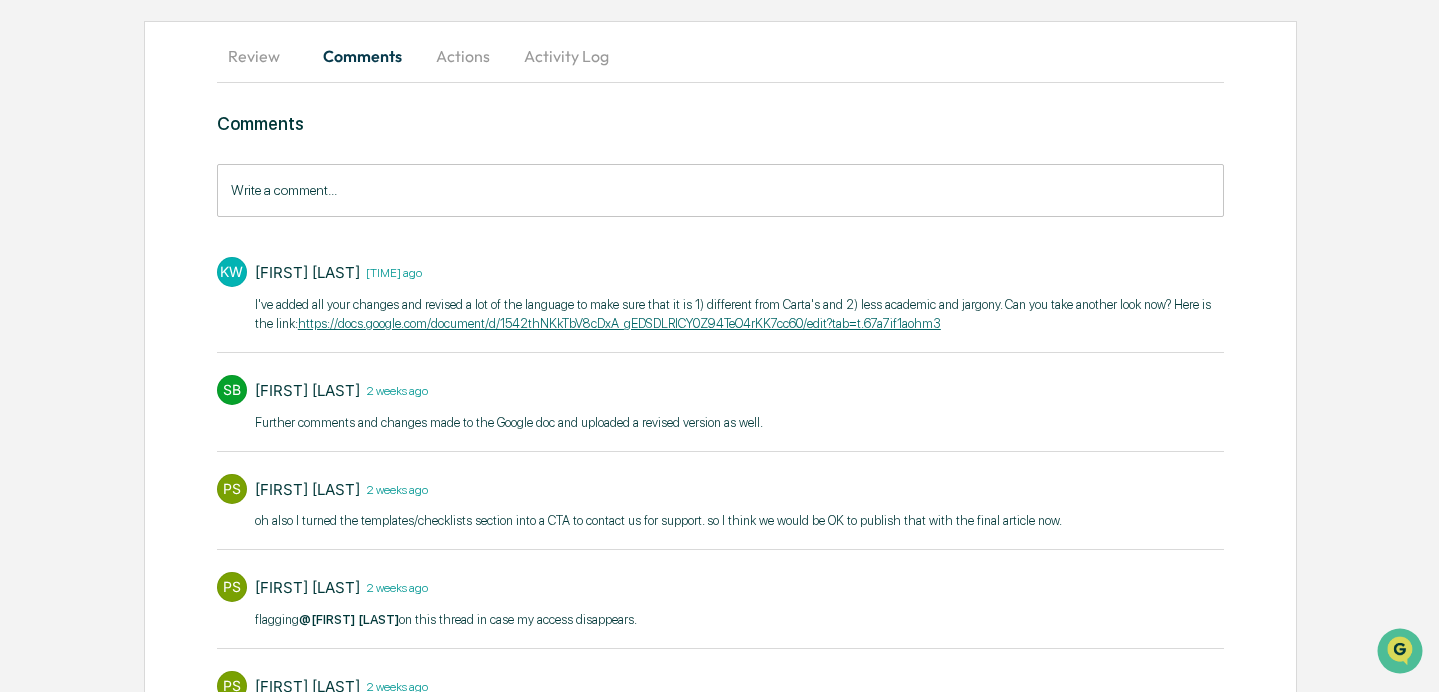 scroll, scrollTop: 0, scrollLeft: 0, axis: both 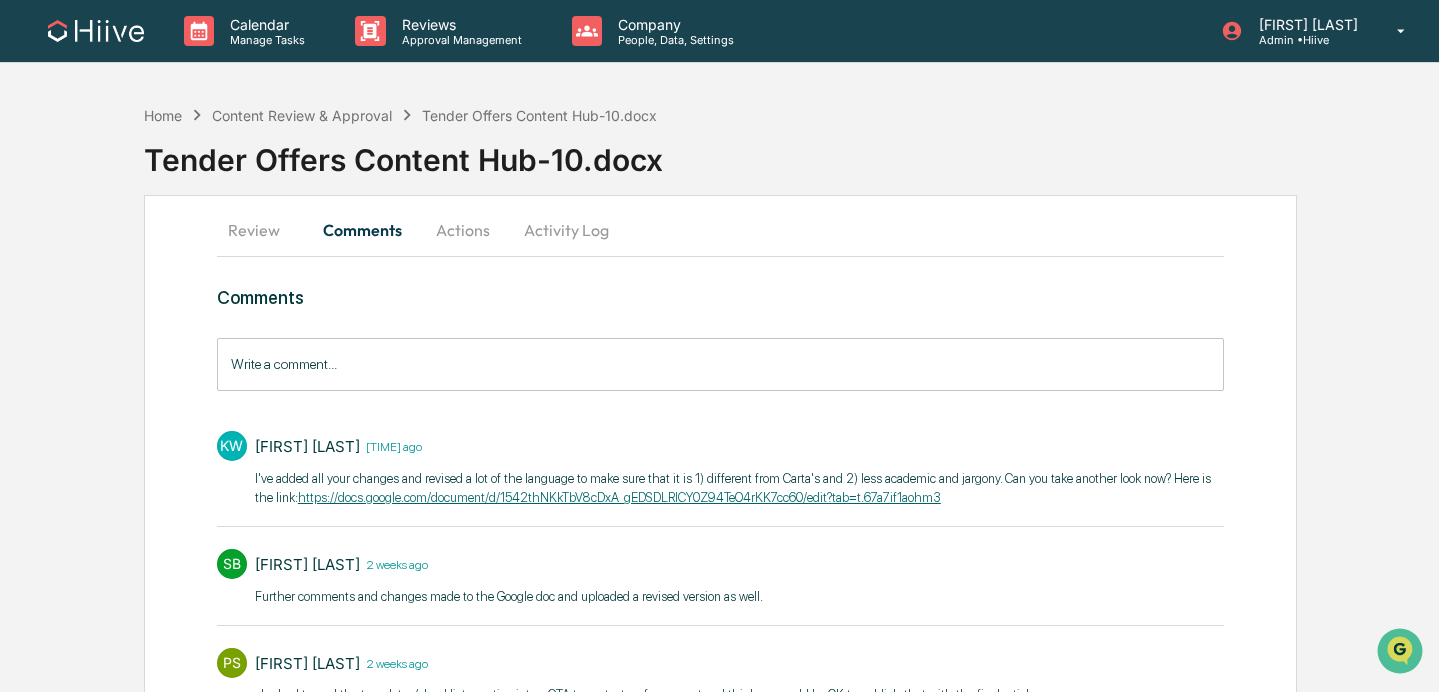 click on "Review" at bounding box center [262, 230] 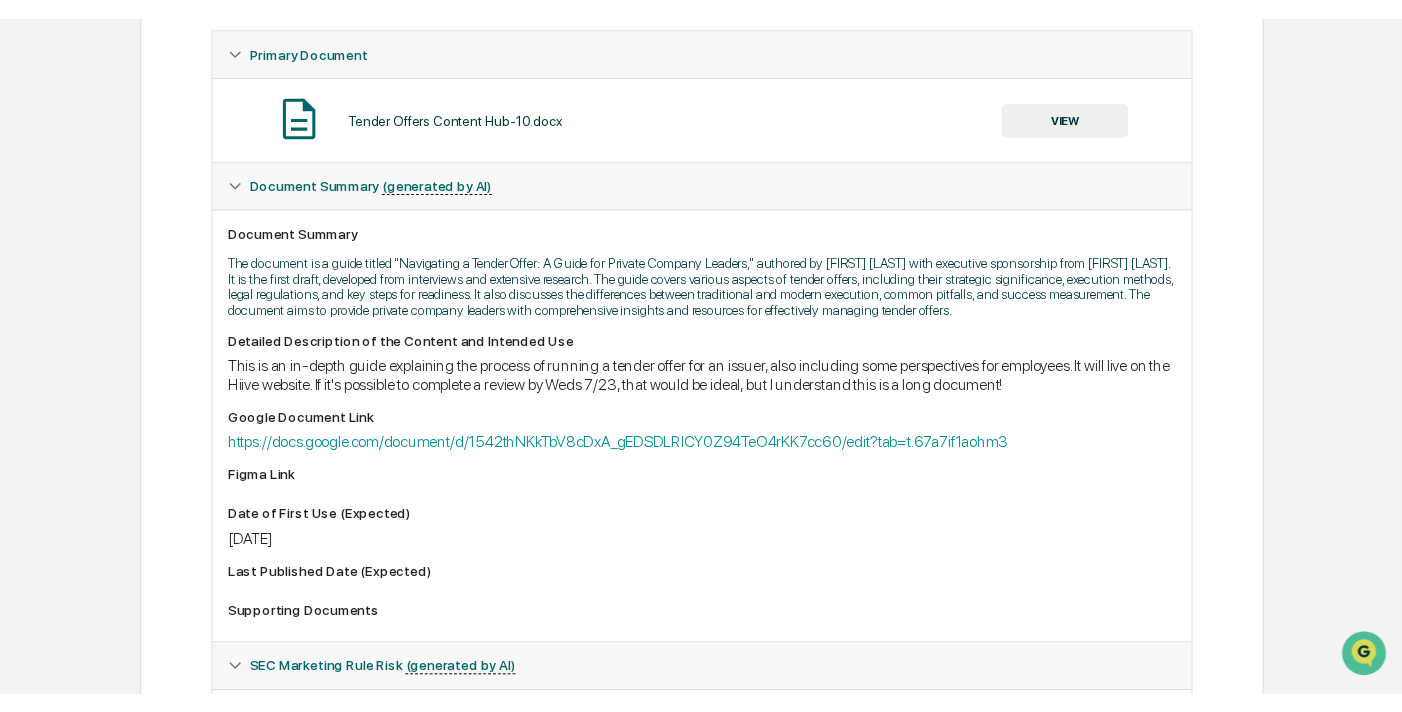 scroll, scrollTop: 372, scrollLeft: 0, axis: vertical 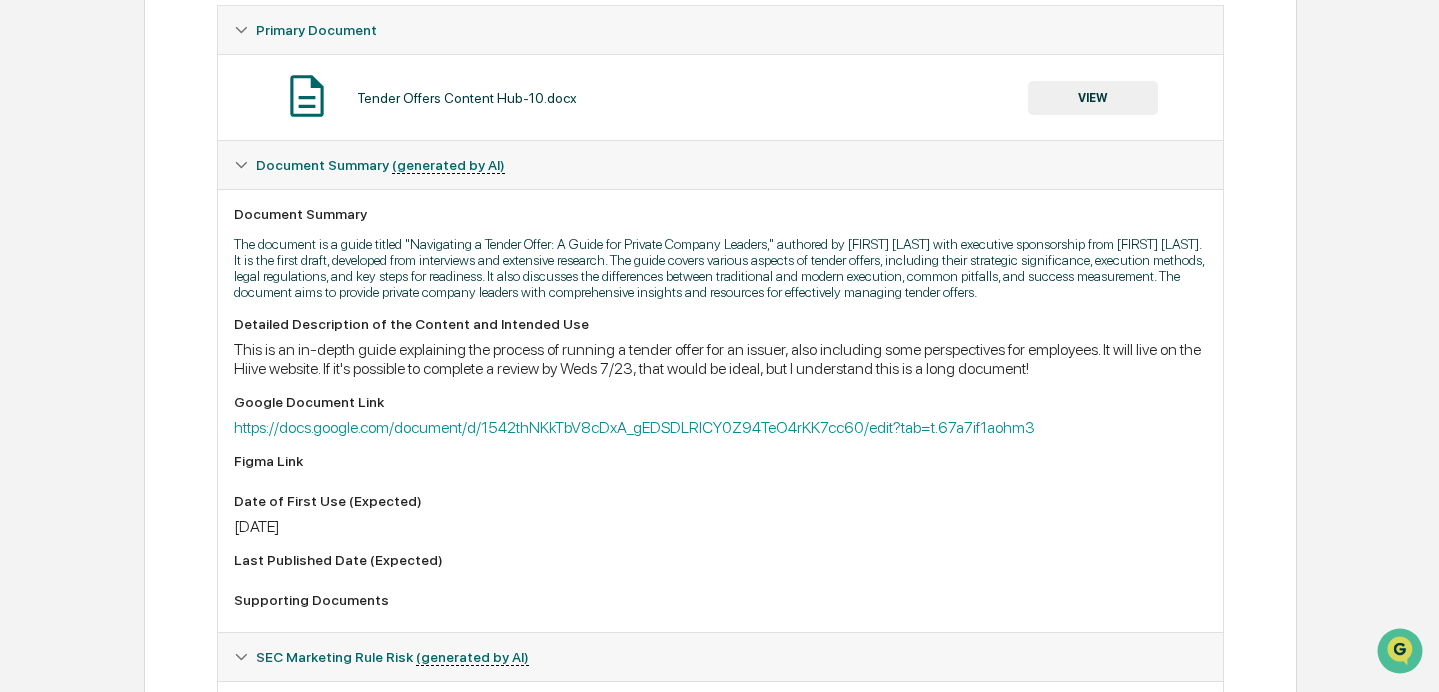 click on "VIEW" at bounding box center (1093, 98) 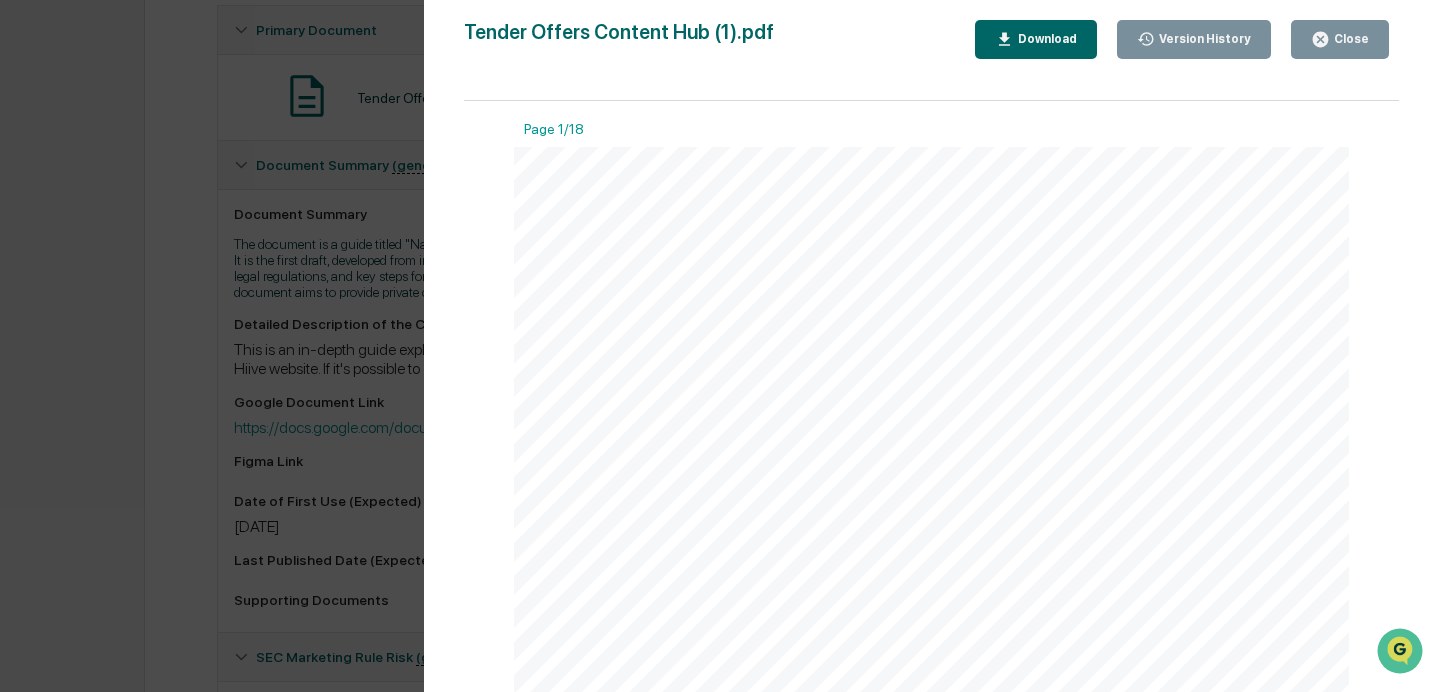 click on "Version History" at bounding box center [1203, 39] 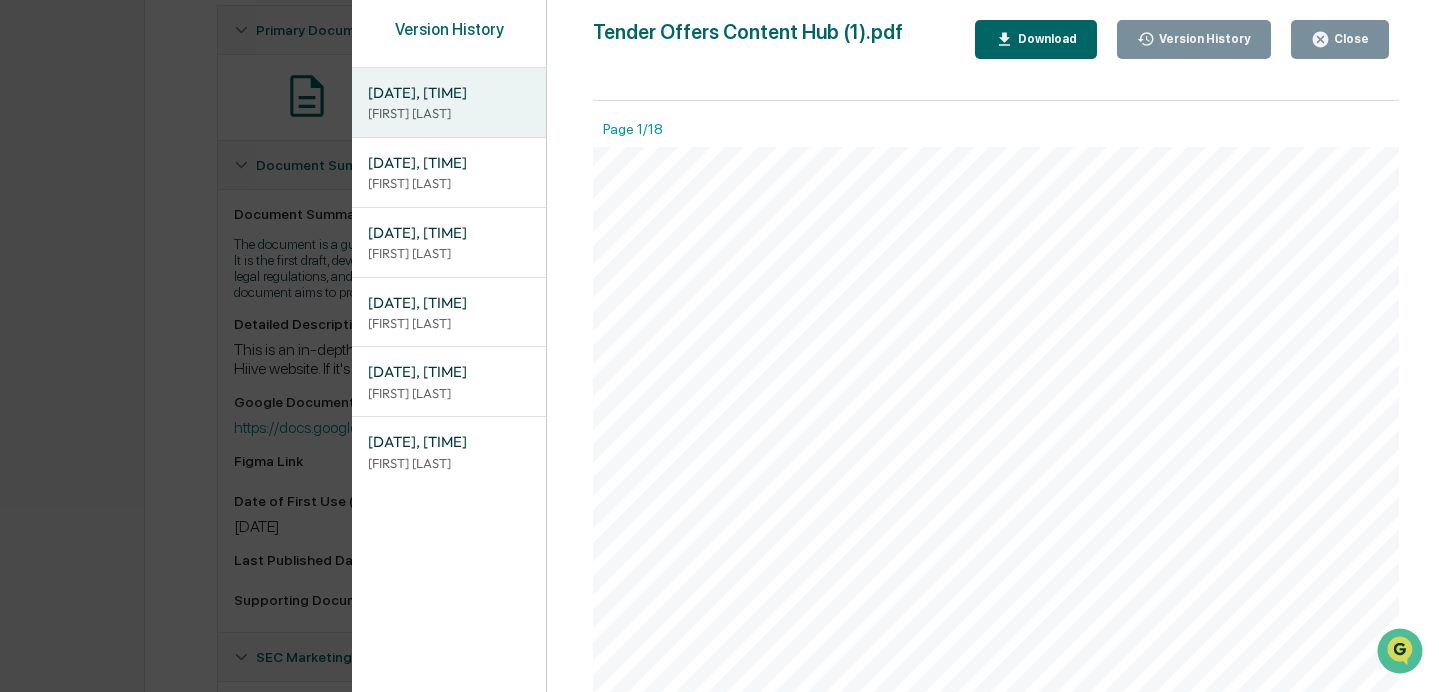 click on "07/24/2025, 03:41 PM" at bounding box center [449, 233] 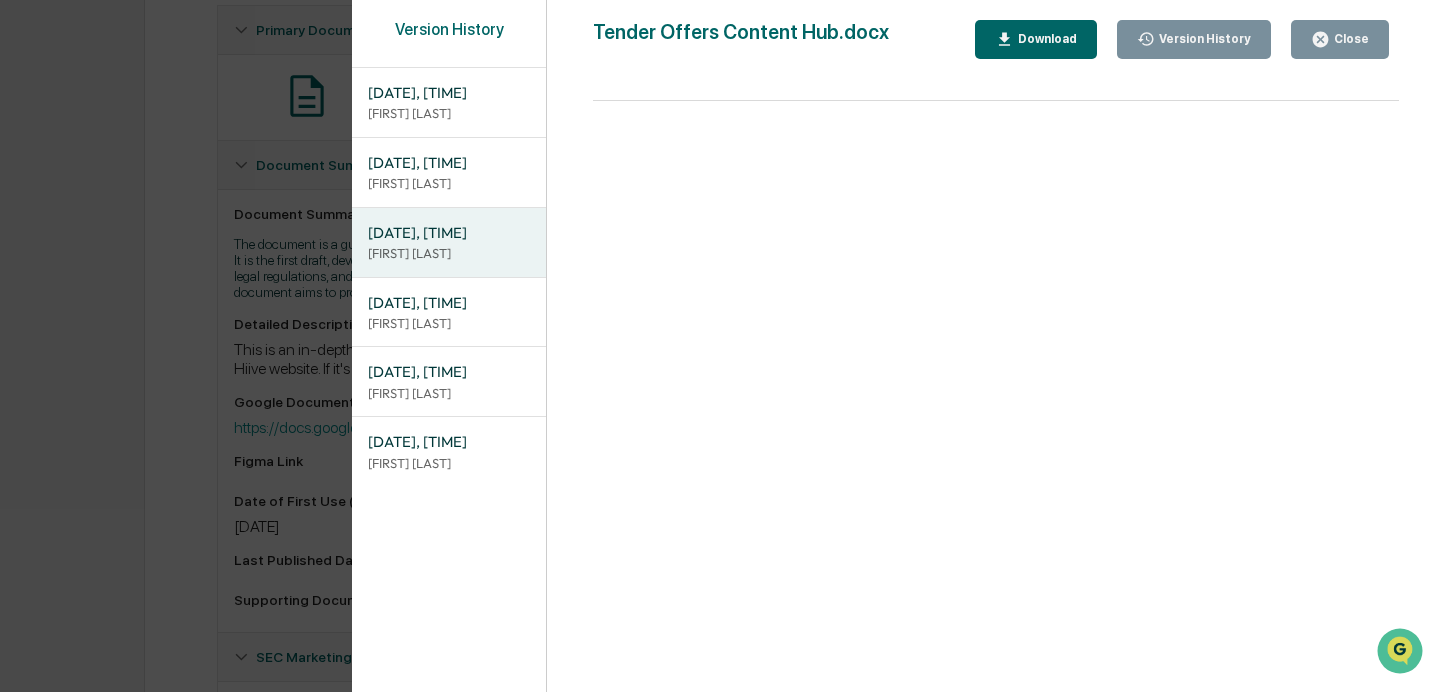 click 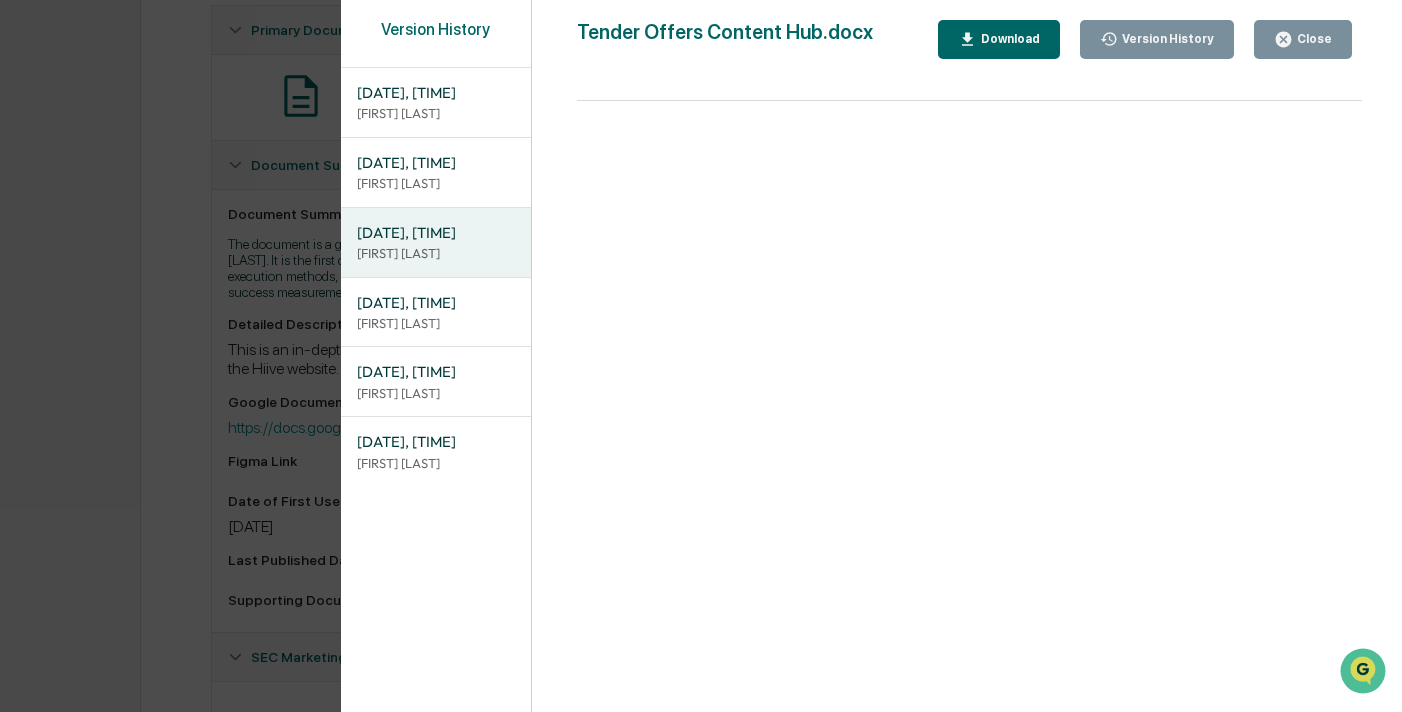 click on "Version History 08/05/2025, 11:32 PM Kate Wilson 08/01/2025, 10:24 PM Kate Wilson 07/24/2025, 03:41 PM Stephanie Bernard 07/23/2025, 11:16 PM Paul Smalera 07/23/2025, 09:27 PM Stephanie Bernard 07/22/2025, 05:15 PM Paul Smalera Tender Offers Content Hub.docx   Close   Version History   Download Page  1   100%" at bounding box center (701, 356) 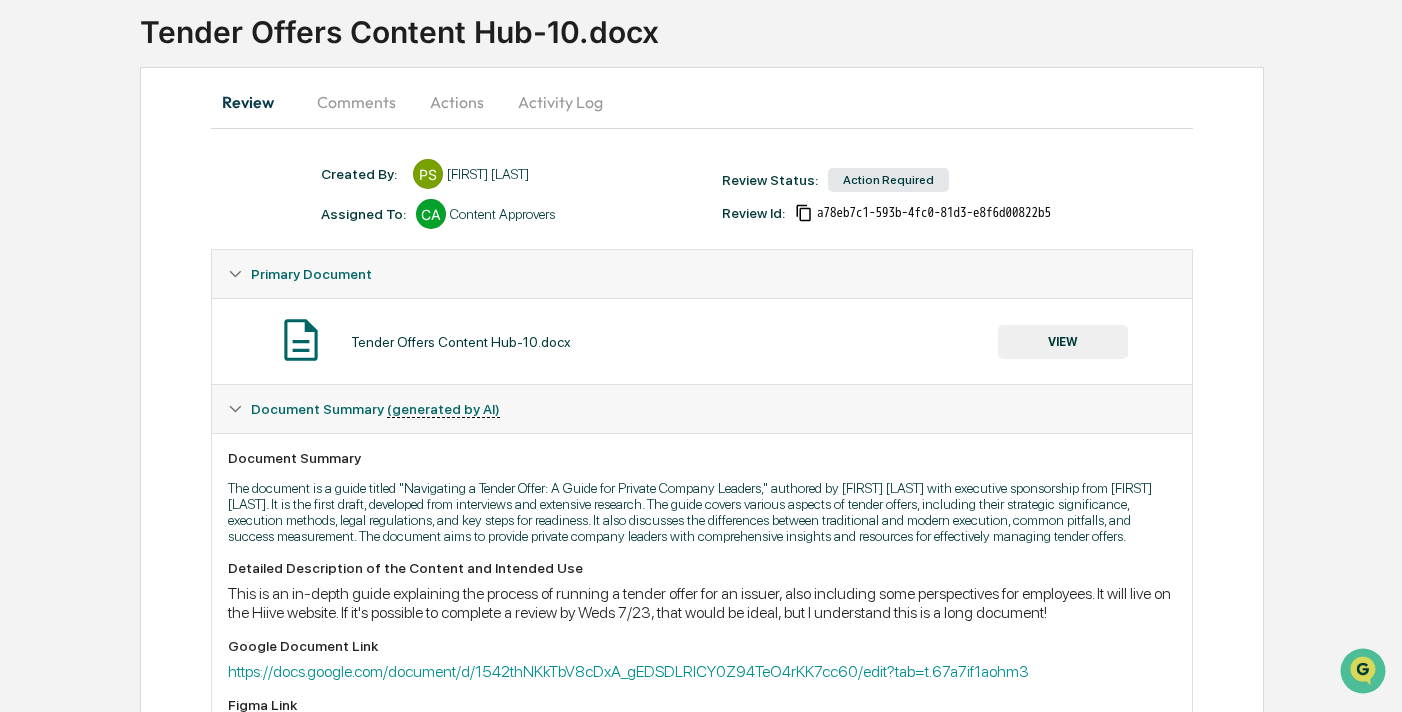 scroll, scrollTop: 62, scrollLeft: 0, axis: vertical 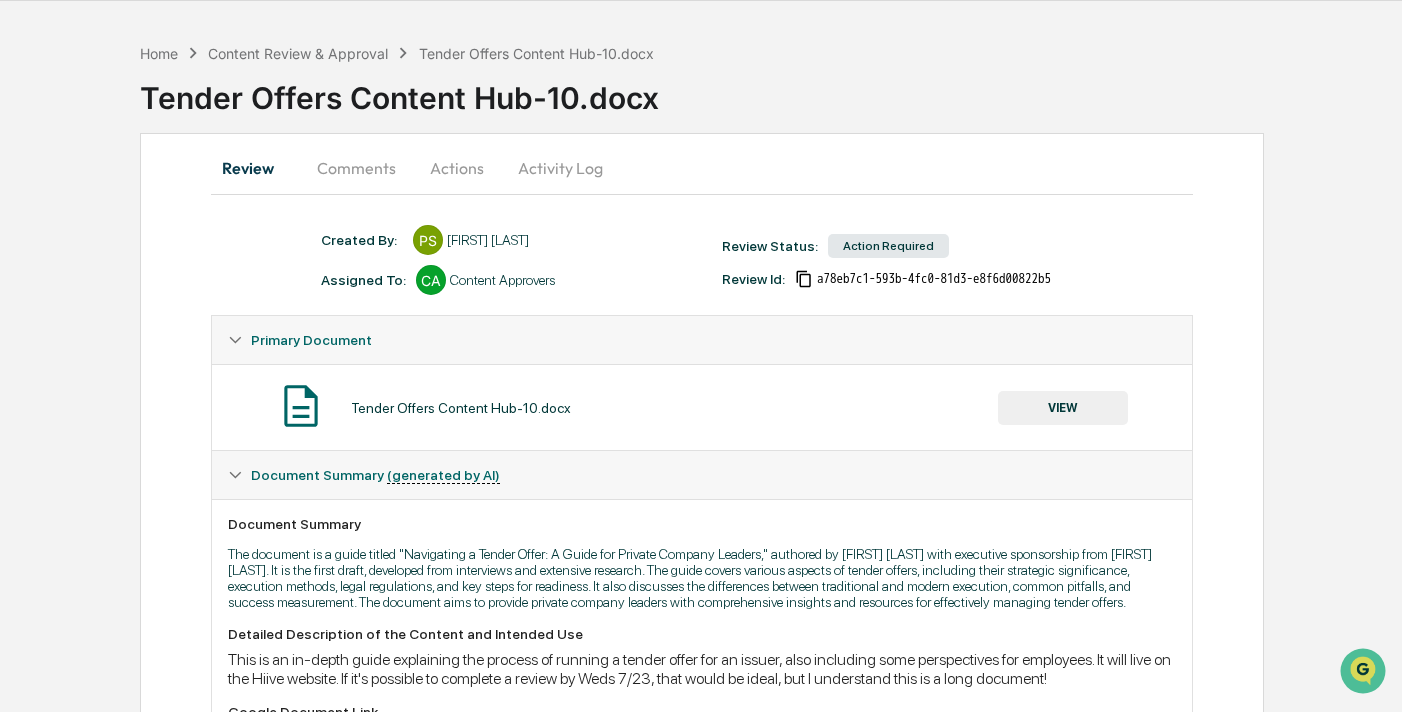 click on "Activity Log" at bounding box center [560, 168] 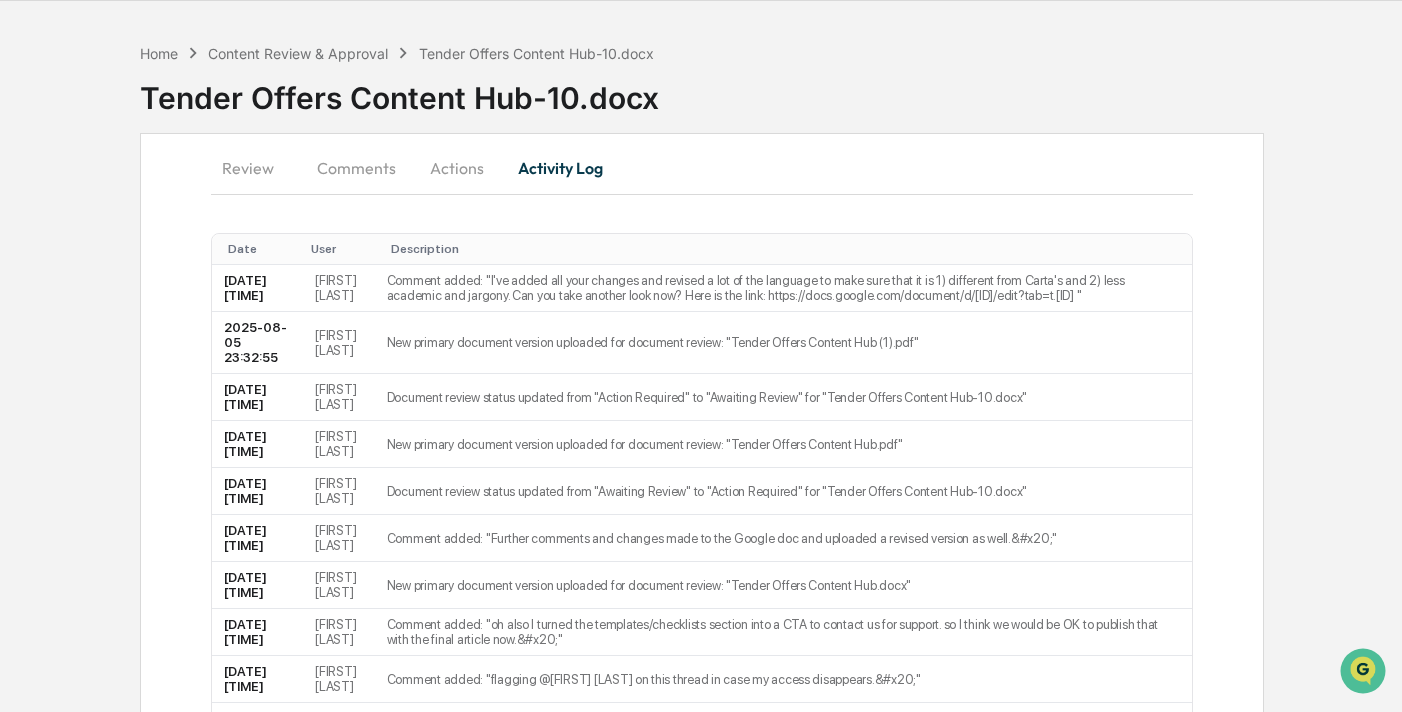 click on "Actions" at bounding box center (457, 168) 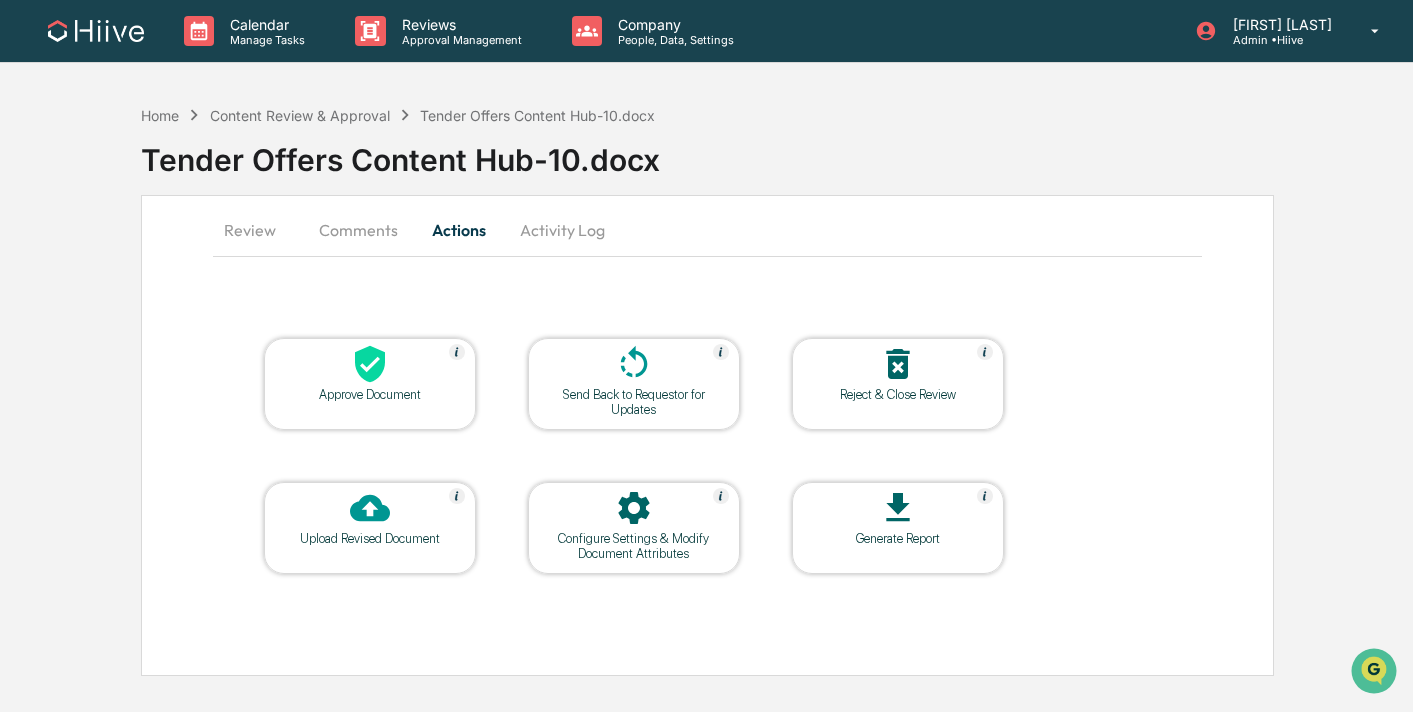 click 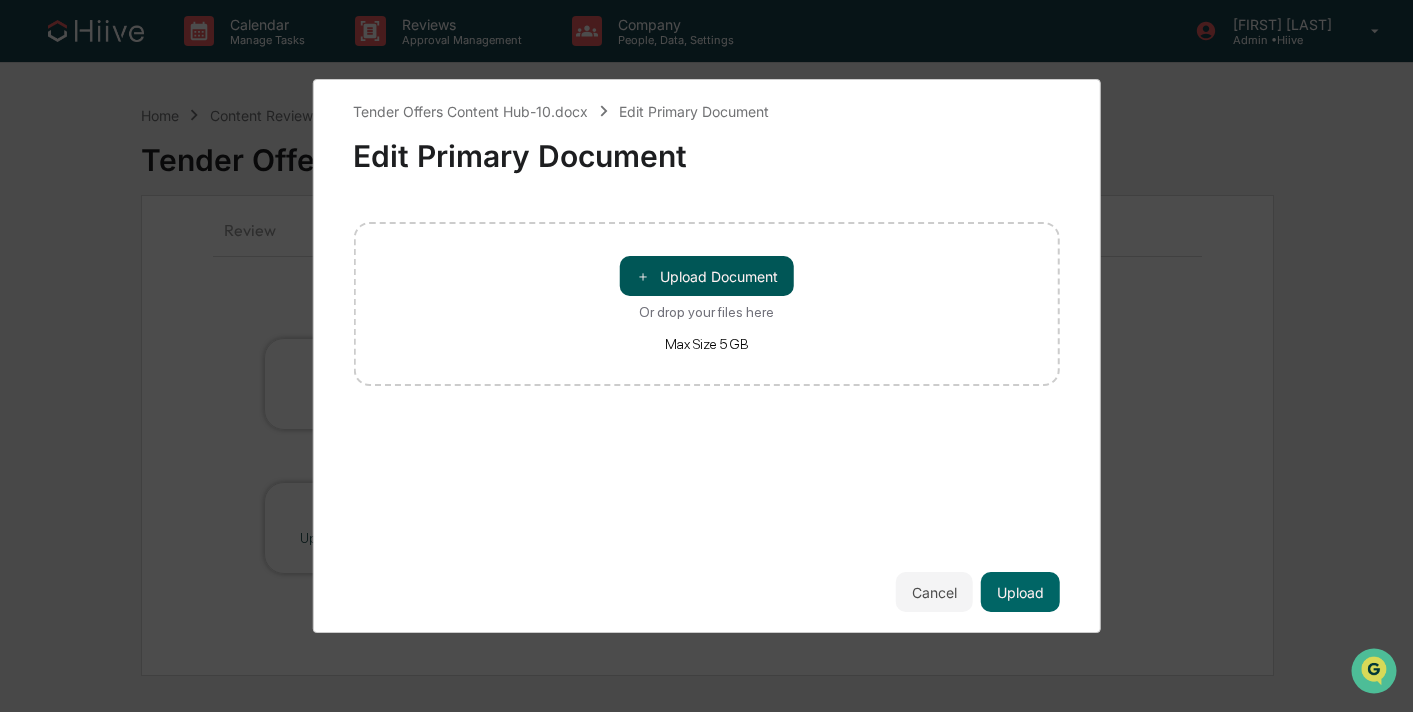 click on "＋ Upload Document" at bounding box center [707, 276] 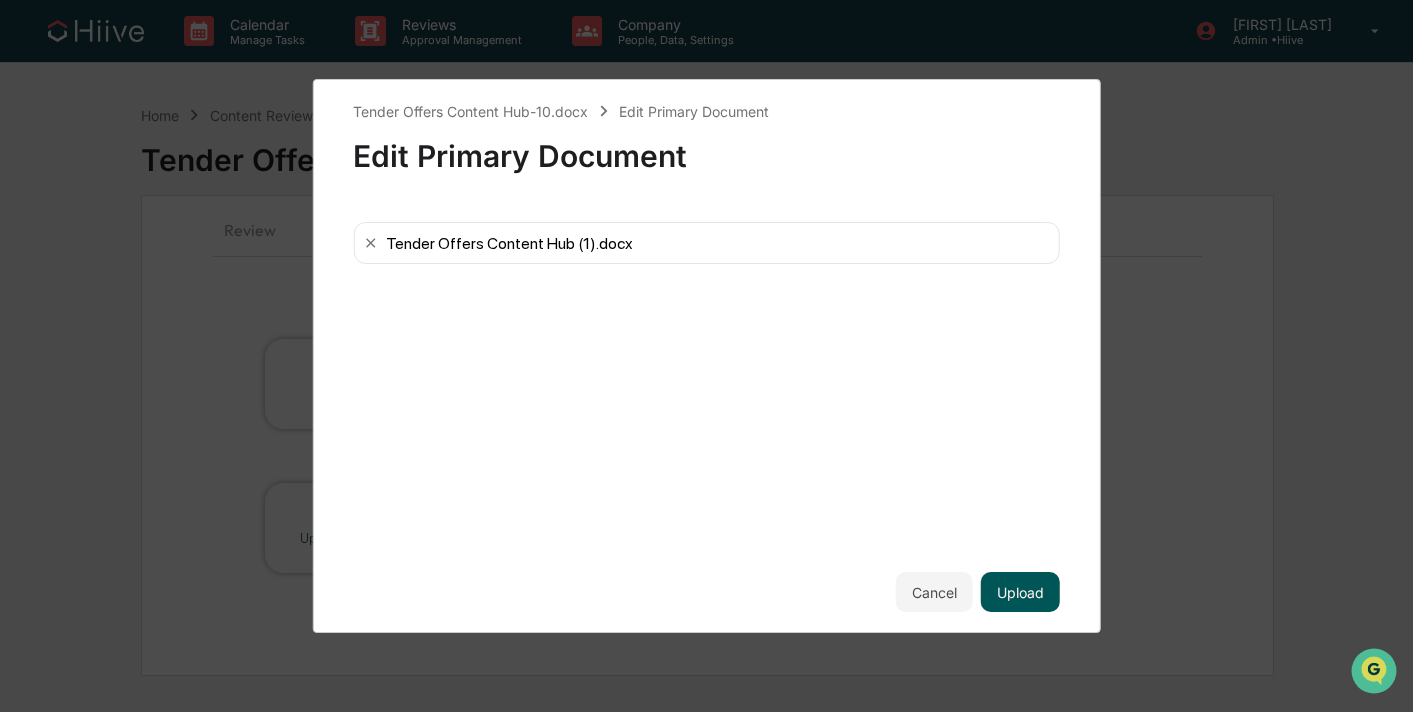 click on "Upload" at bounding box center (1020, 592) 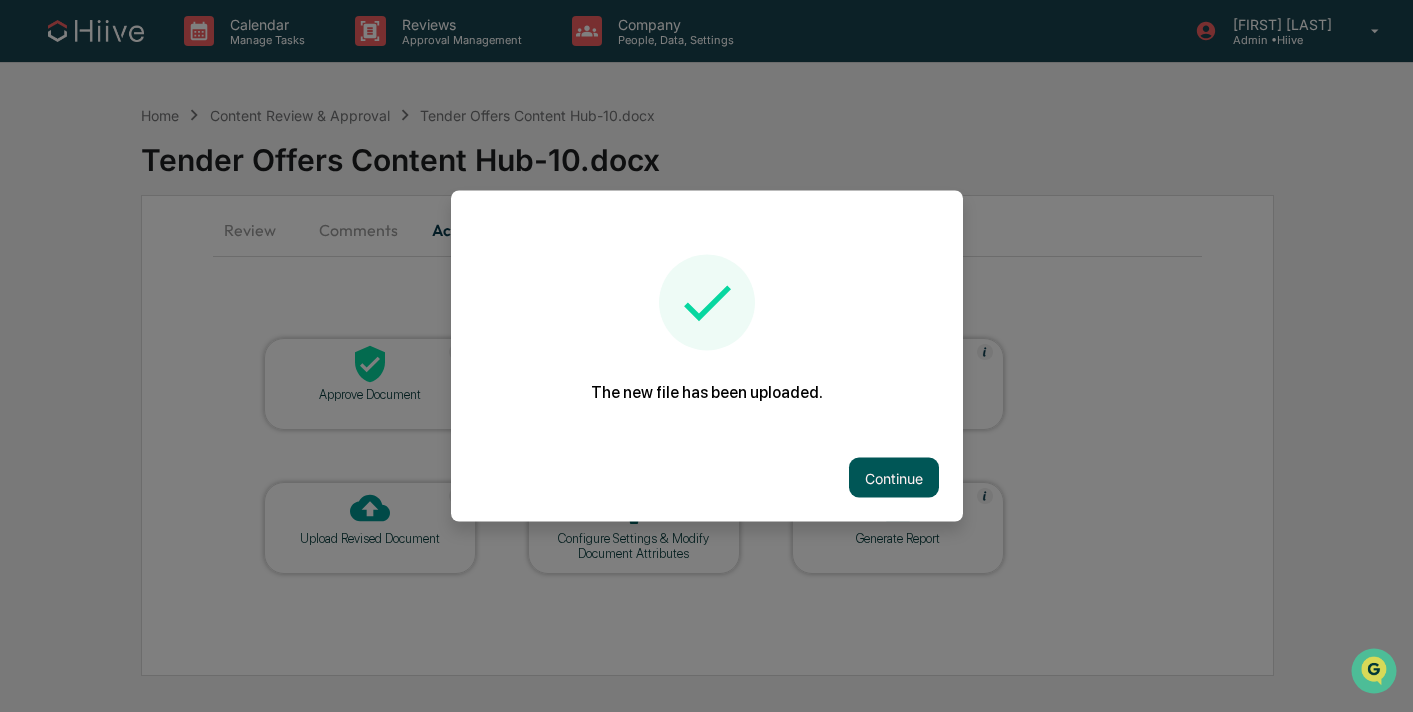 click on "Continue" at bounding box center [894, 478] 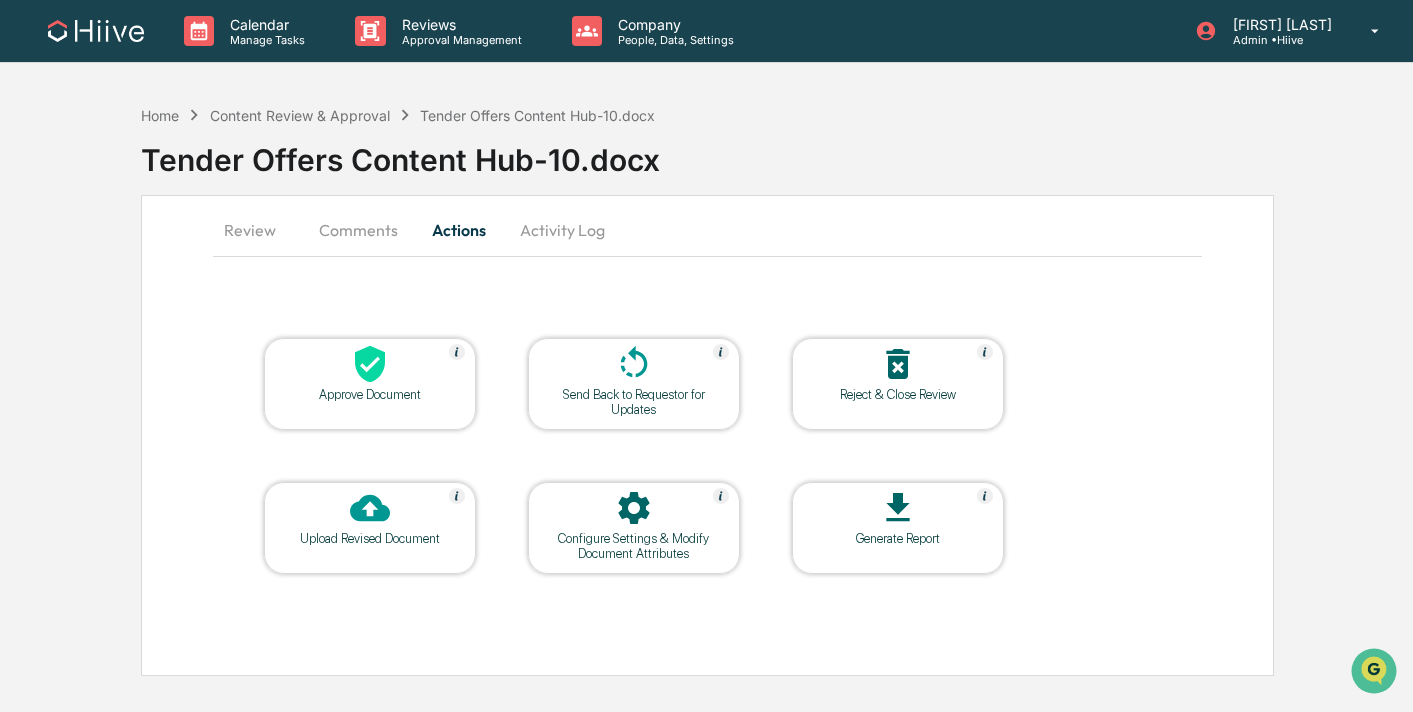 click on "Send Back to Requestor for Updates" at bounding box center (634, 402) 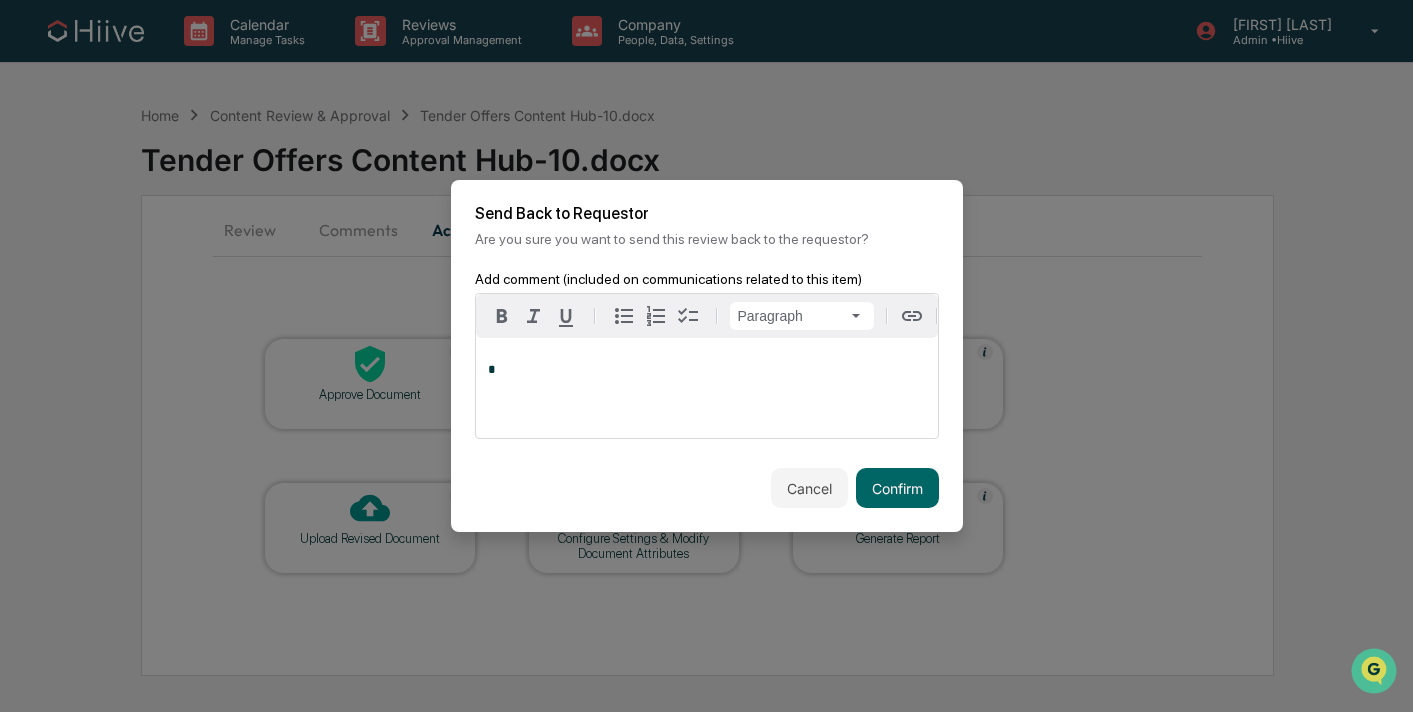 click on "*" at bounding box center [707, 388] 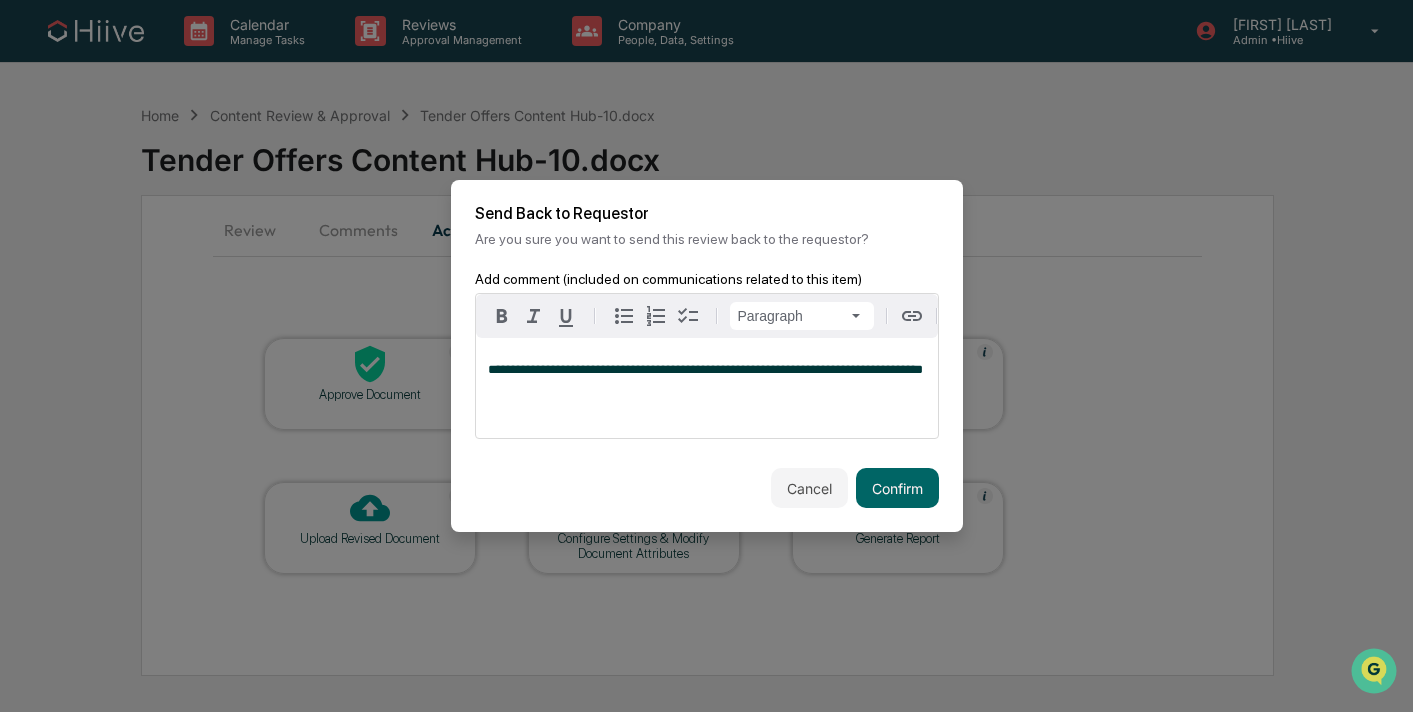click on "**********" at bounding box center [705, 369] 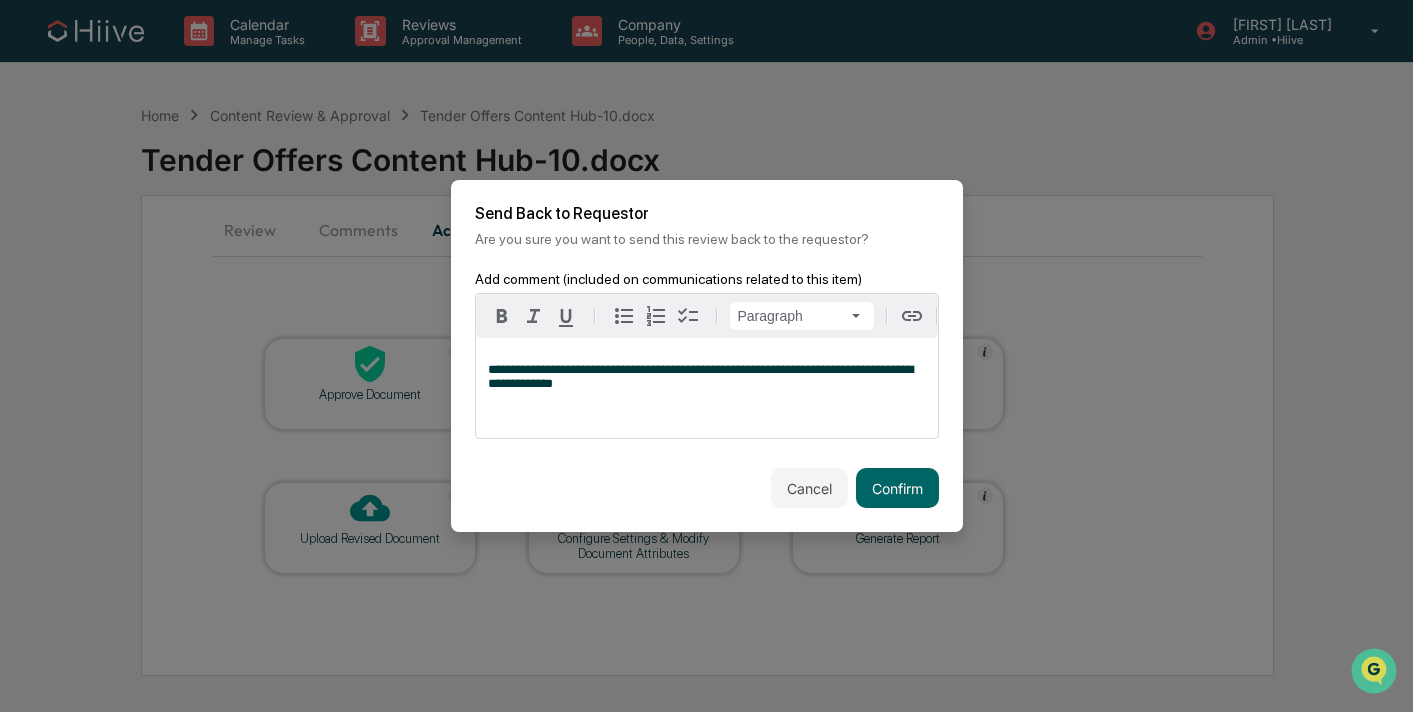 click on "**********" at bounding box center [707, 388] 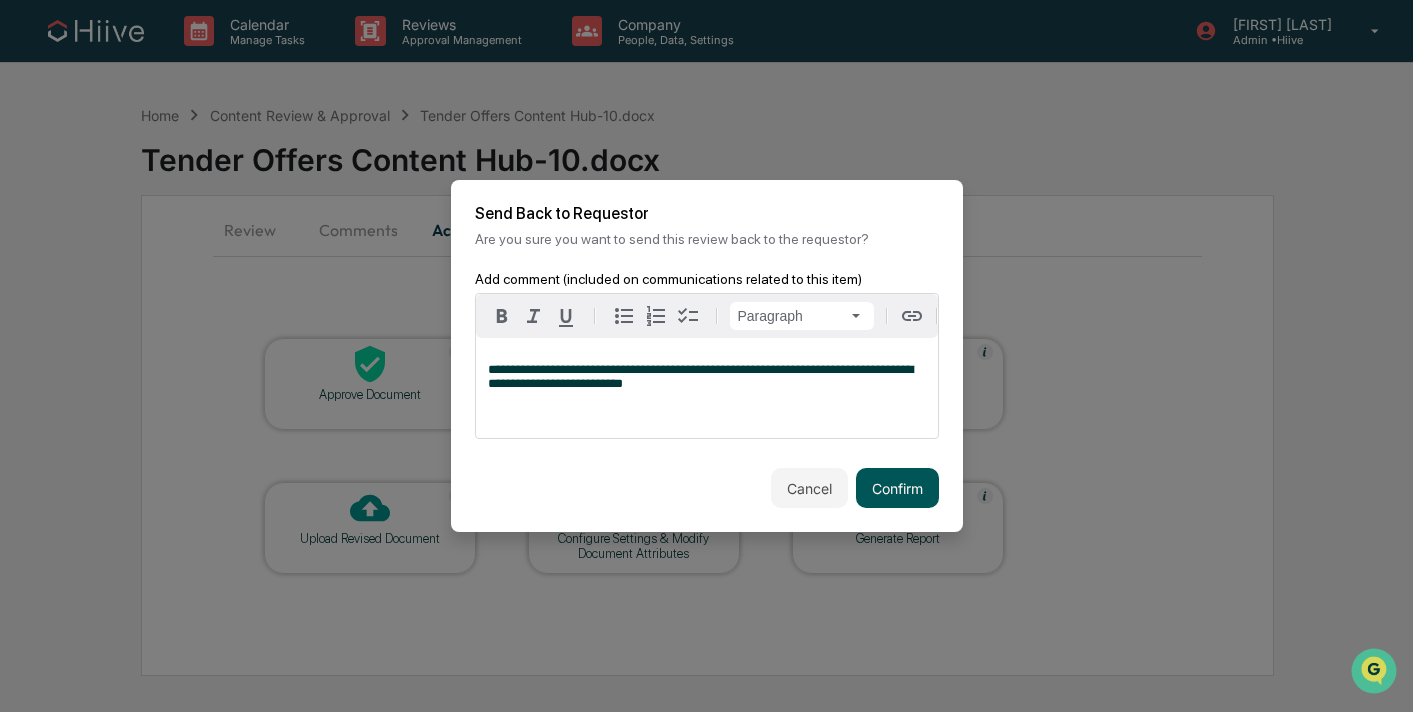 click on "Confirm" at bounding box center [897, 488] 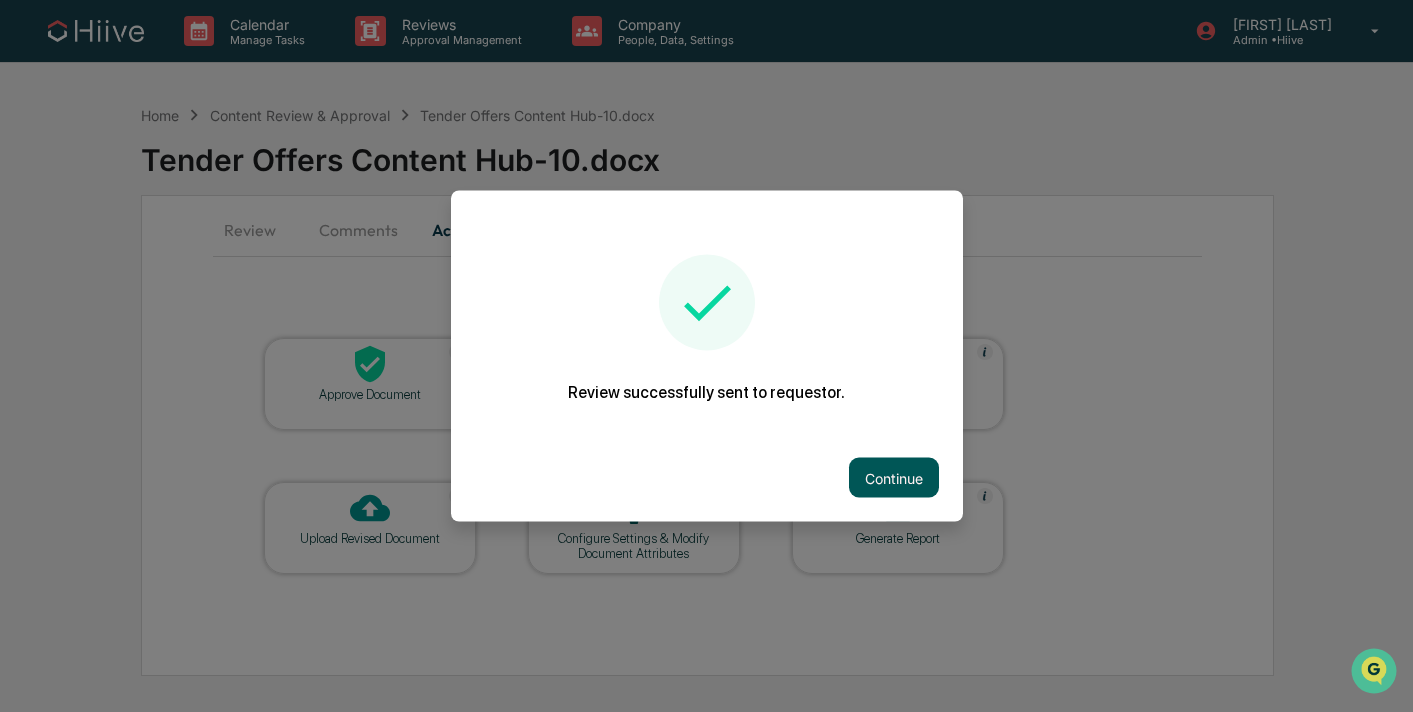 click on "Continue" at bounding box center (894, 478) 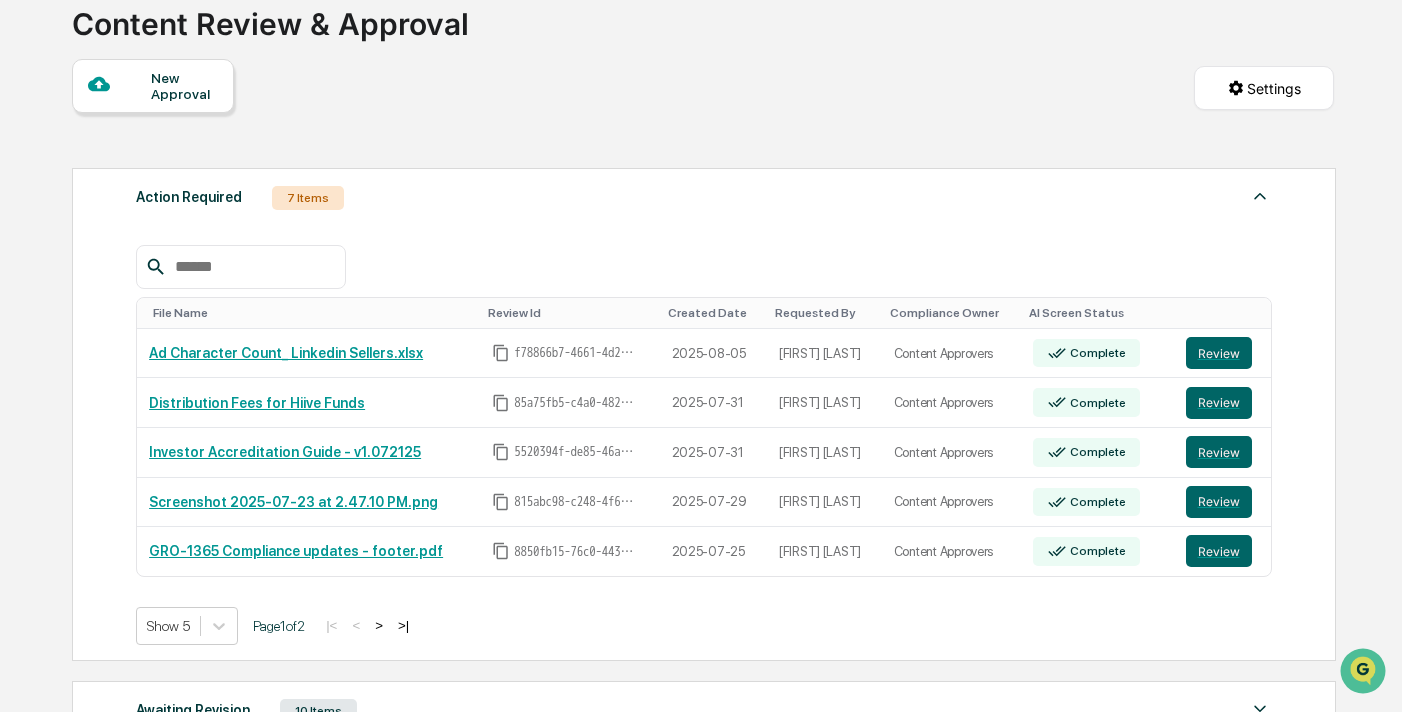 scroll, scrollTop: 157, scrollLeft: 0, axis: vertical 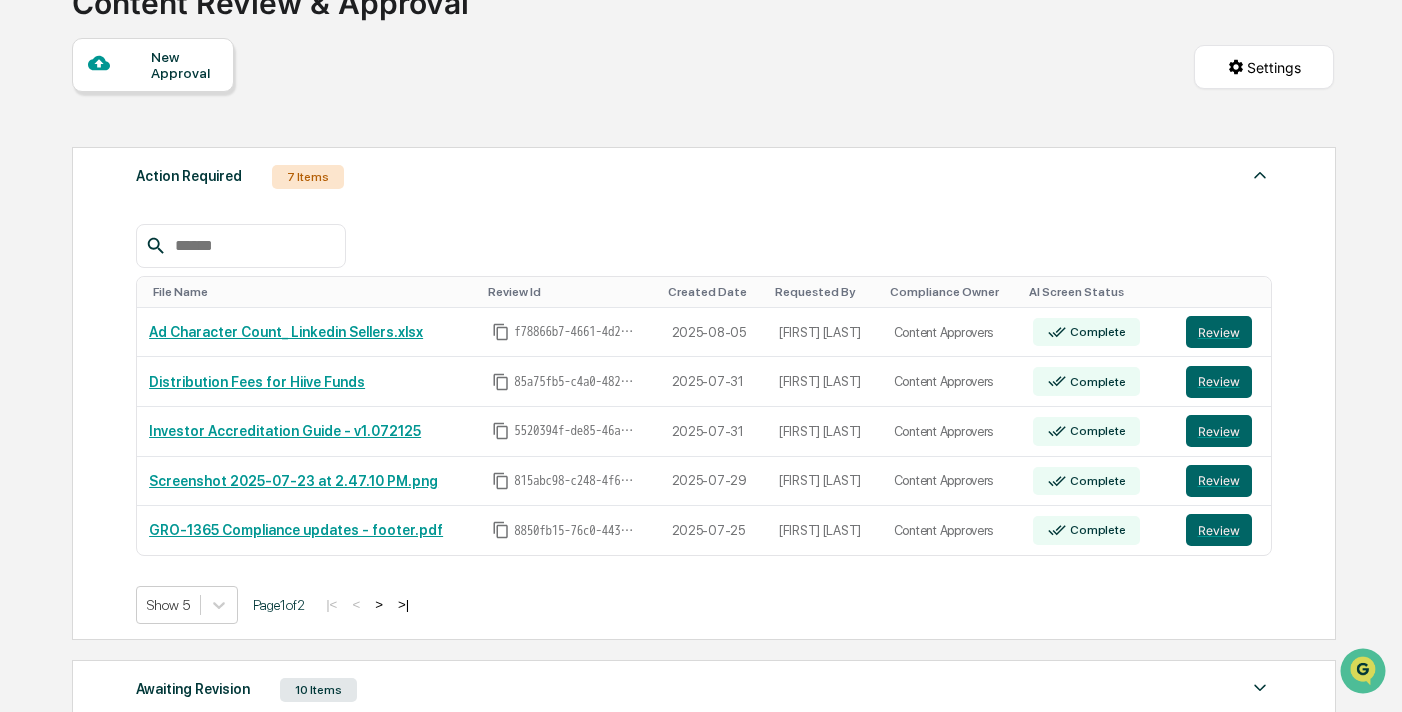 click on ">" at bounding box center [379, 604] 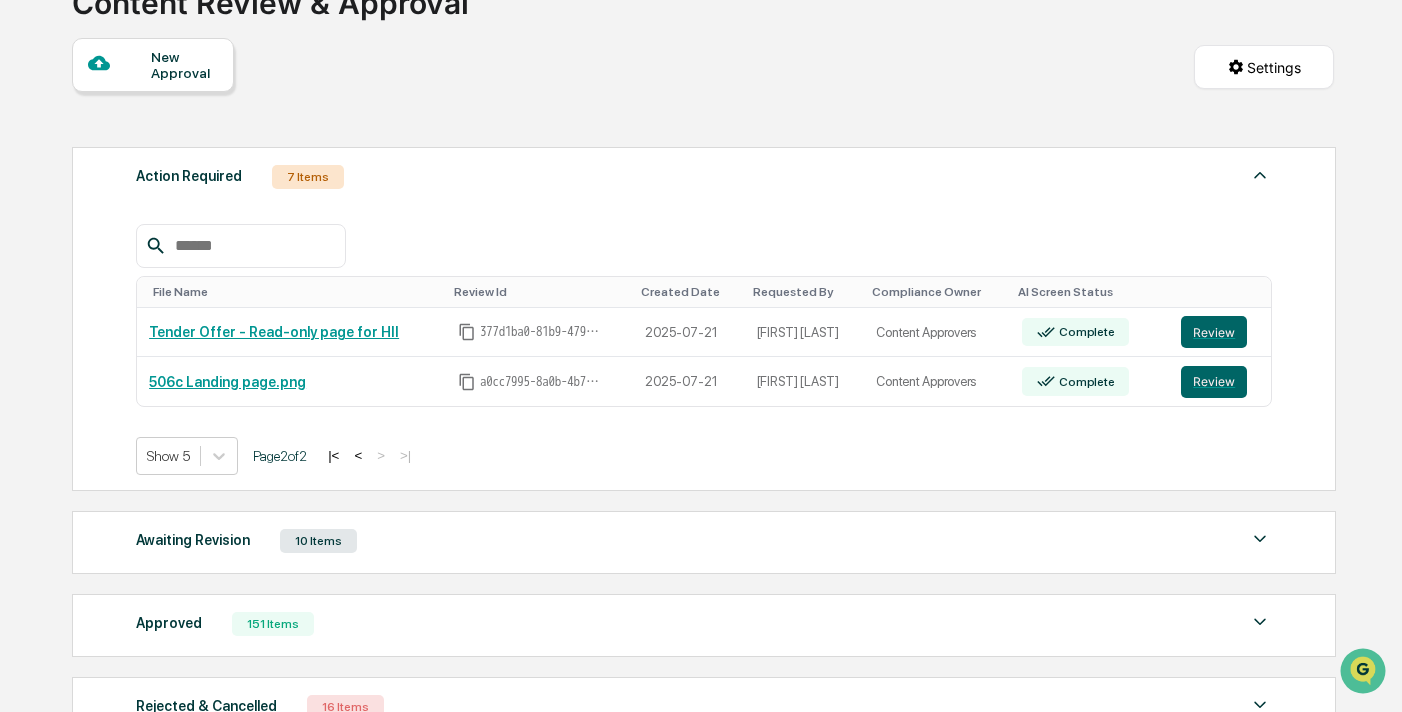 click on "<" at bounding box center (358, 455) 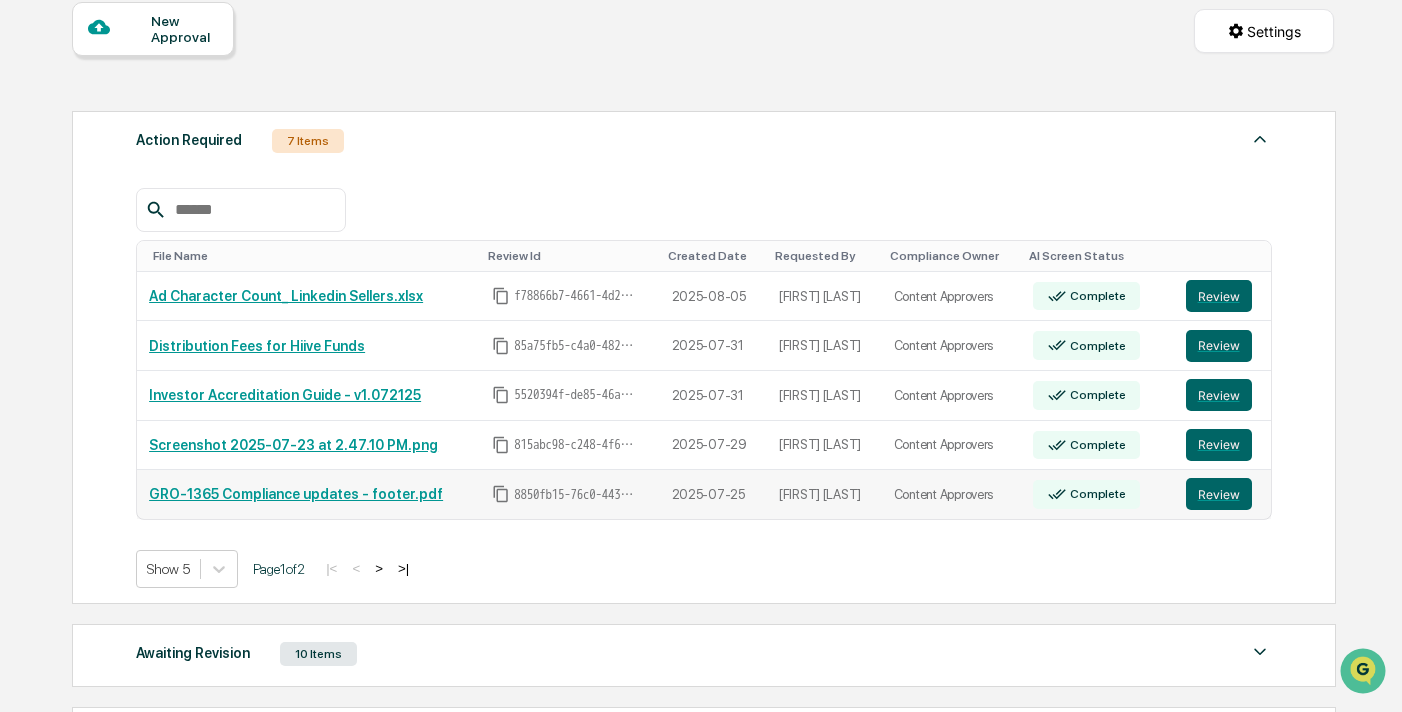 scroll, scrollTop: 202, scrollLeft: 0, axis: vertical 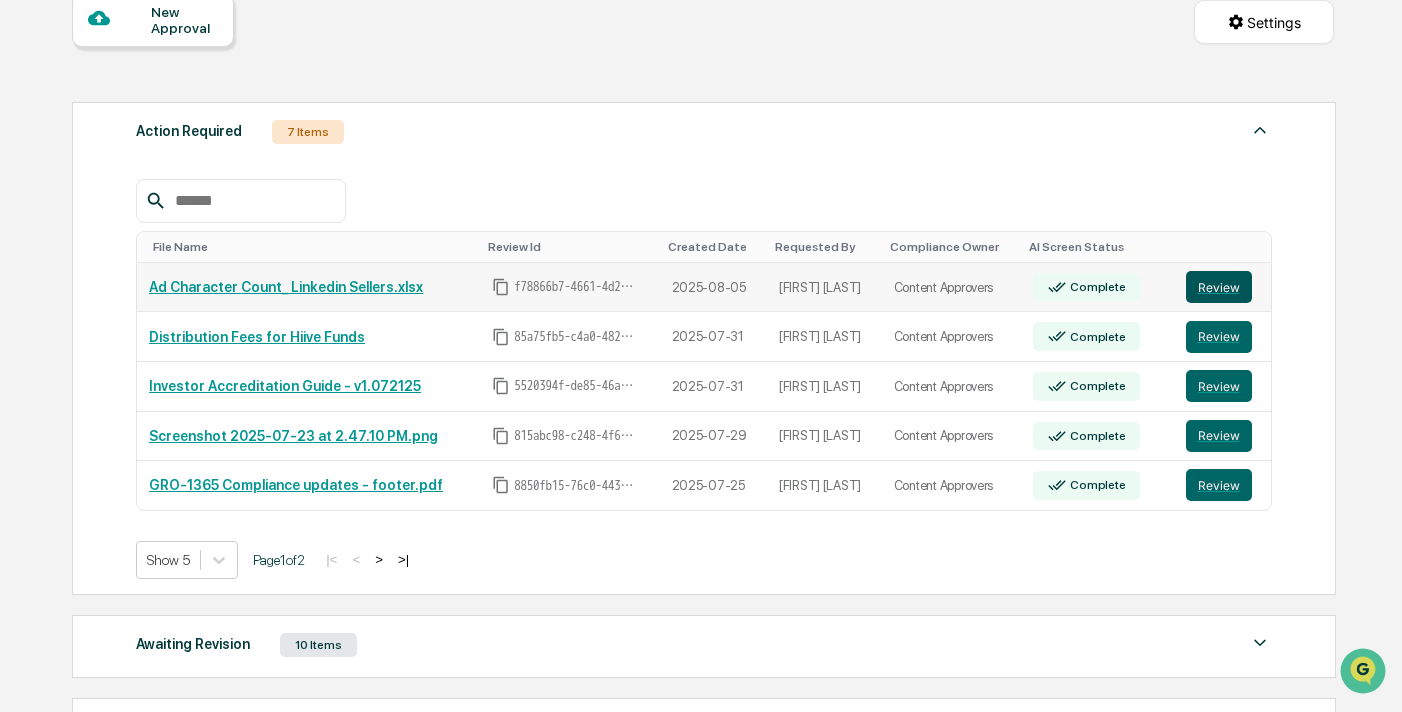 click on "Review" at bounding box center (1219, 287) 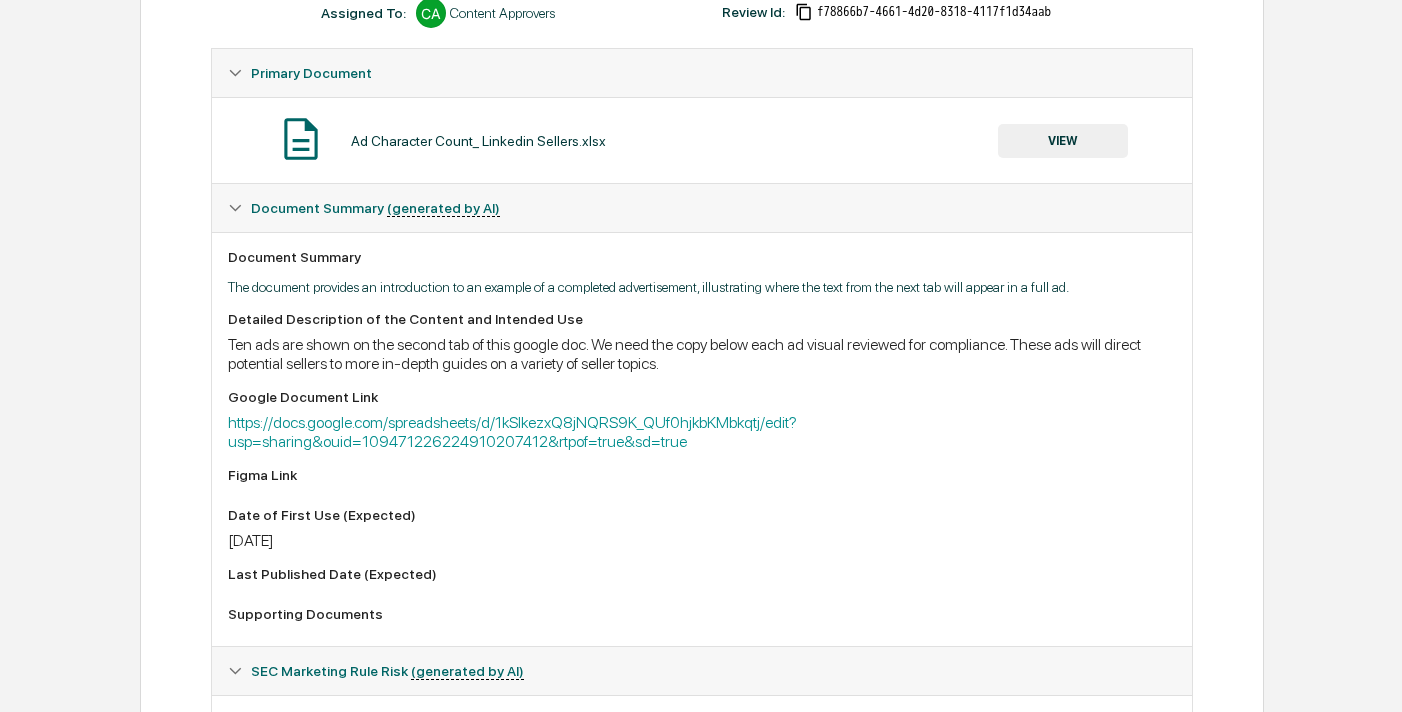 scroll, scrollTop: 0, scrollLeft: 0, axis: both 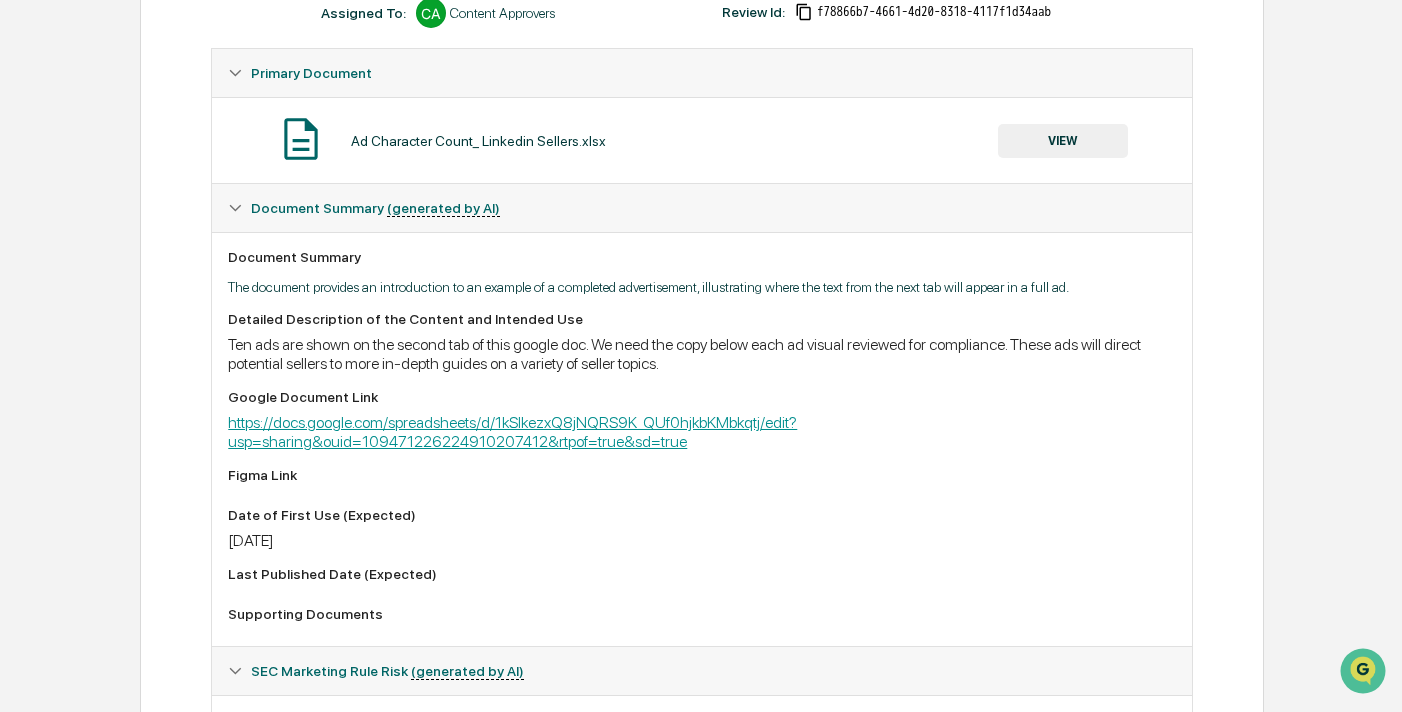 click on "https://docs.google.com/spreadsheets/d/1kSIkezxQ8jNQRS9K_QUf0hjkbKMbkqtj/edit?usp=sharing&ouid=109471226224910207412&rtpof=true&sd=true" at bounding box center [512, 432] 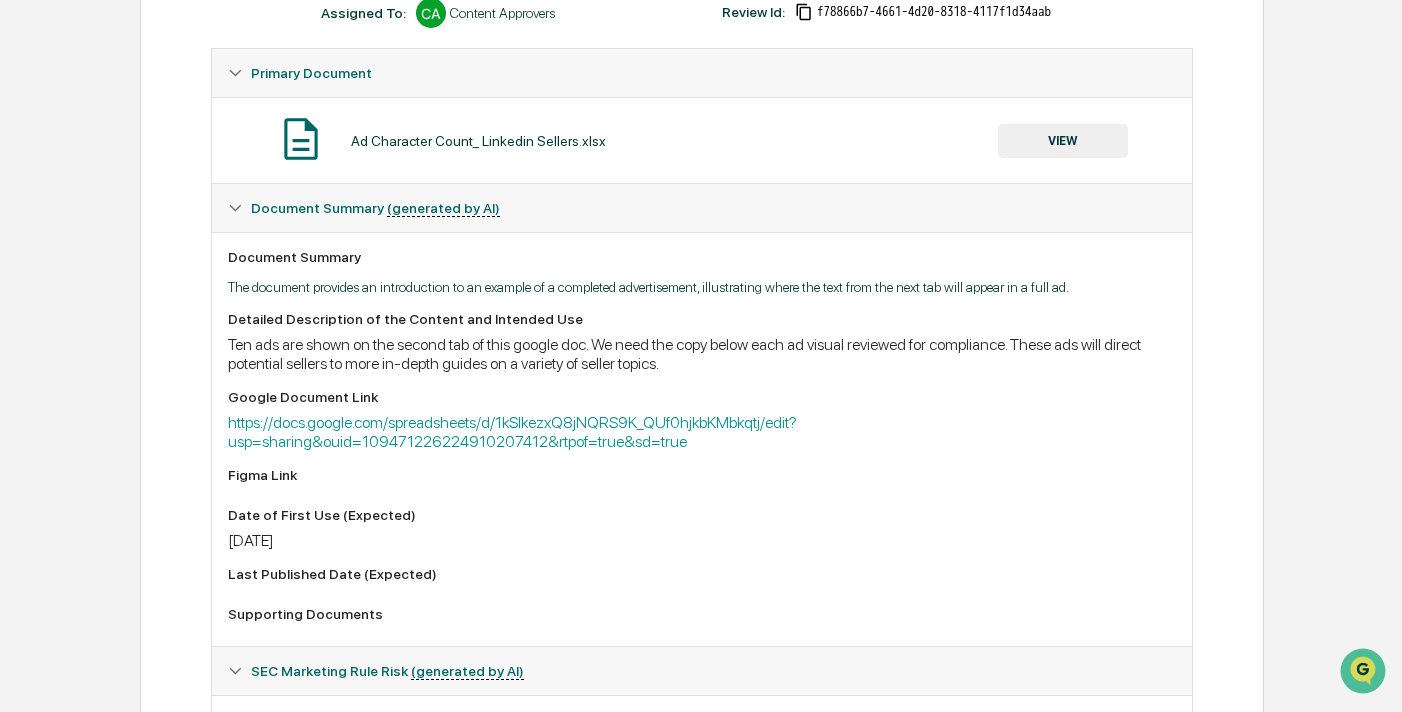 scroll, scrollTop: 0, scrollLeft: 0, axis: both 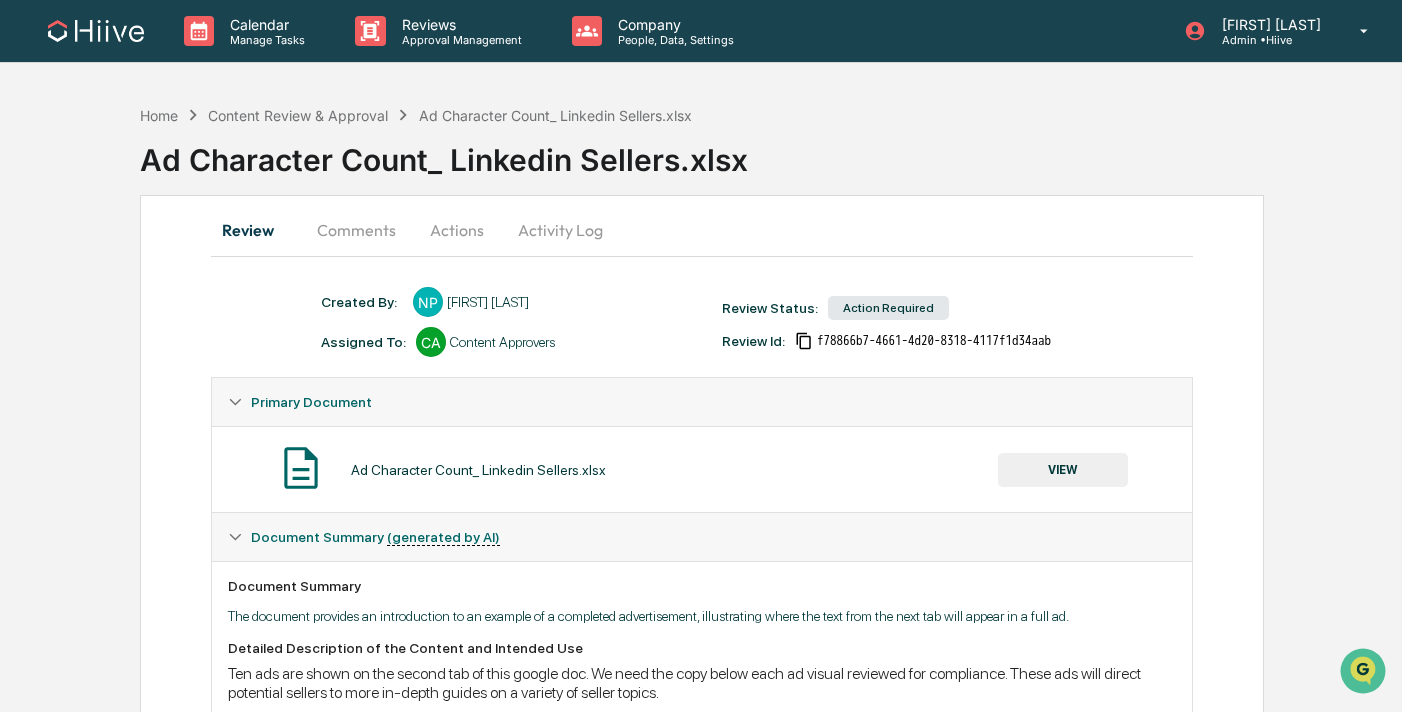 click on "Comments" at bounding box center (356, 230) 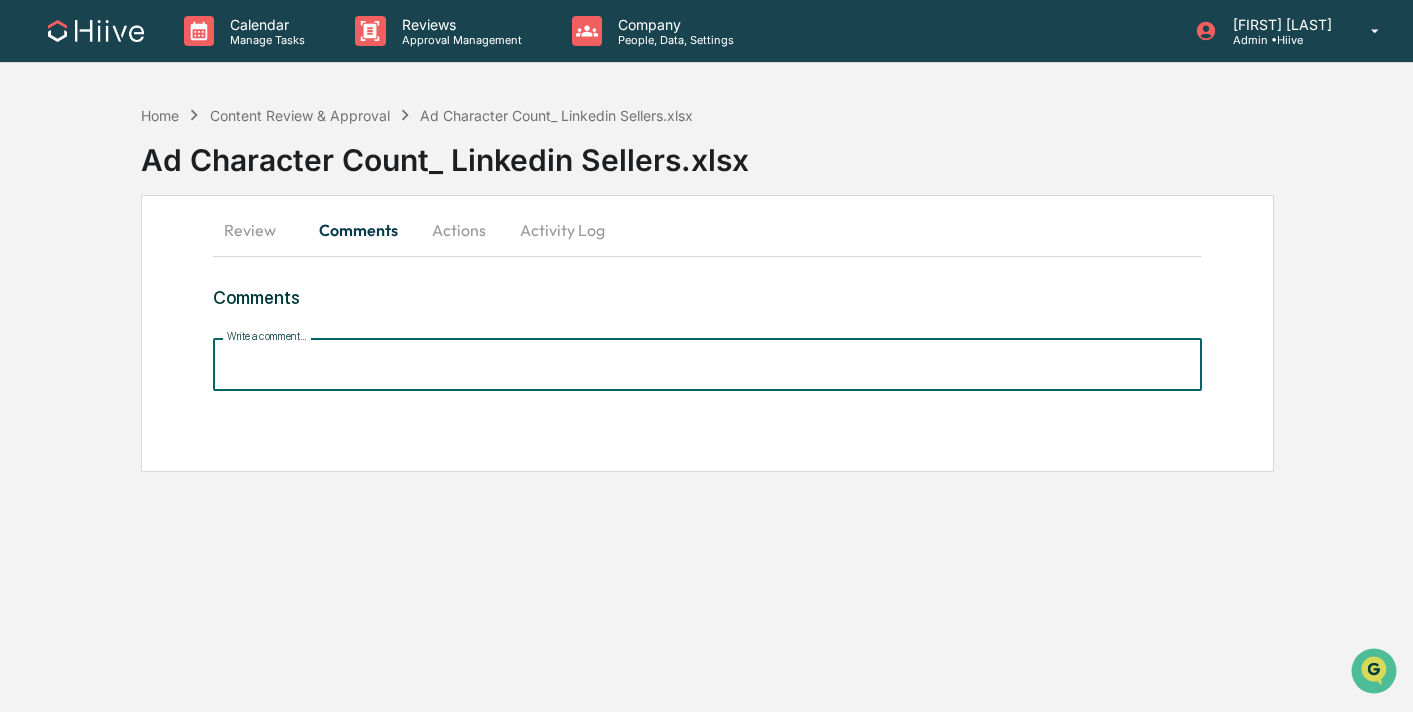 click on "Write a comment..." at bounding box center [707, 364] 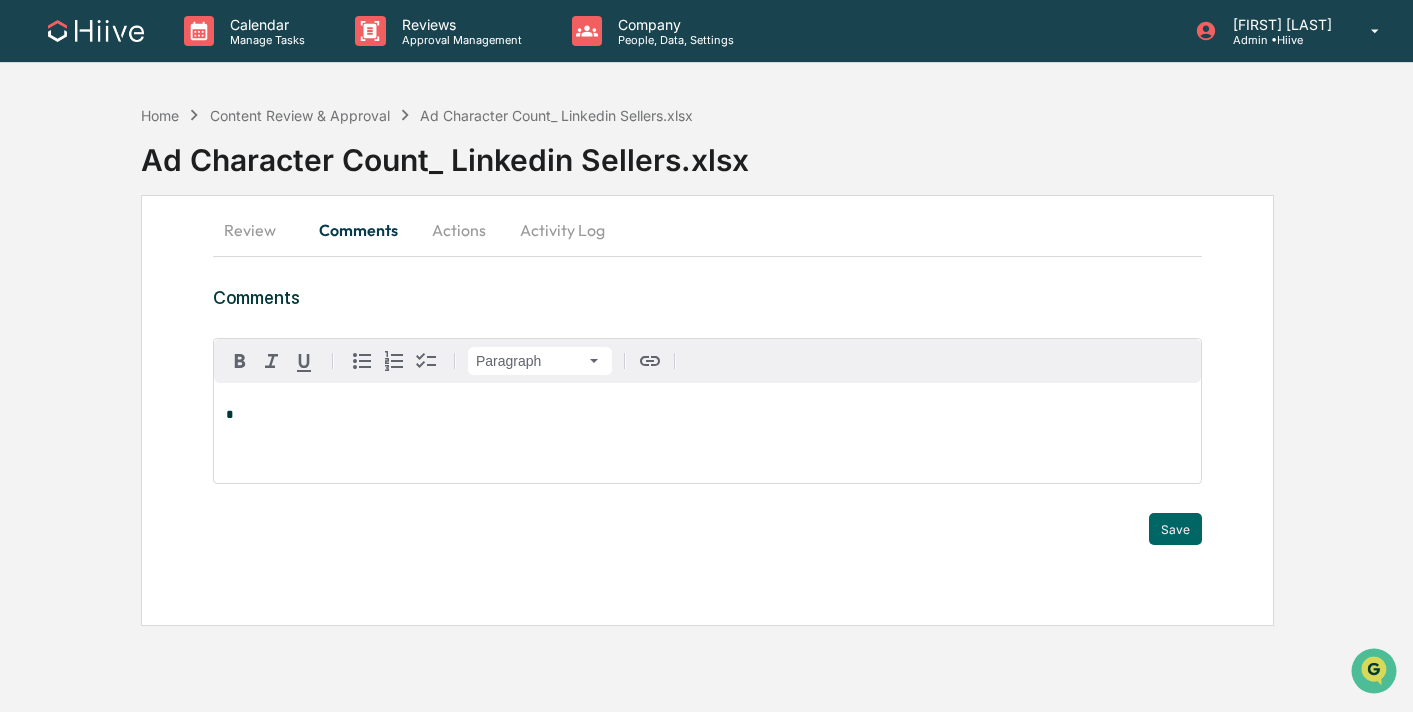 type 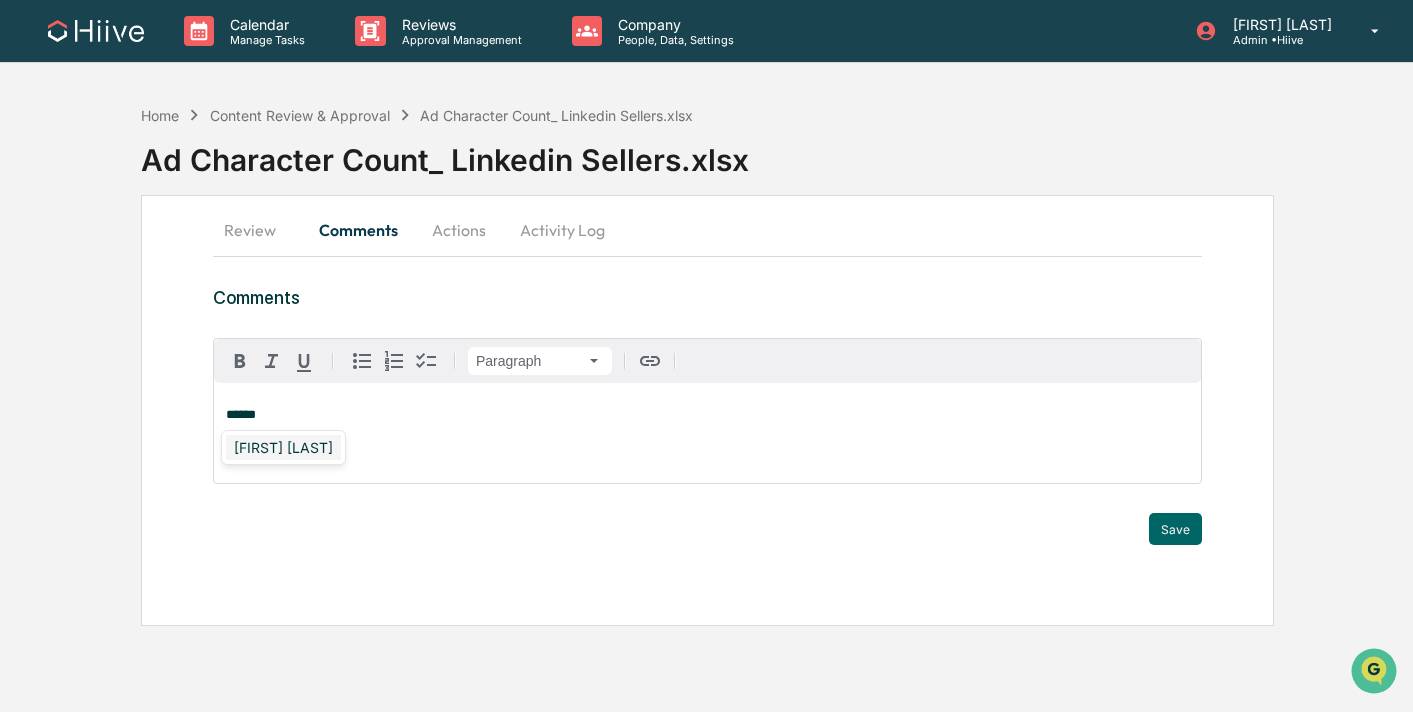 click on "Susan Woodard" at bounding box center [283, 447] 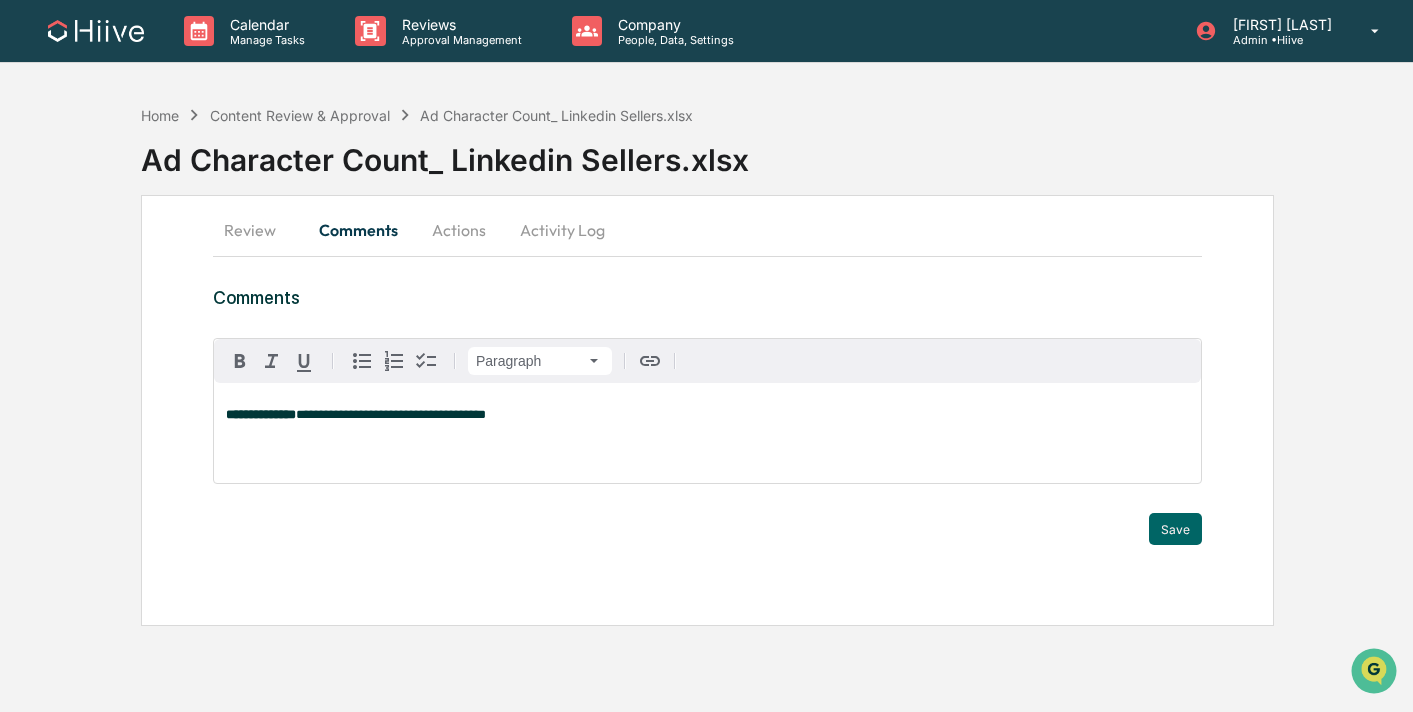 click on "Review" at bounding box center (258, 230) 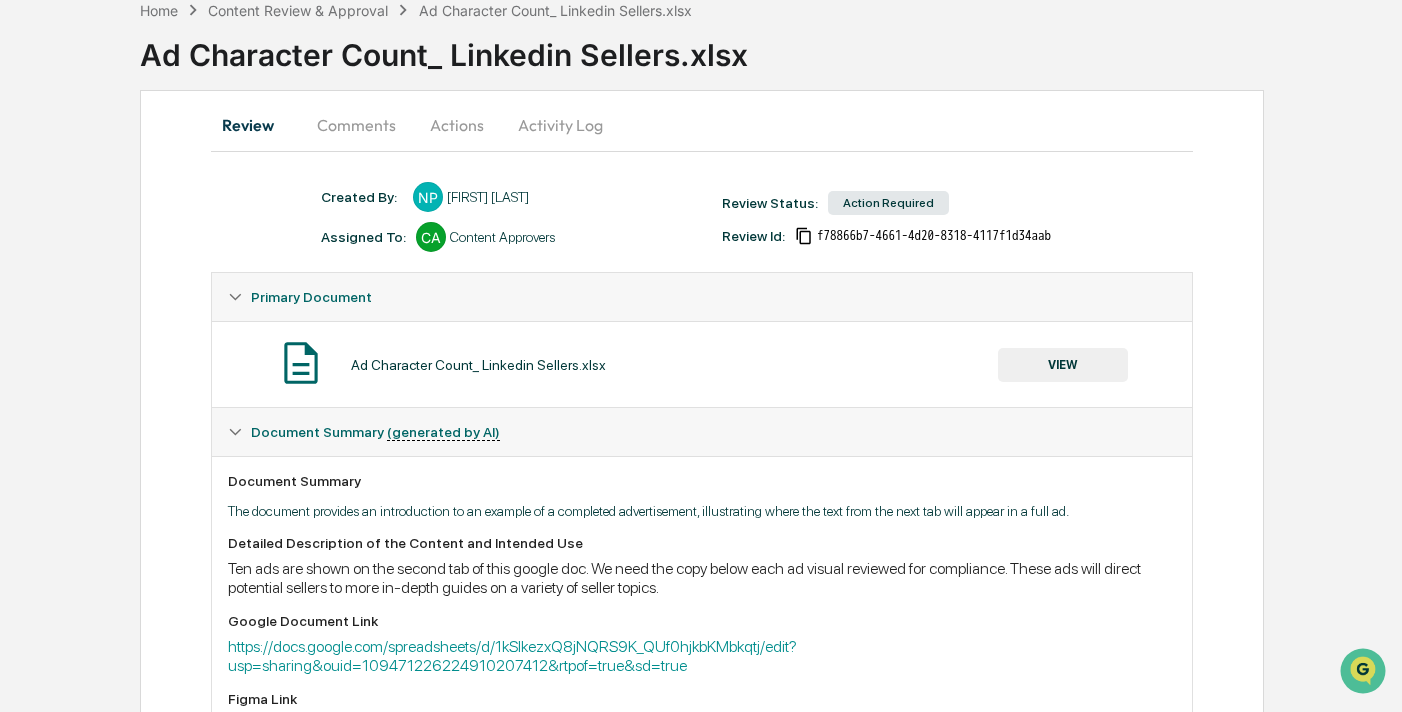 scroll, scrollTop: 0, scrollLeft: 0, axis: both 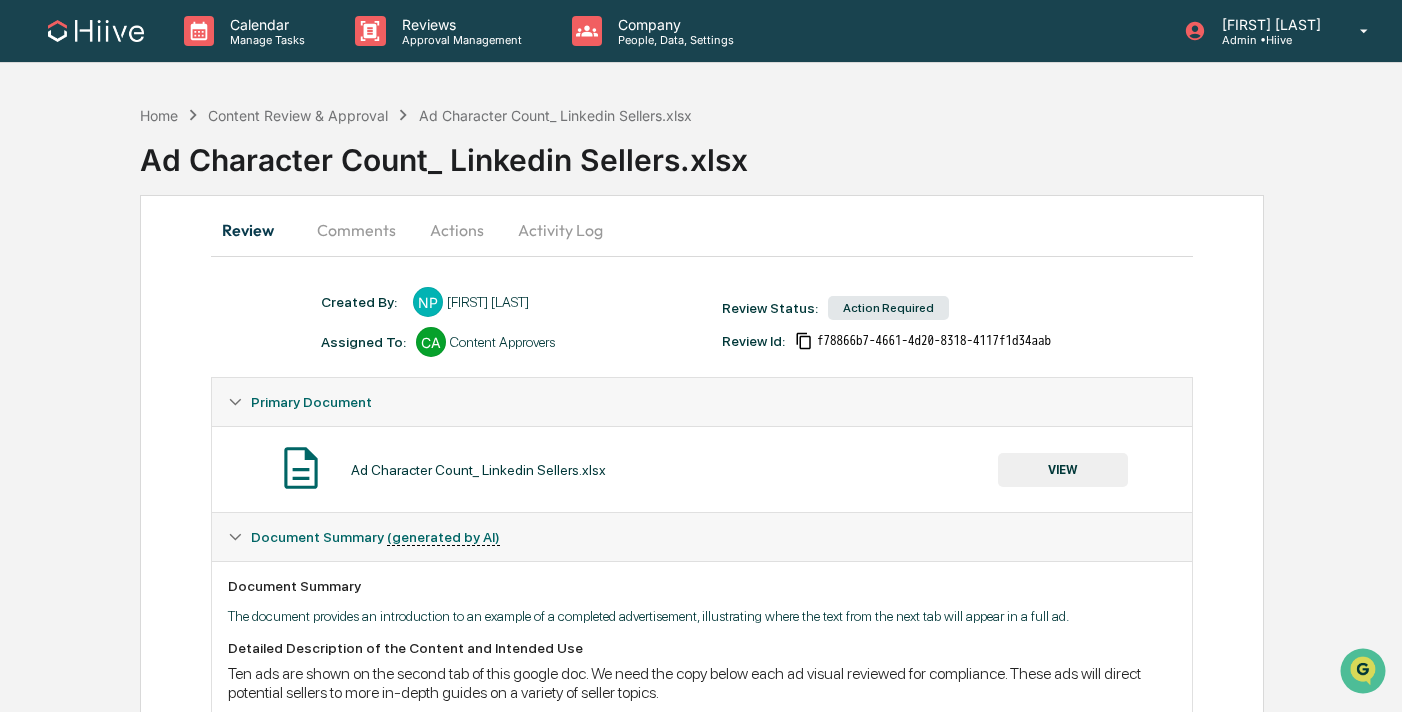 click on "Comments" at bounding box center (356, 230) 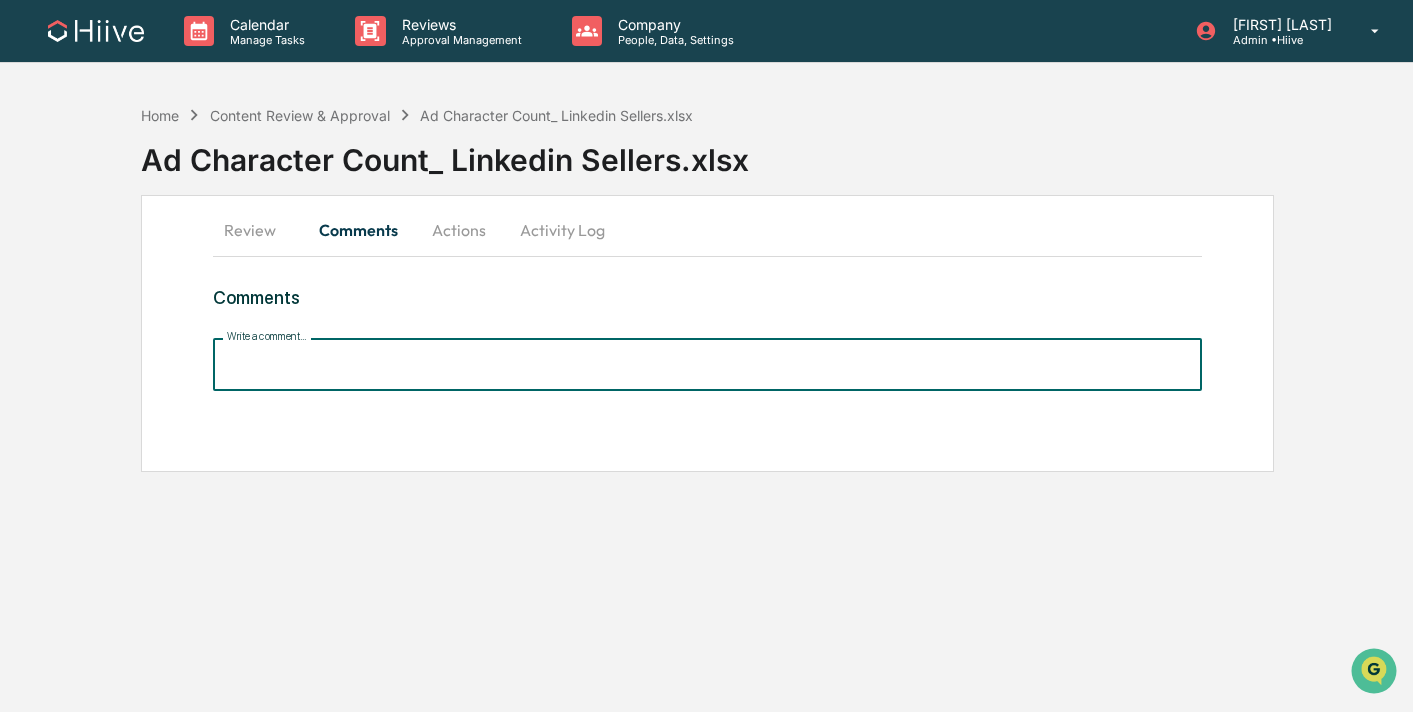 click on "Write a comment..." at bounding box center [707, 364] 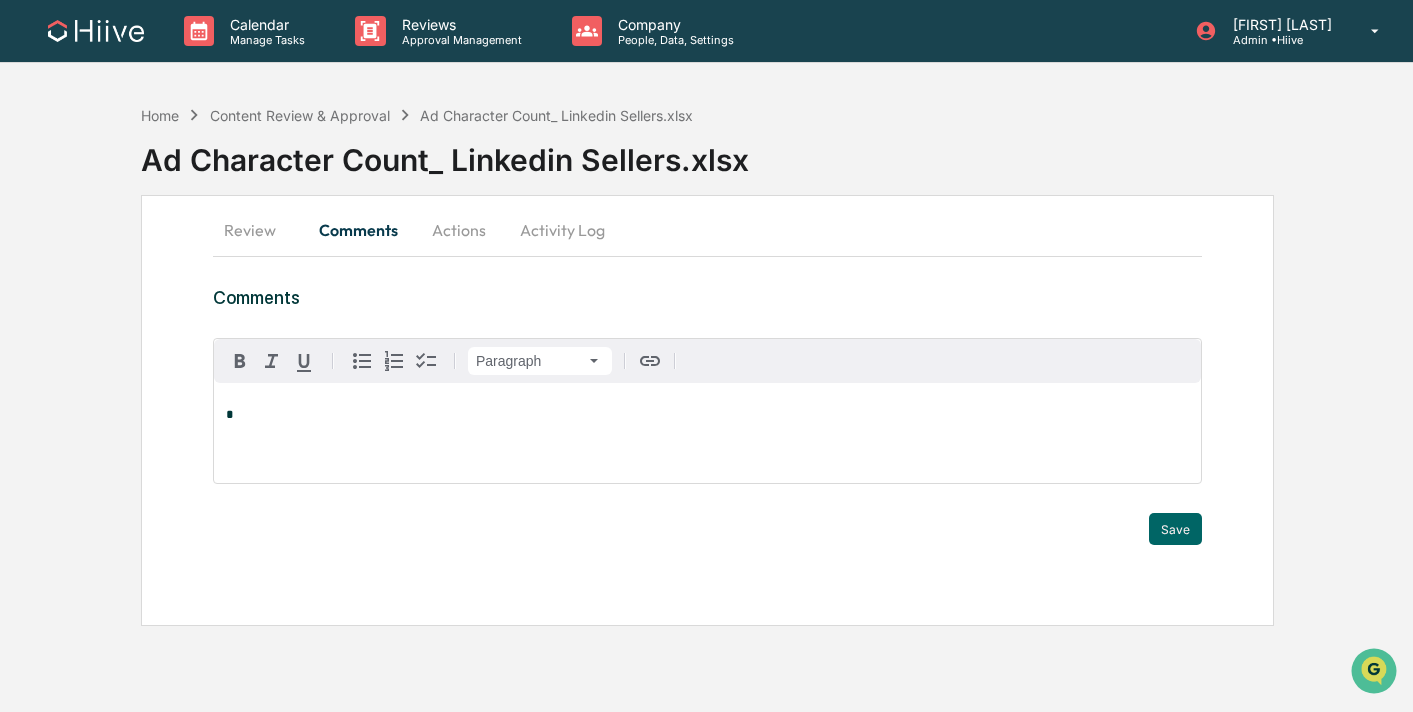 type 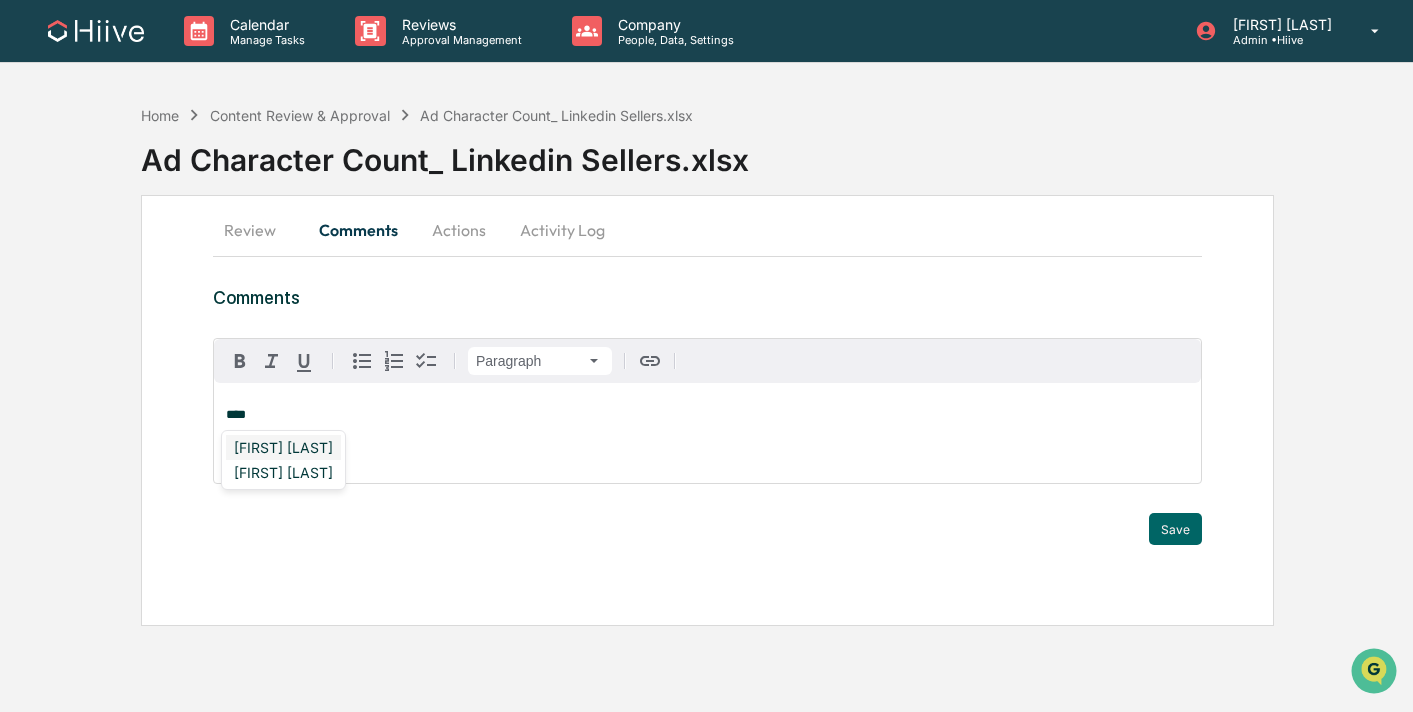 click on "Susan Woodard" at bounding box center (283, 447) 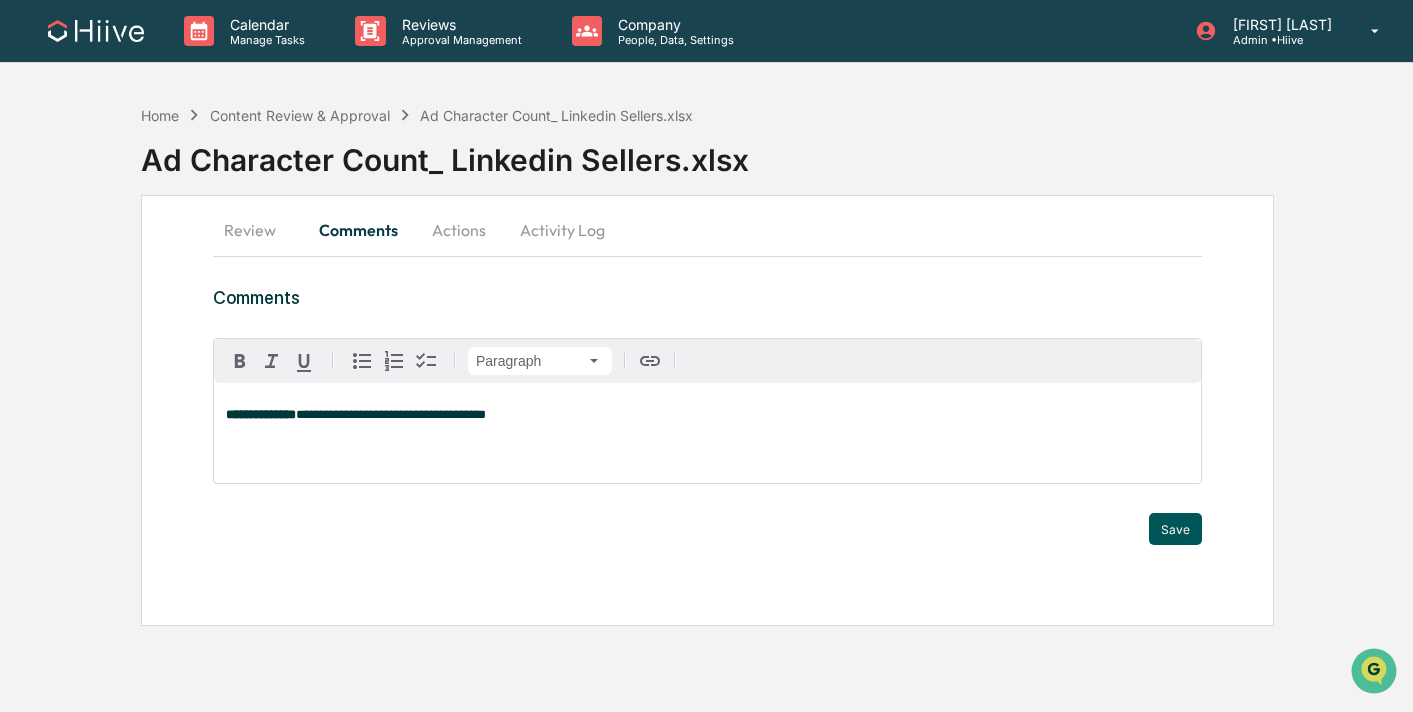click on "Save" at bounding box center (1175, 529) 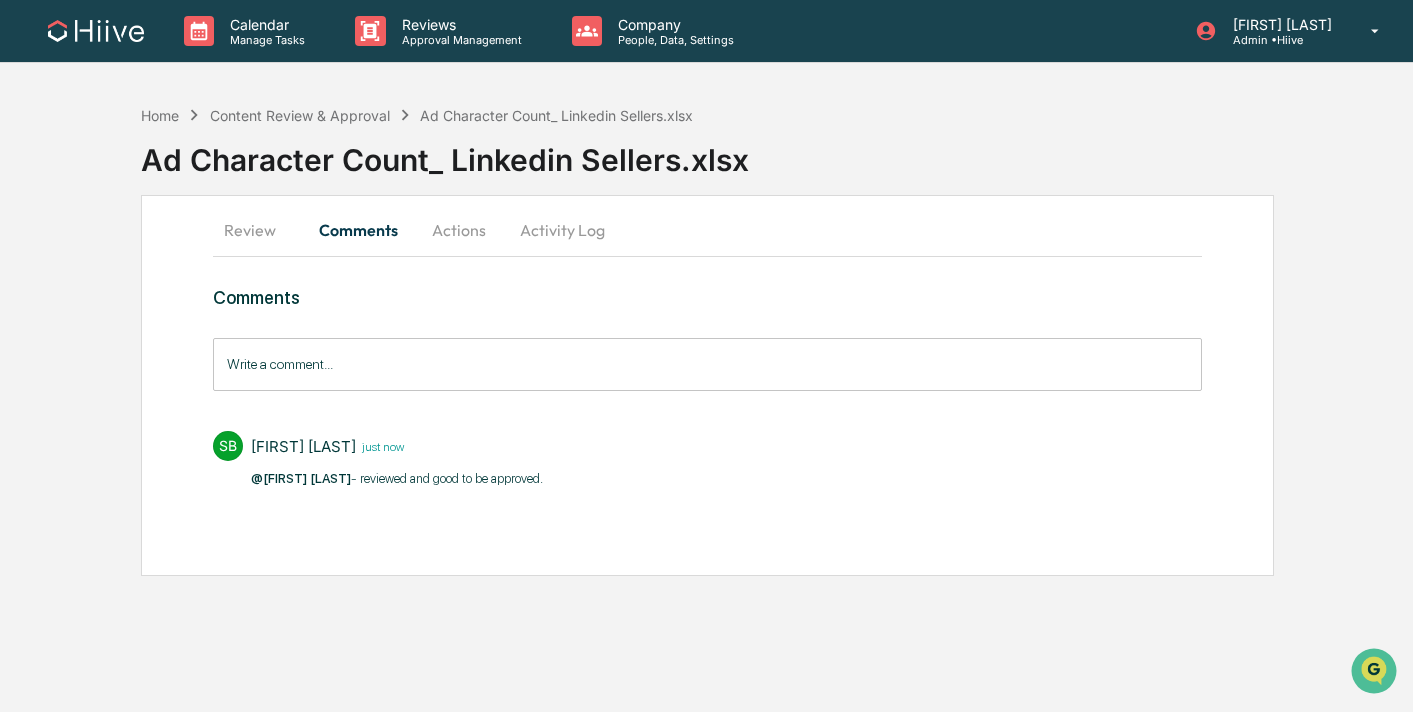 click on "Review" at bounding box center (258, 230) 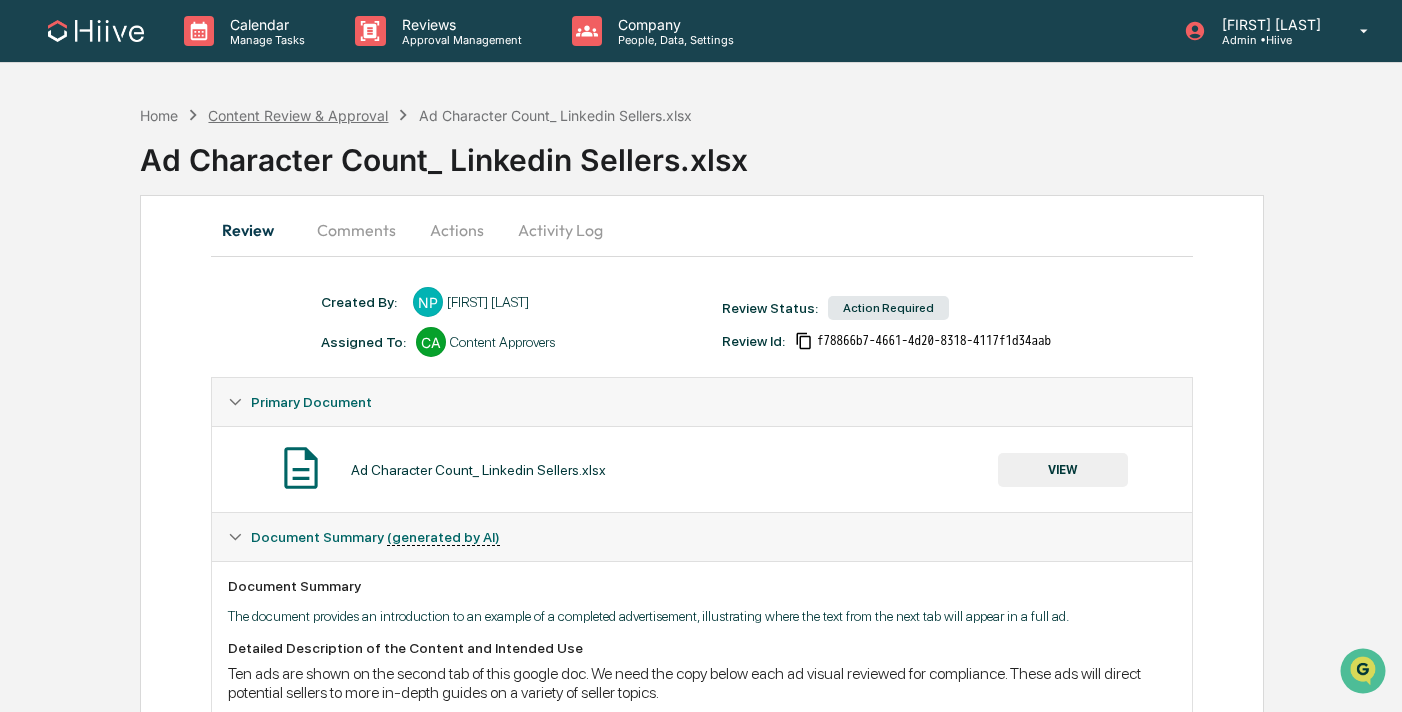 click on "Content Review & Approval" at bounding box center (298, 115) 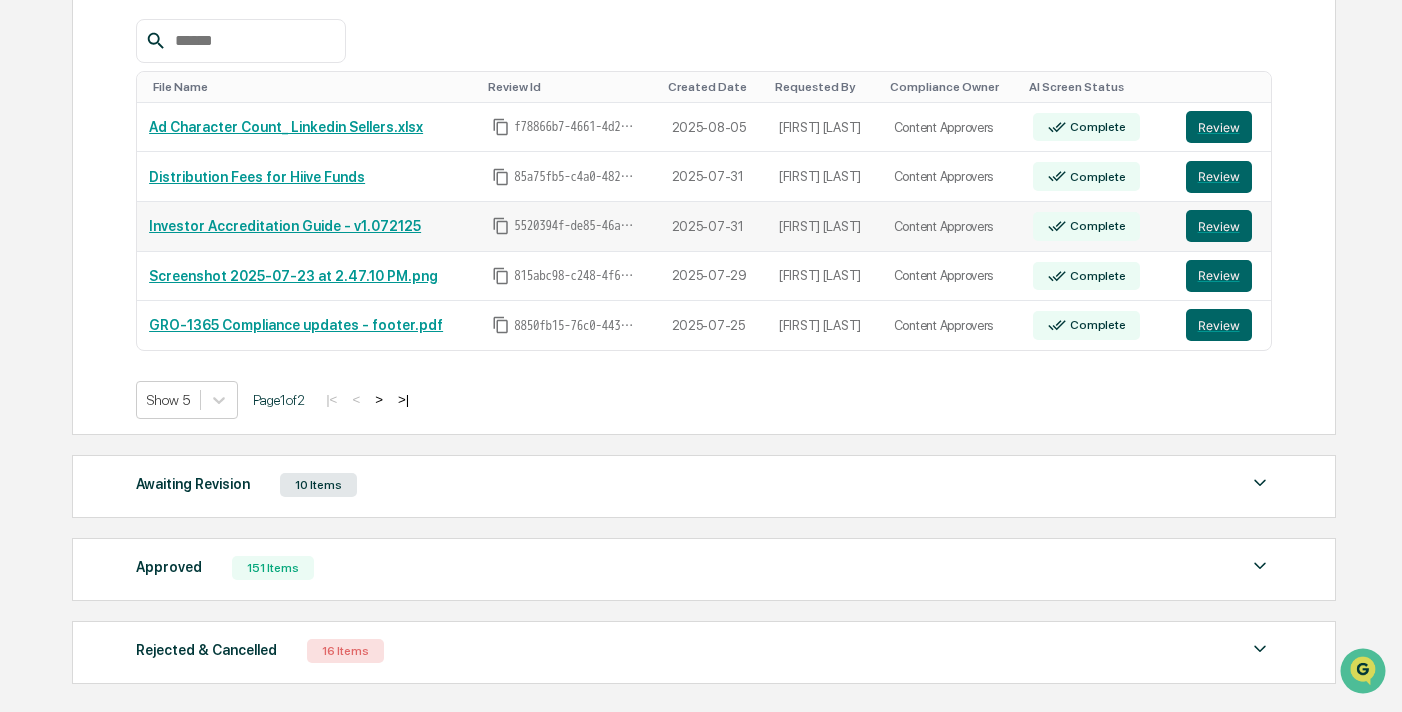 scroll, scrollTop: 471, scrollLeft: 0, axis: vertical 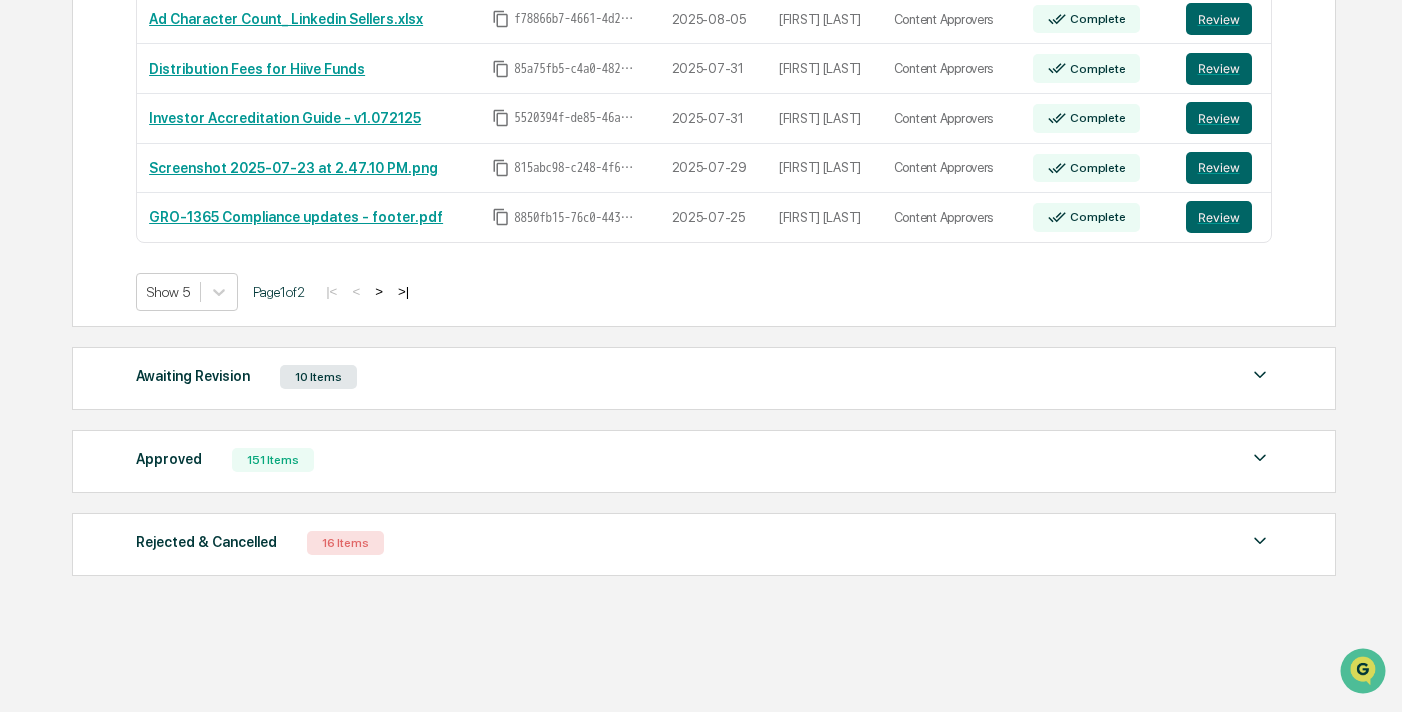 click on "151 Items" at bounding box center (273, 460) 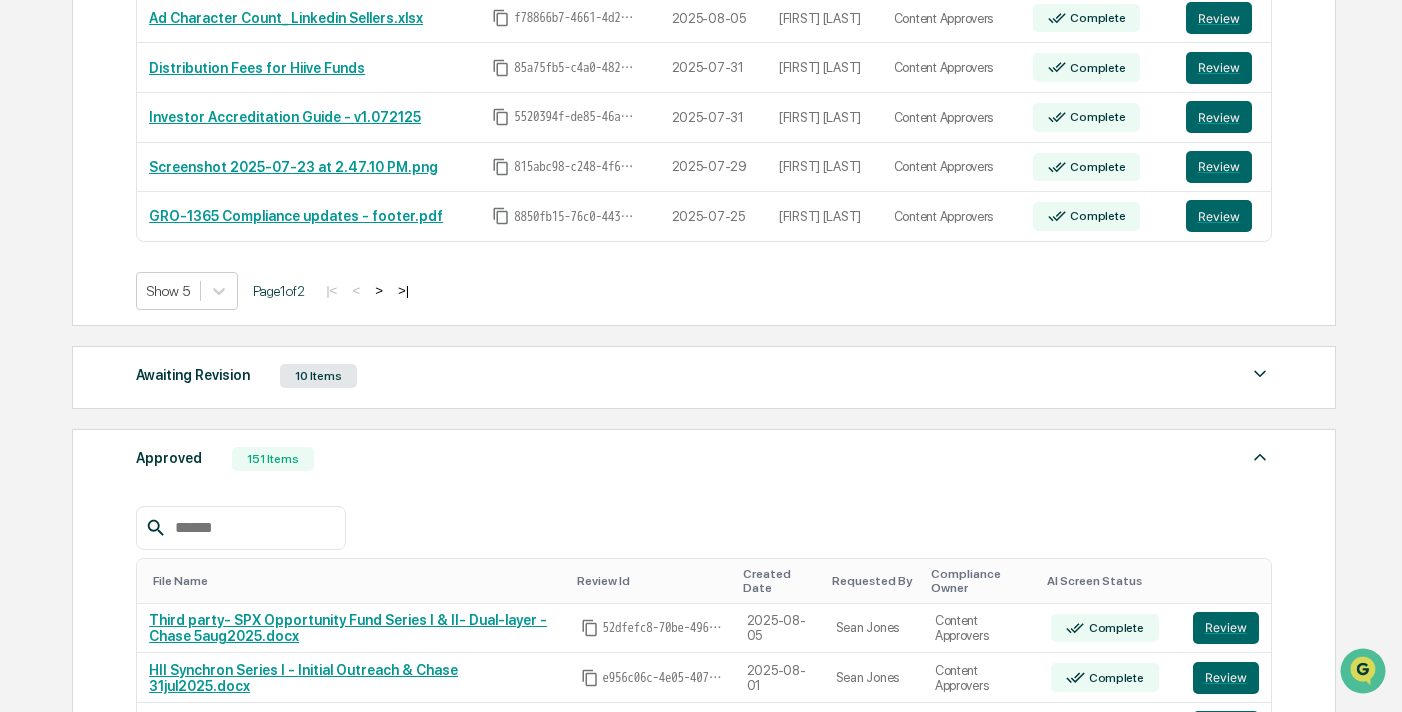 click on "151 Items" at bounding box center [273, 459] 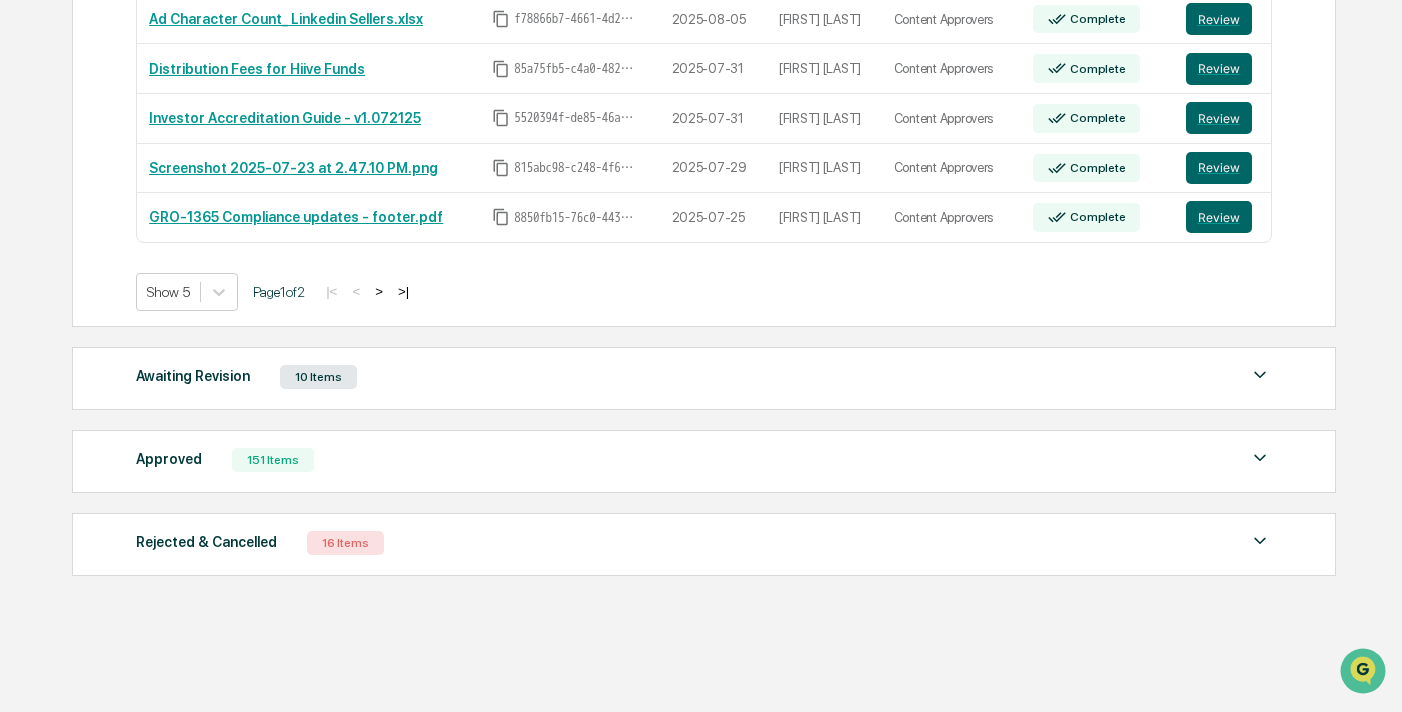 click on "Rejected & Cancelled" at bounding box center [206, 542] 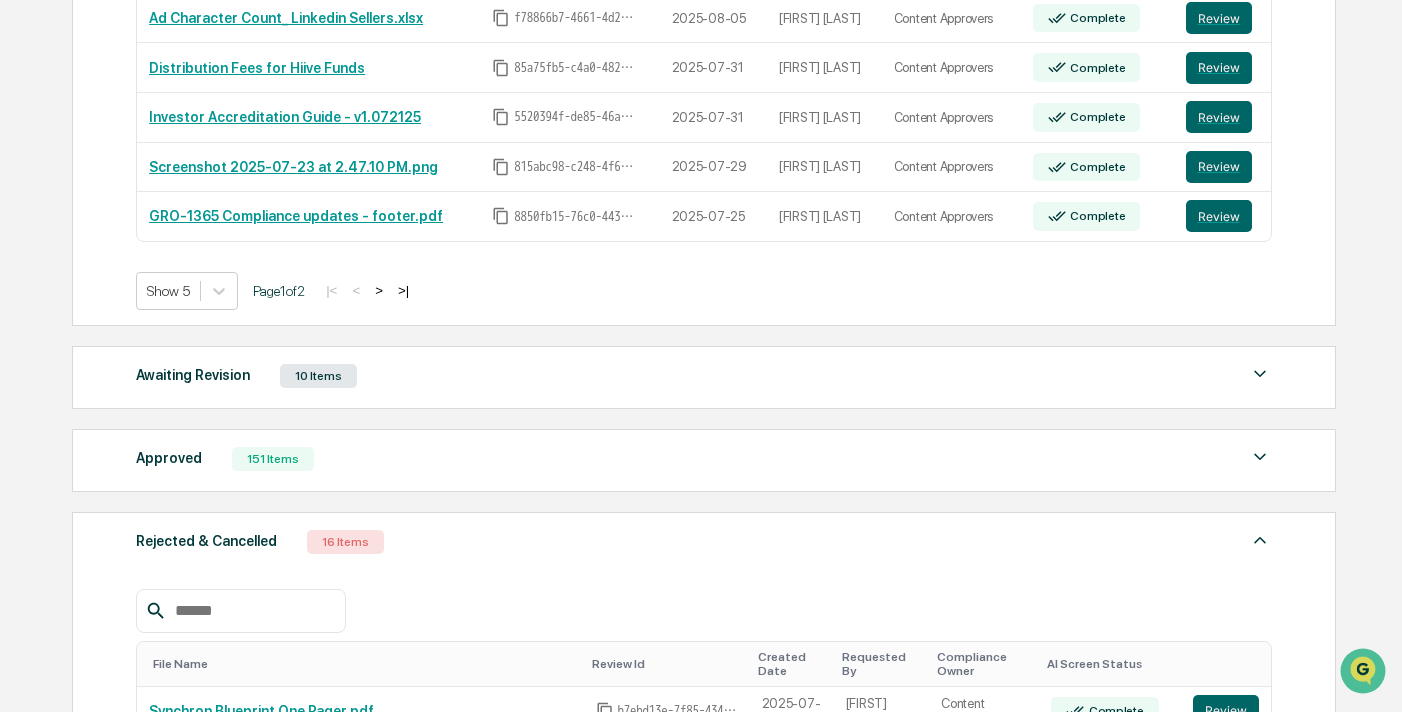 click on "Rejected & Cancelled" at bounding box center (206, 541) 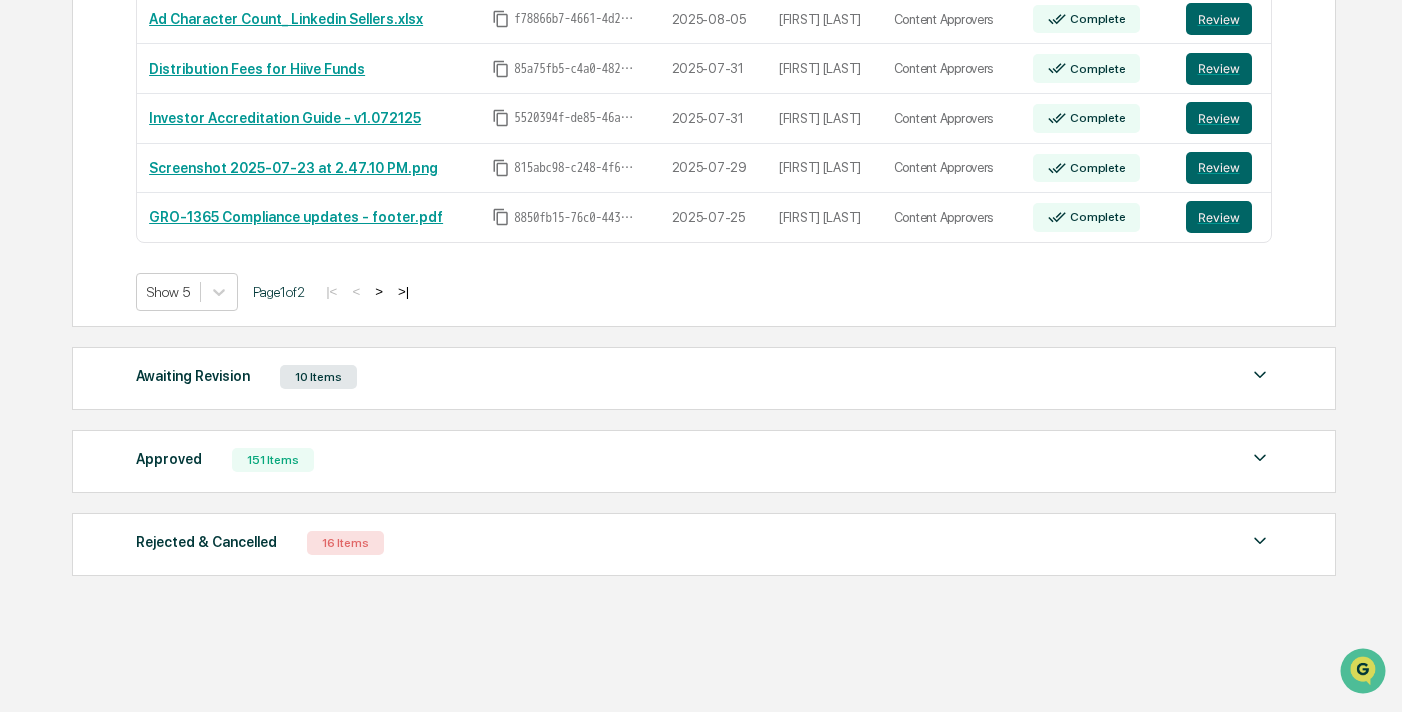 scroll, scrollTop: 0, scrollLeft: 0, axis: both 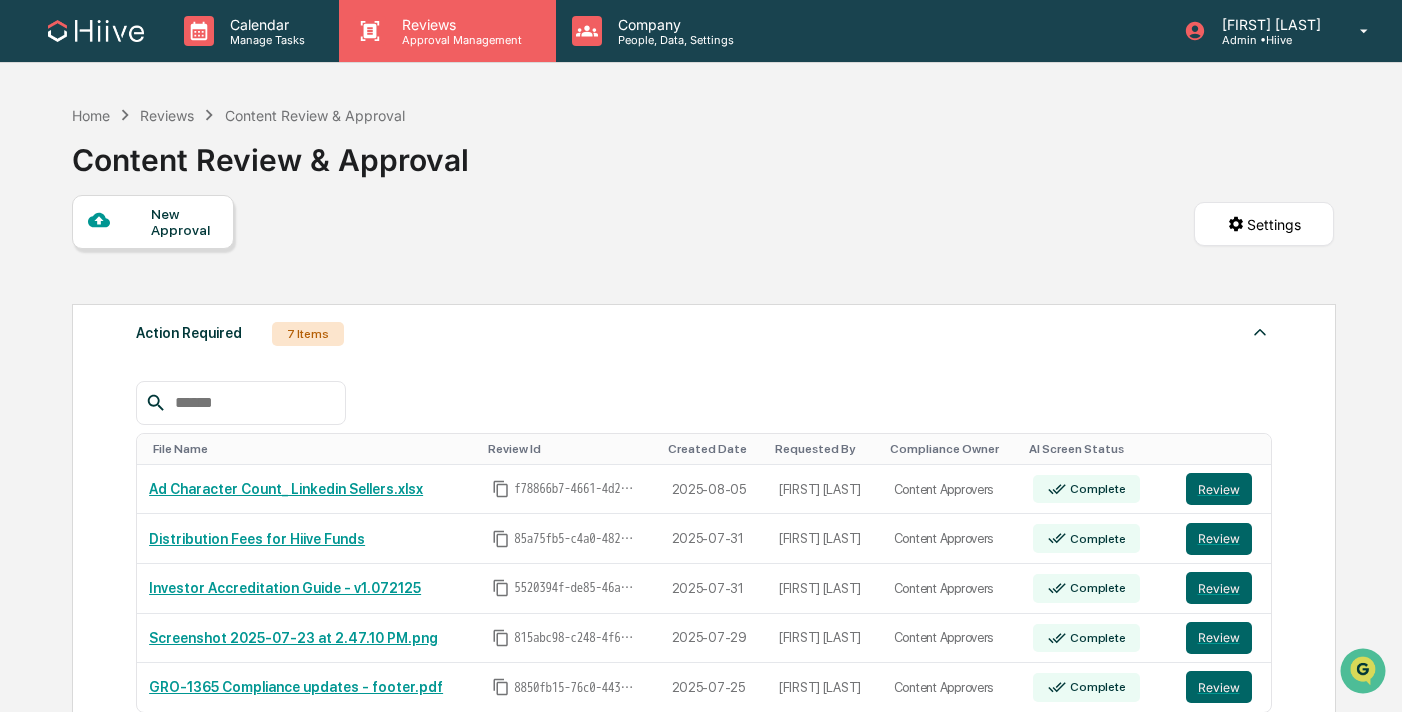 click on "Reviews" at bounding box center [459, 24] 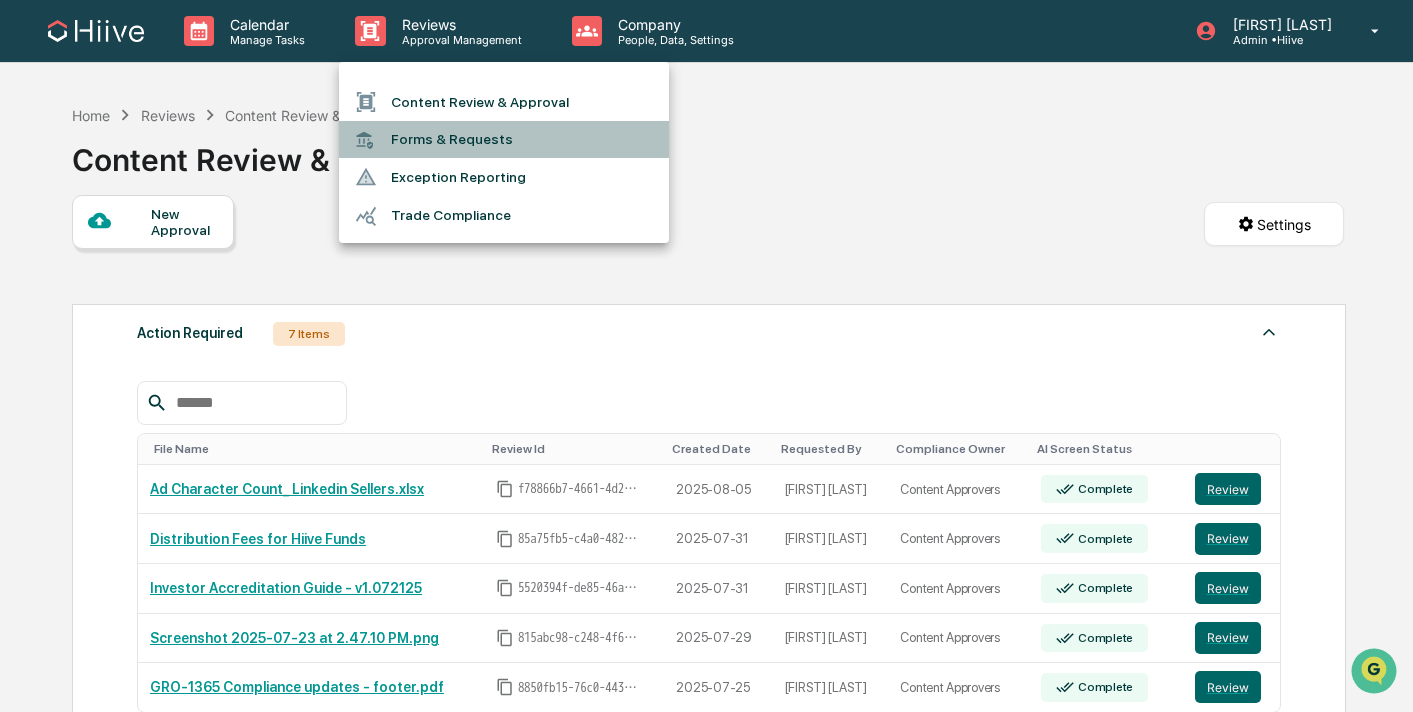 click on "Forms & Requests" at bounding box center [504, 139] 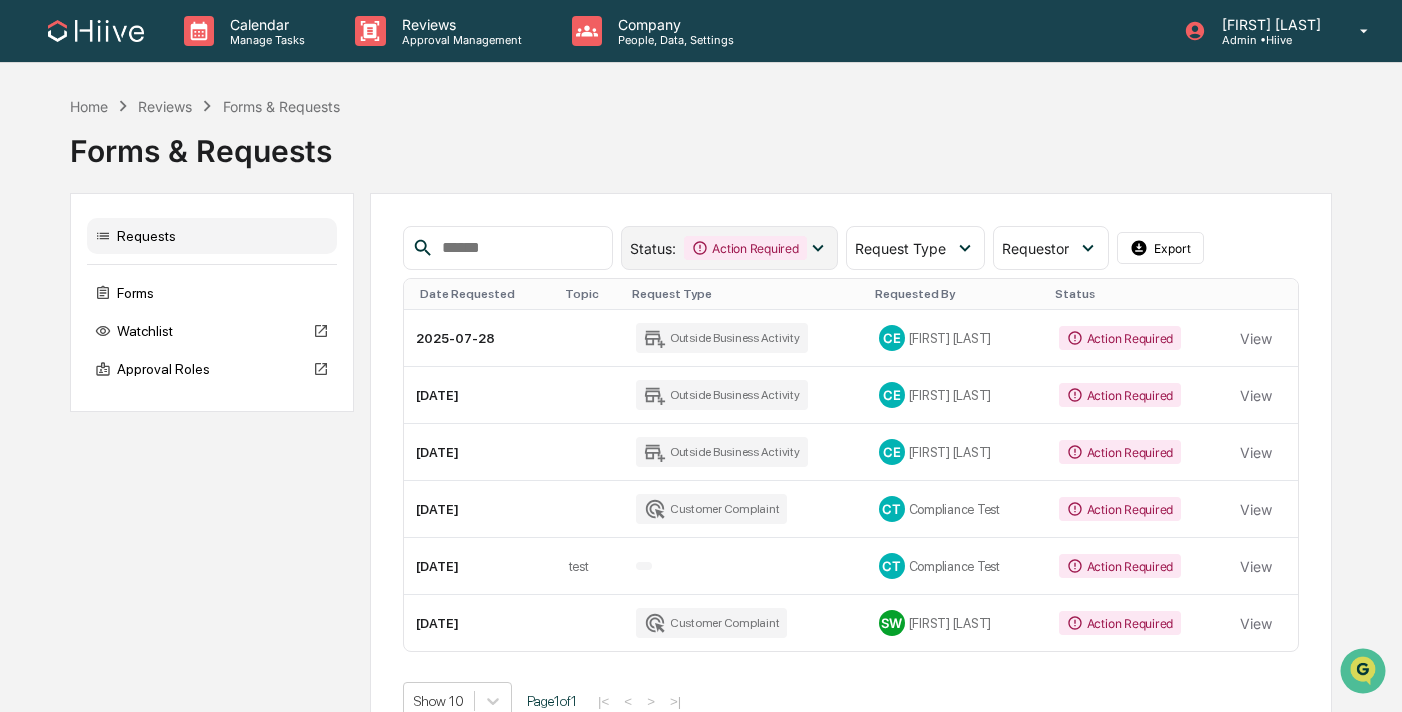click on "Status : Action Required" at bounding box center (729, 248) 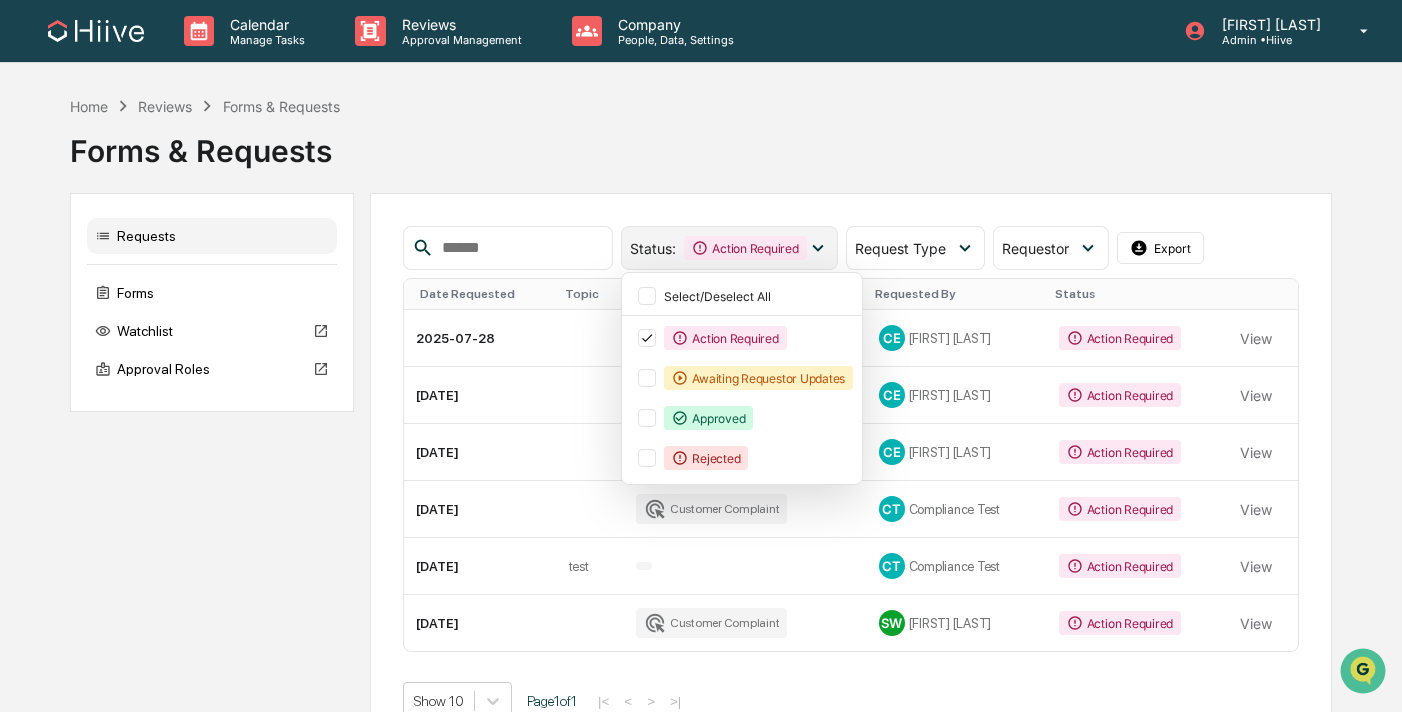 click on "Status : Action Required" at bounding box center [729, 248] 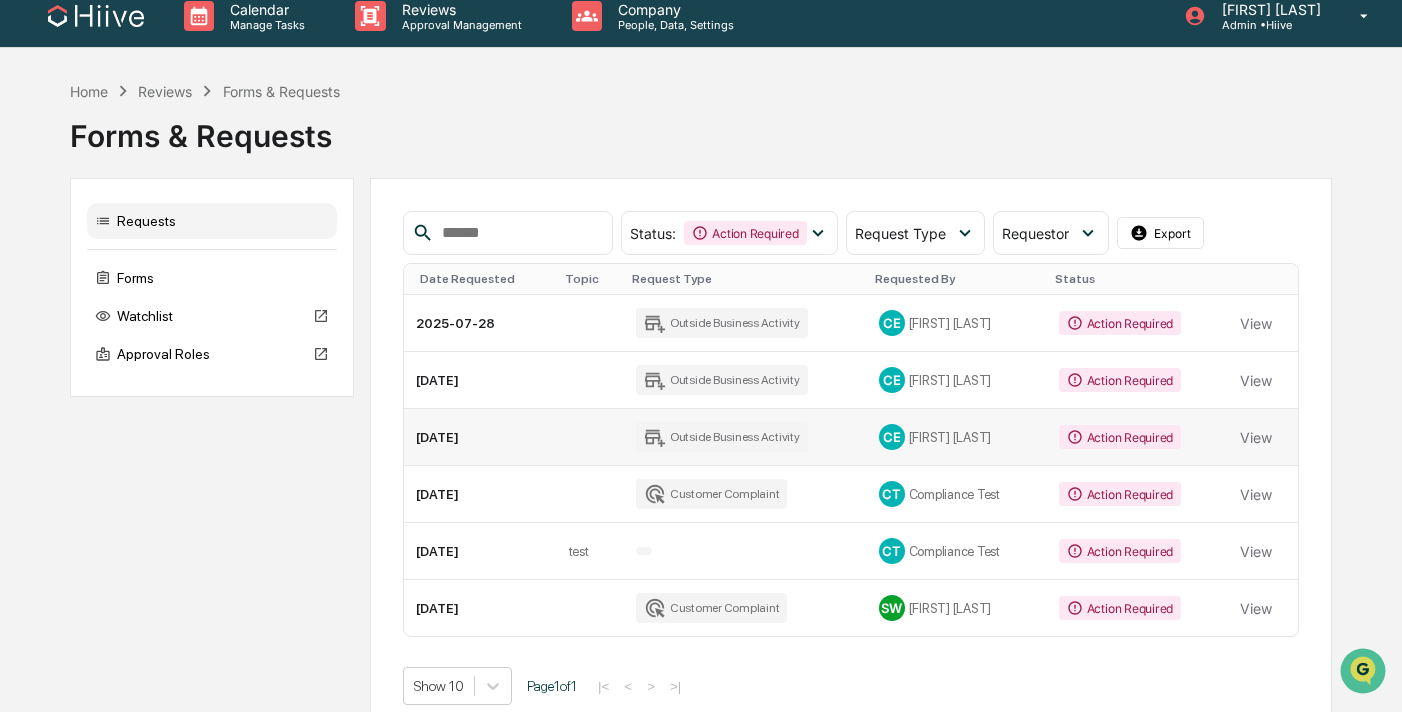 scroll, scrollTop: 0, scrollLeft: 0, axis: both 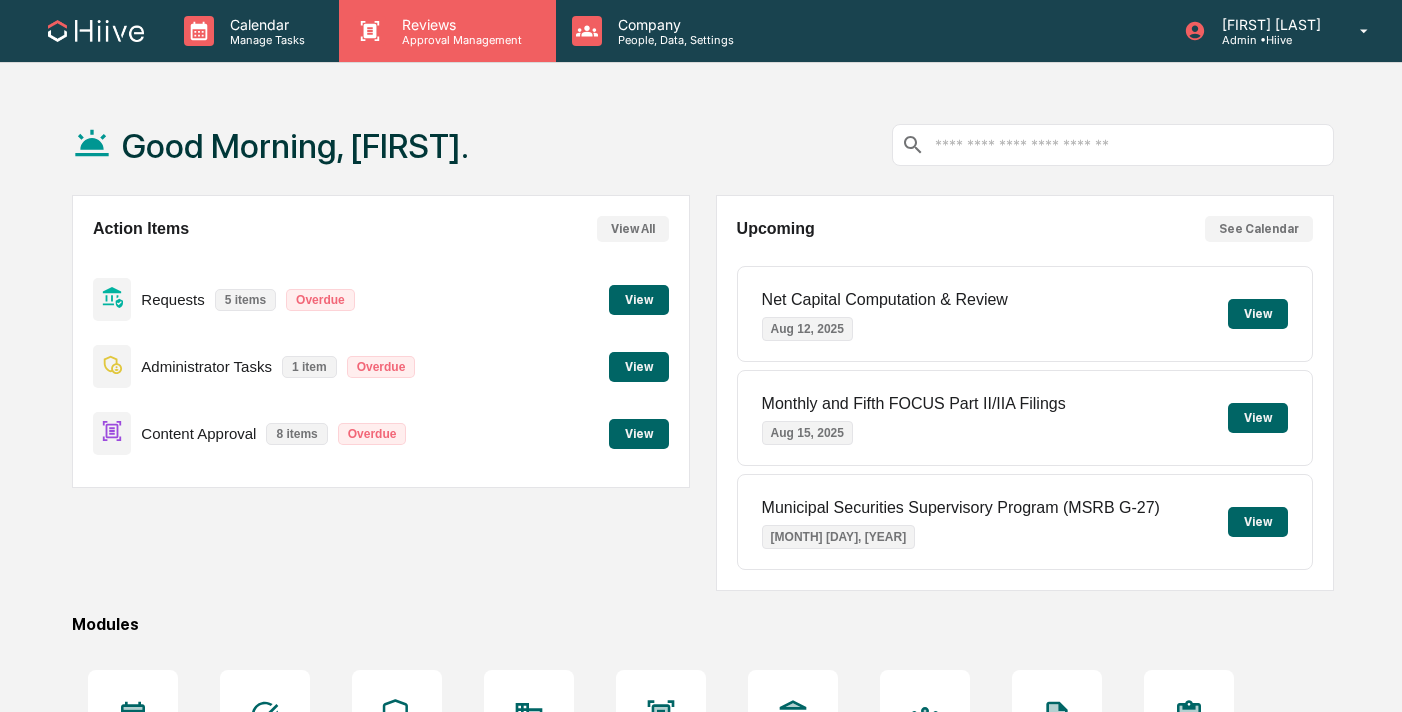click on "Reviews Approval Management" at bounding box center [447, 31] 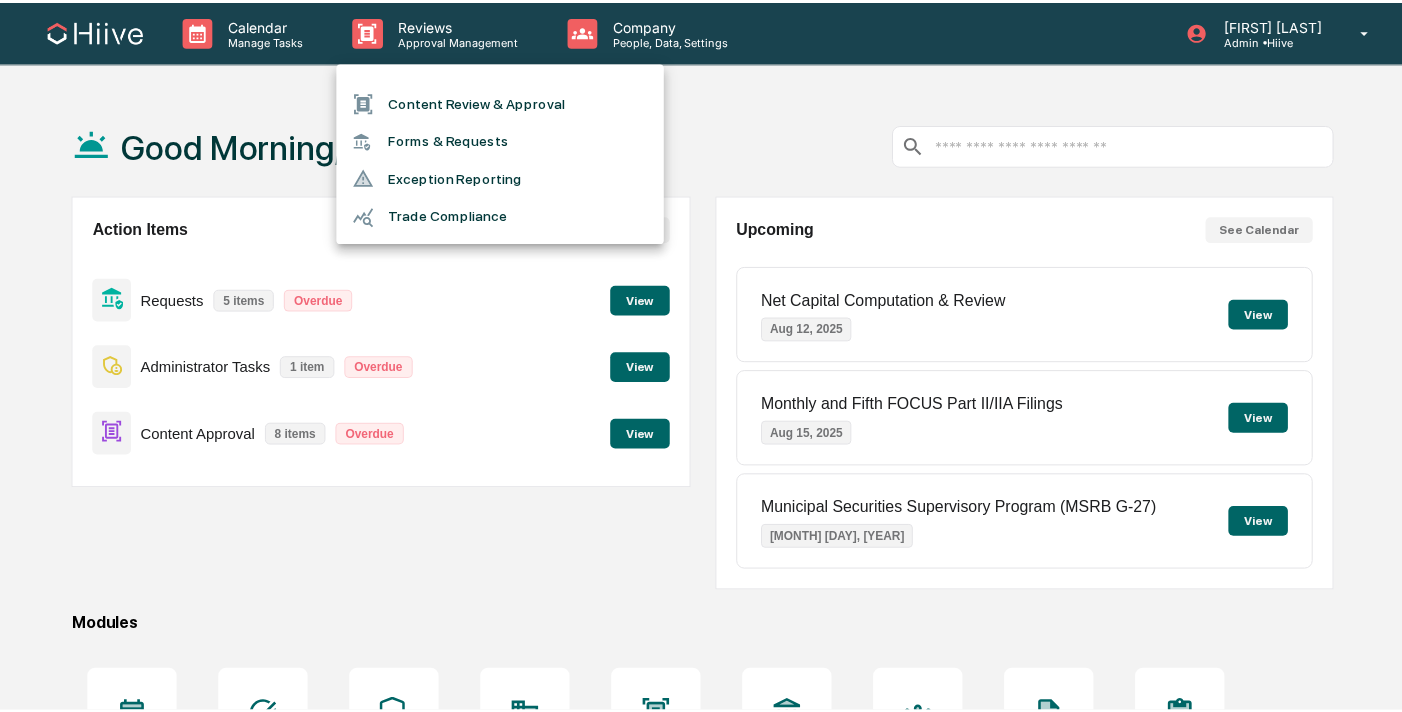 scroll, scrollTop: 0, scrollLeft: 0, axis: both 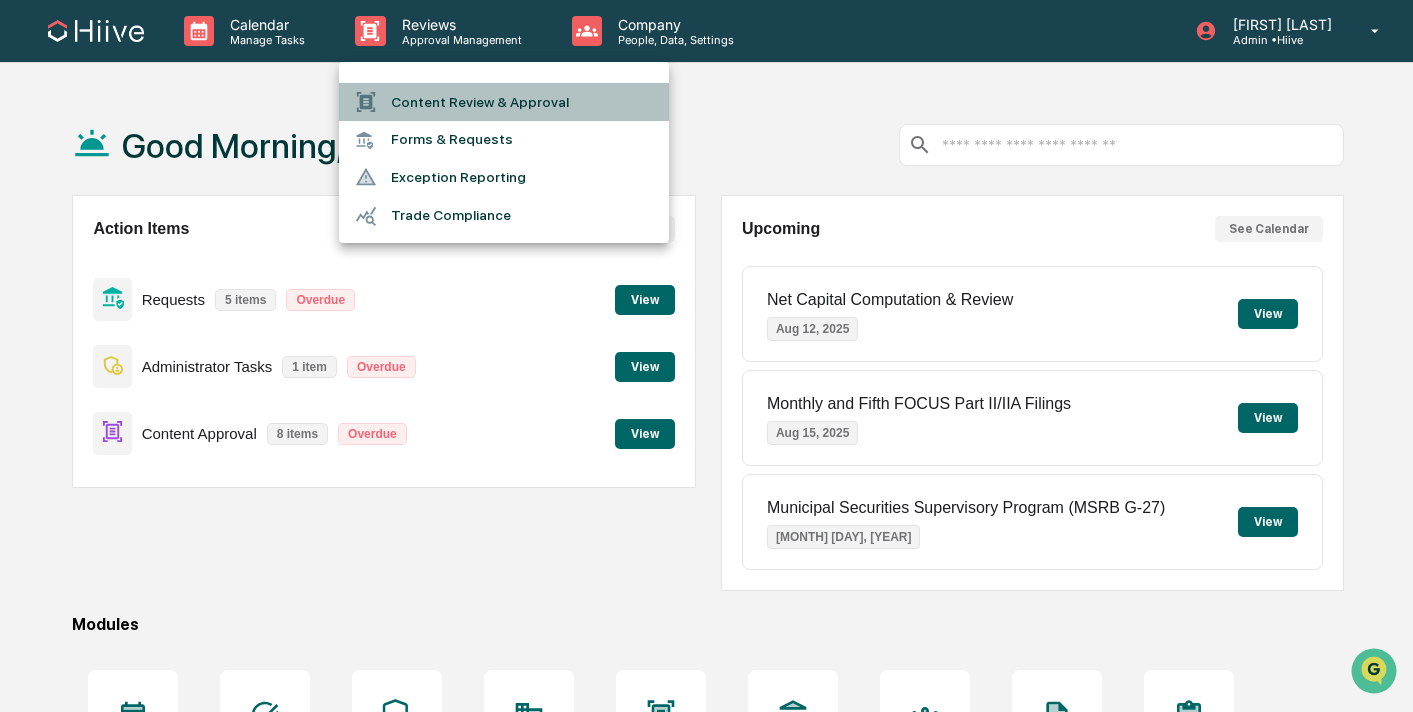 click on "Content Review & Approval" at bounding box center (504, 102) 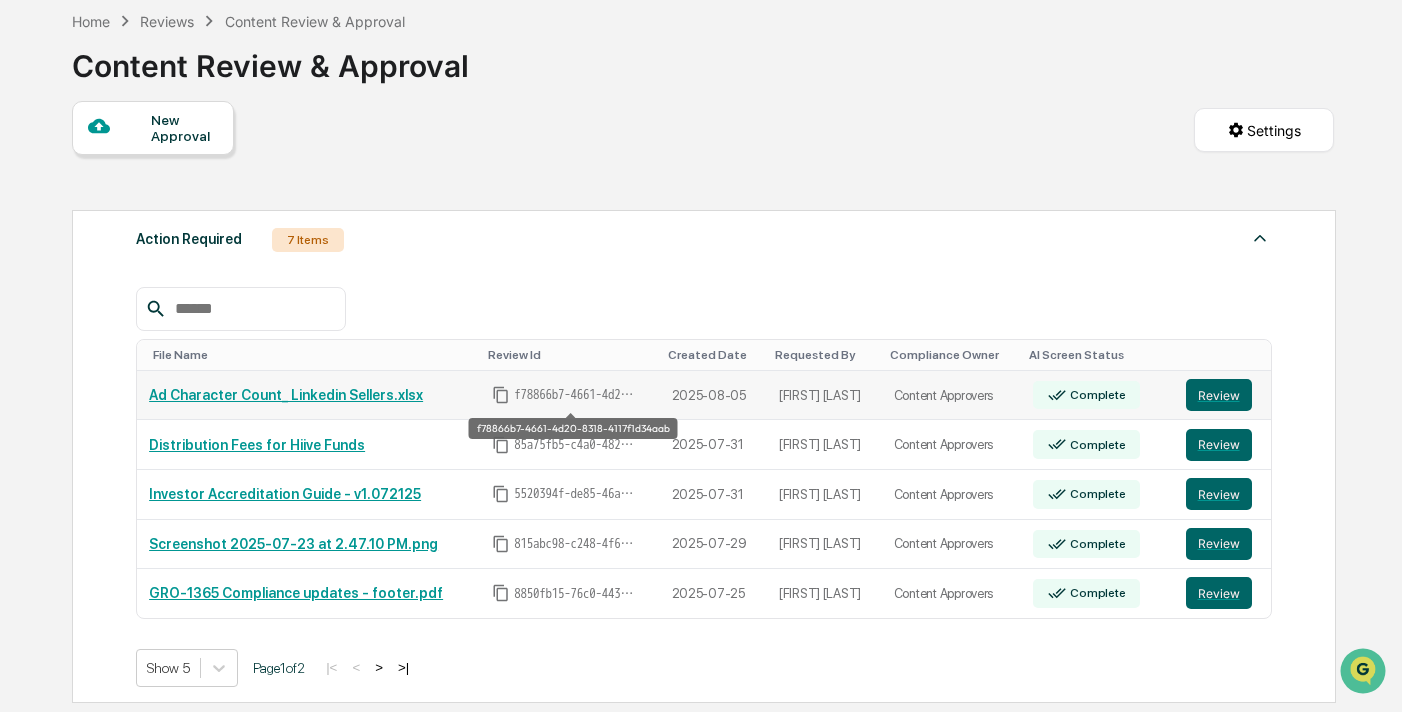 scroll, scrollTop: 157, scrollLeft: 0, axis: vertical 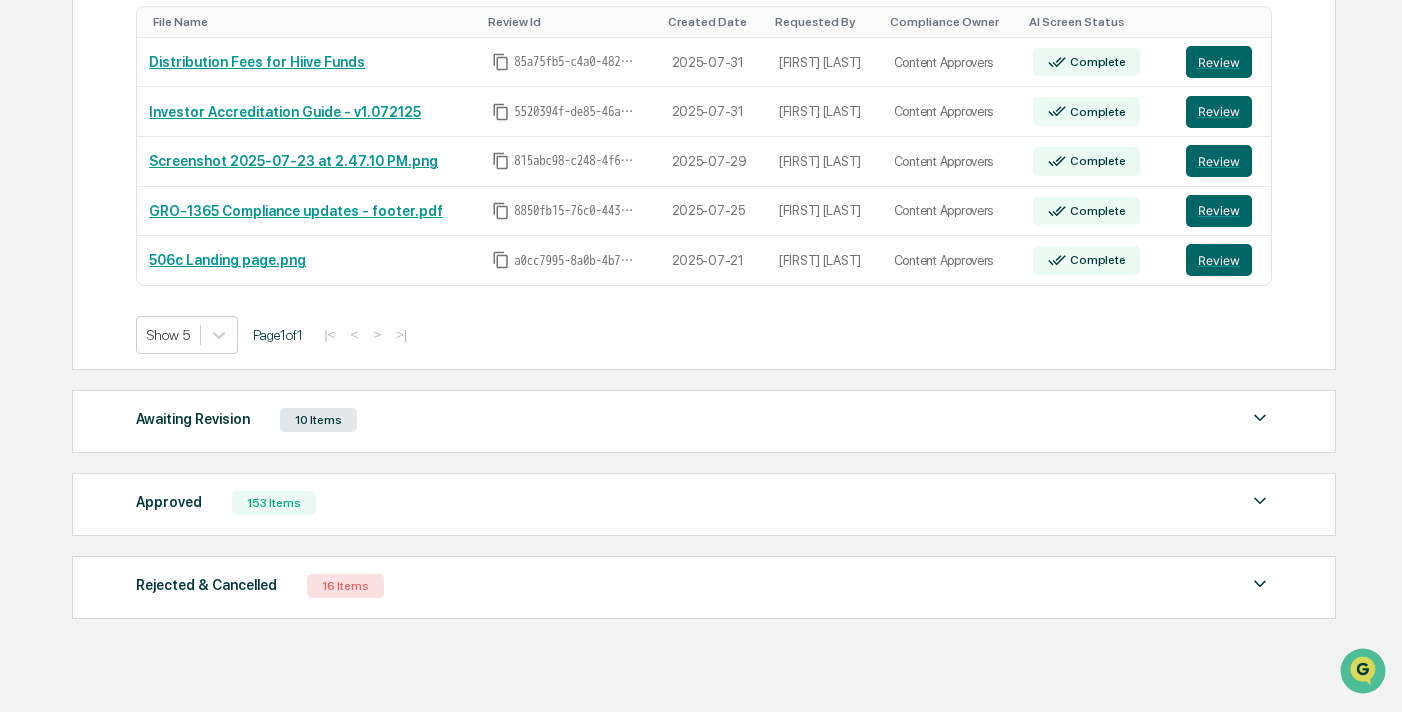 click on "153 Items" at bounding box center [274, 503] 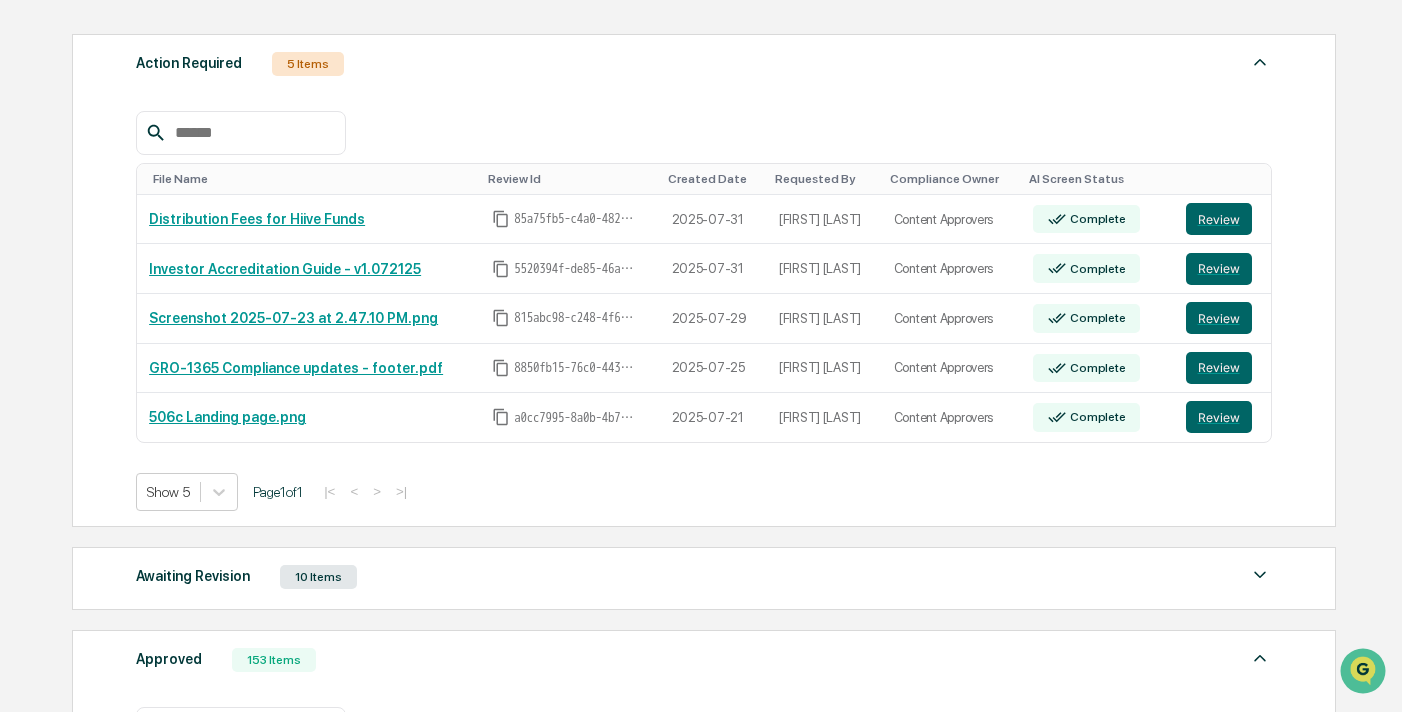 scroll, scrollTop: 262, scrollLeft: 0, axis: vertical 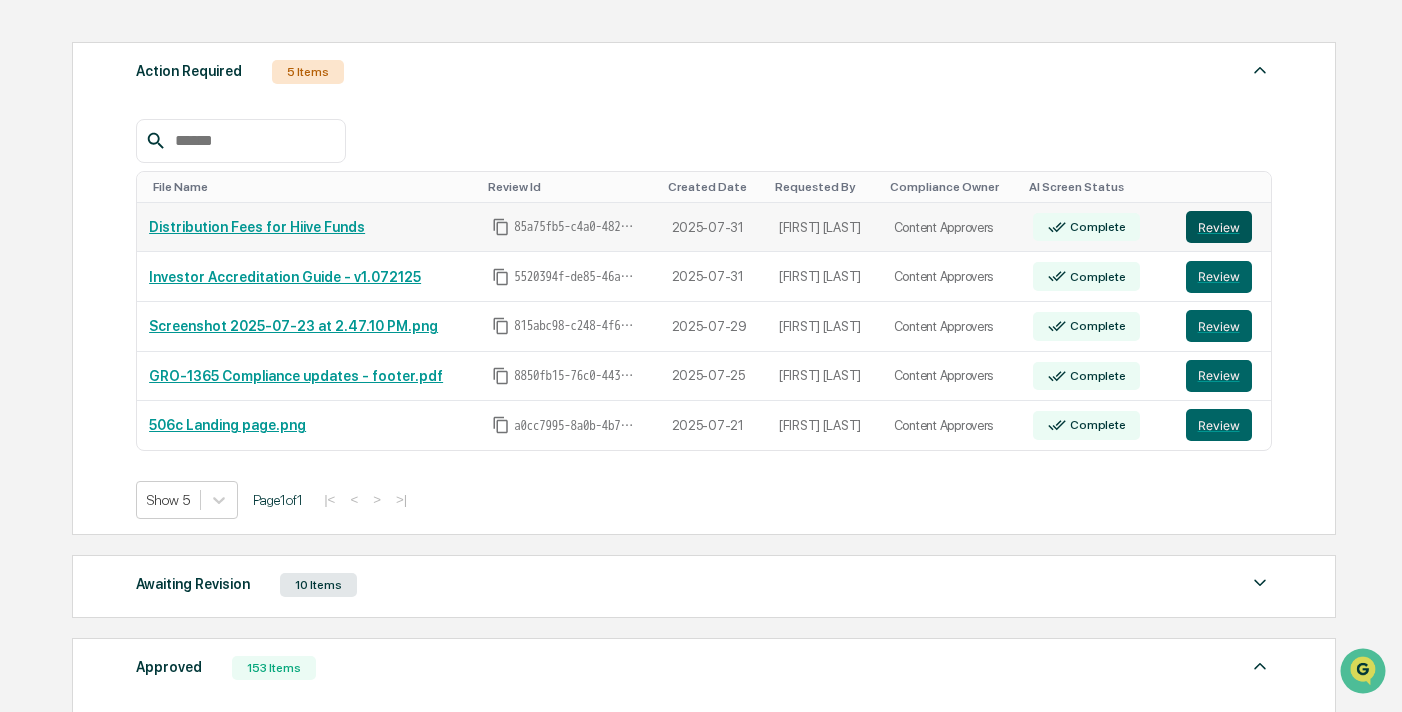 click on "Review" at bounding box center (1219, 227) 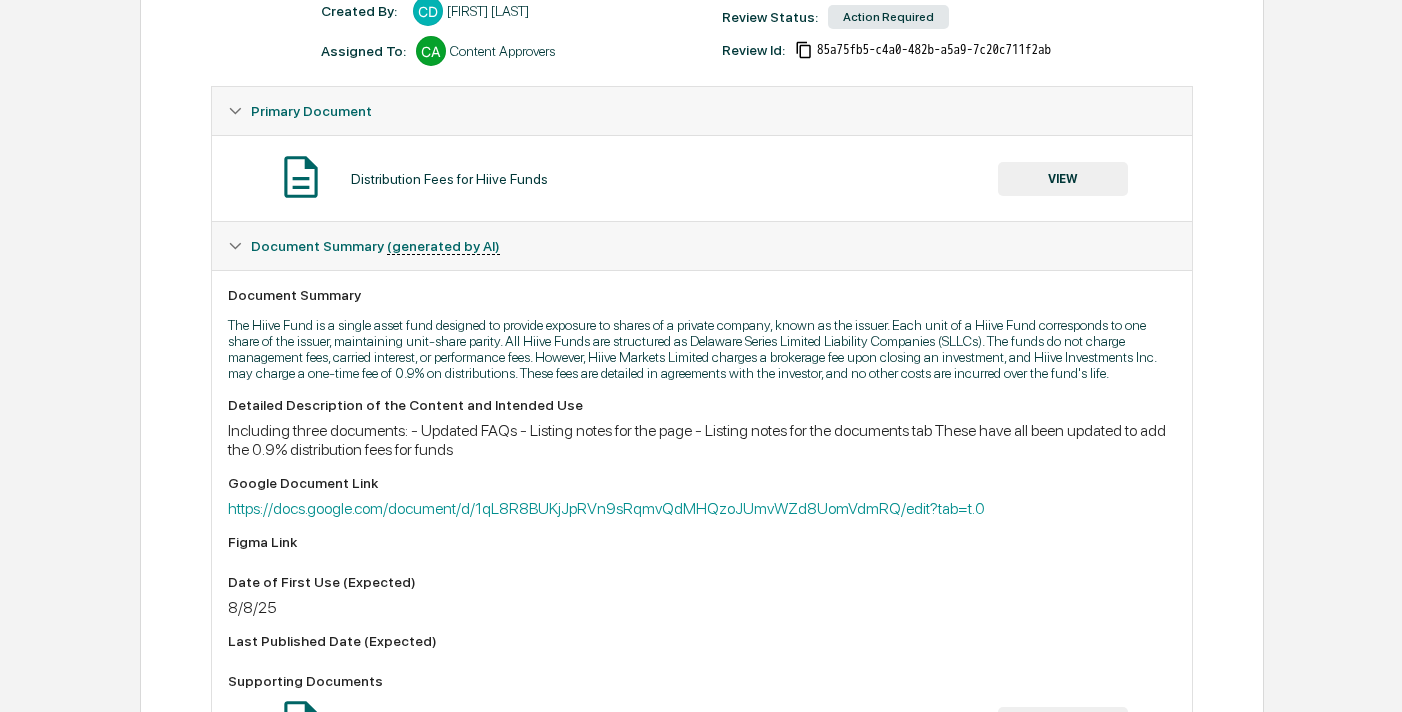 scroll, scrollTop: 0, scrollLeft: 0, axis: both 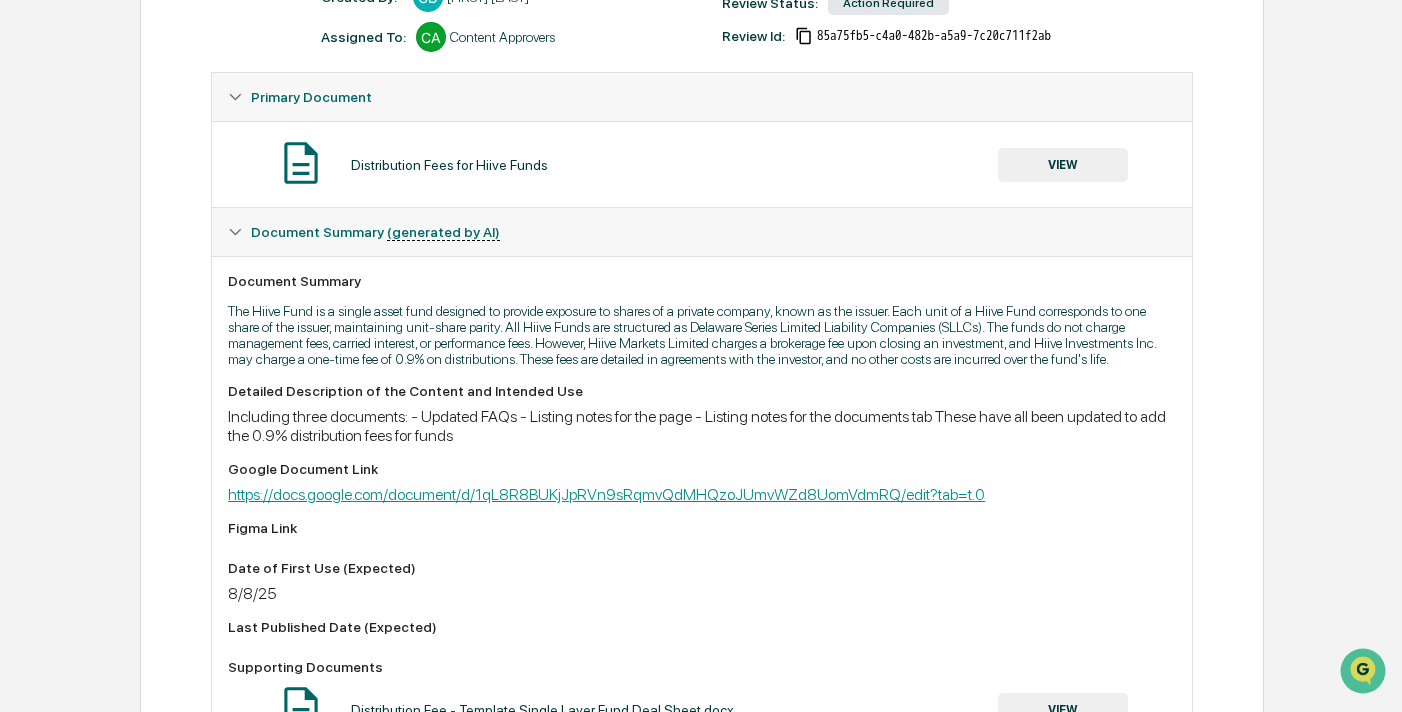 click on "https://docs.google.com/document/d/1qL8R8BUKjJpRVn9sRqmvQdMHQzoJUmvWZd8UomVdmRQ/edit?tab=t.0" at bounding box center [606, 494] 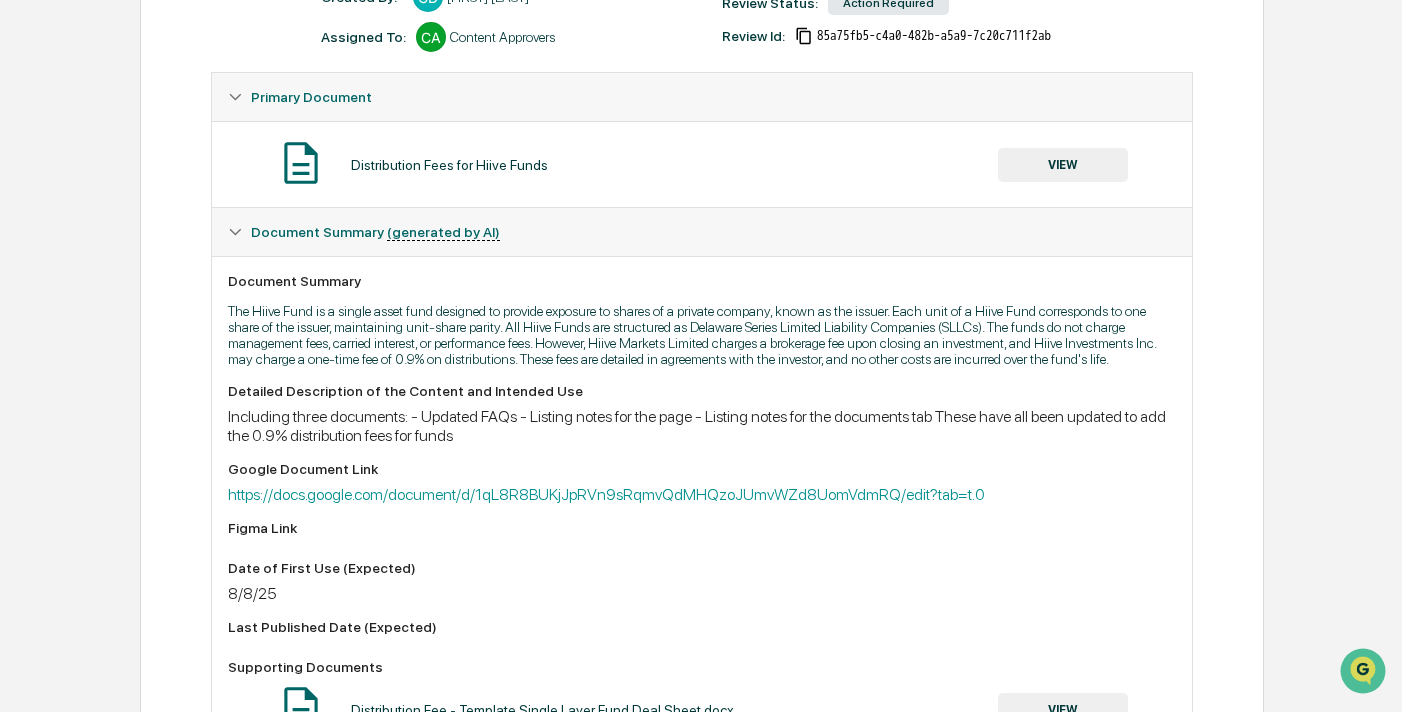 scroll, scrollTop: 0, scrollLeft: 0, axis: both 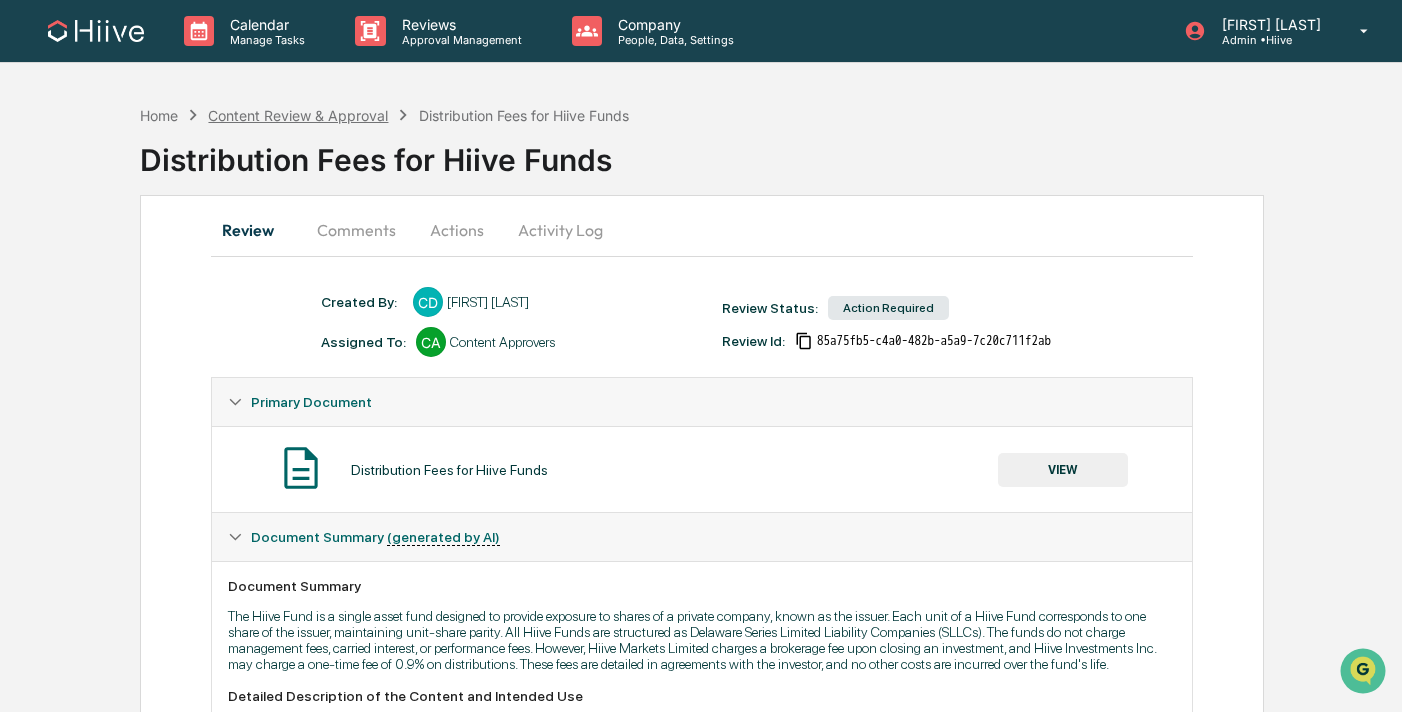 click on "Content Review & Approval" at bounding box center (298, 115) 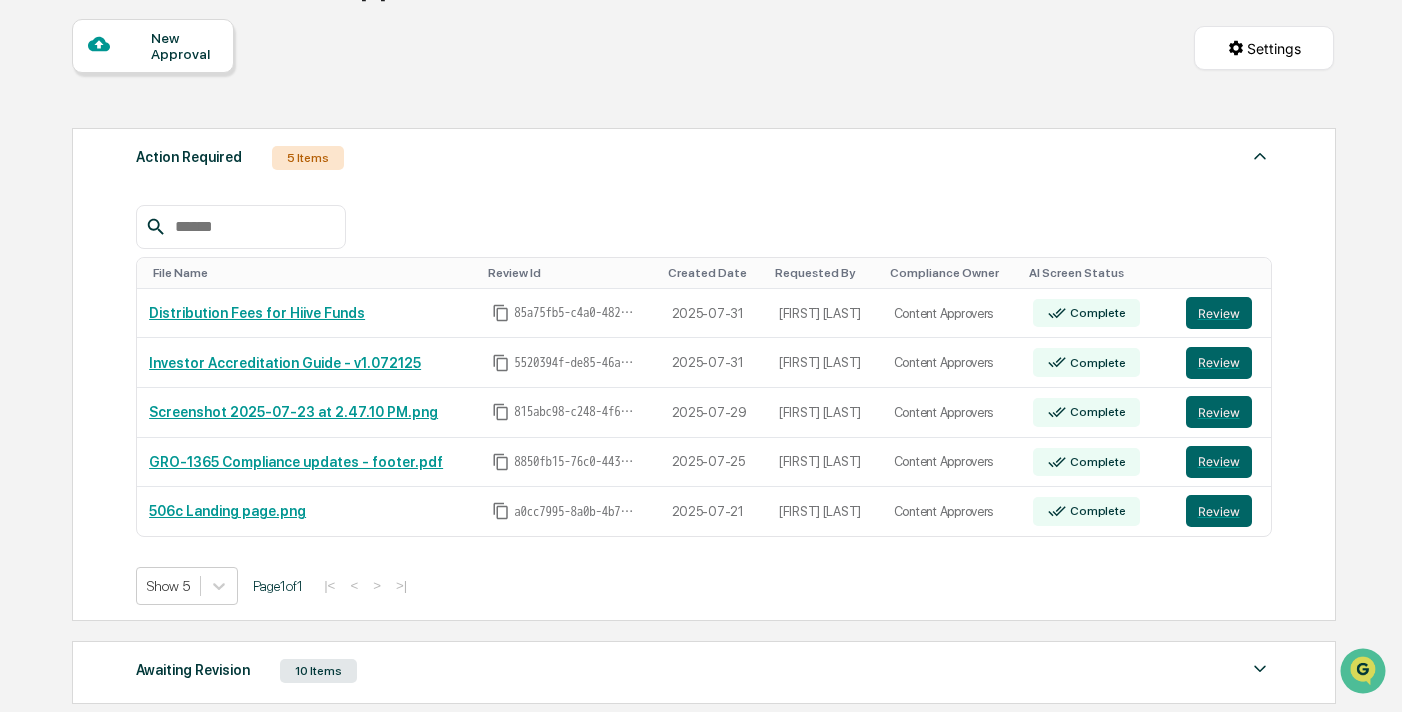 scroll, scrollTop: 184, scrollLeft: 0, axis: vertical 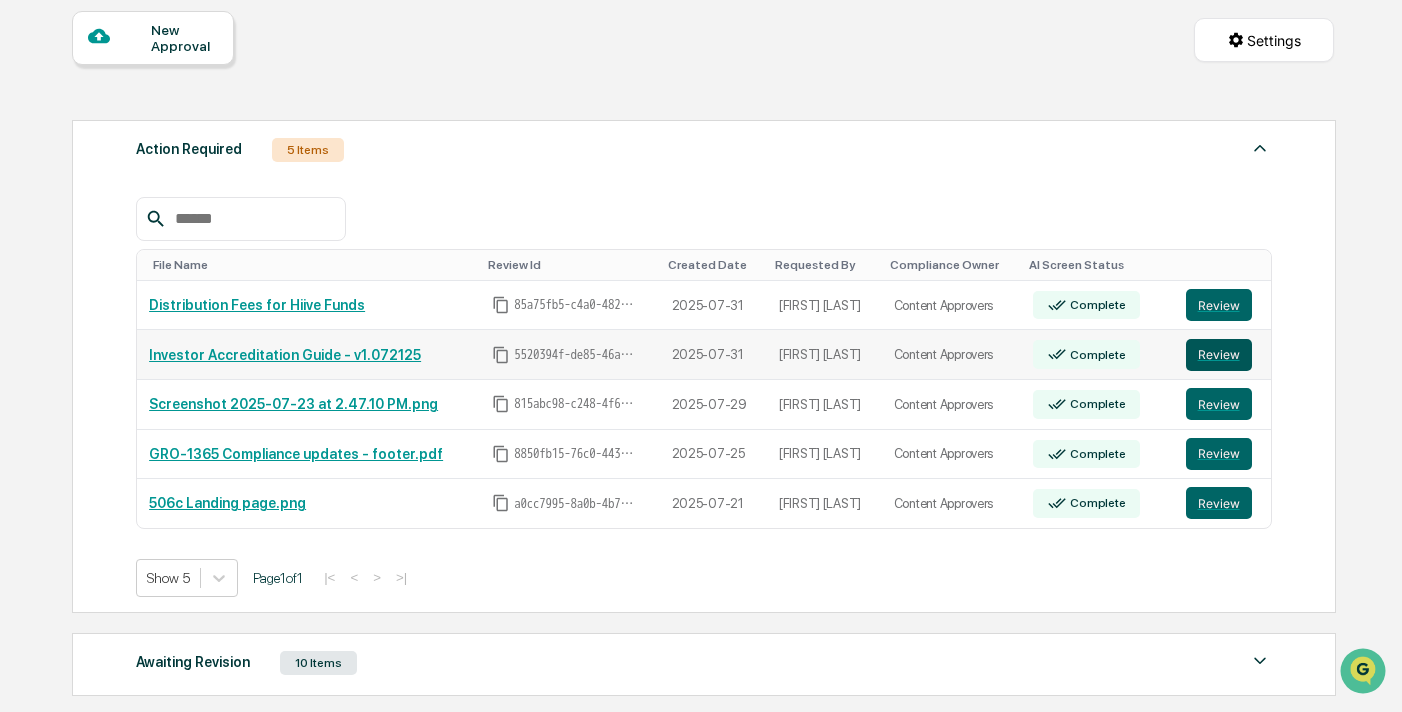 click on "Review" at bounding box center (1219, 355) 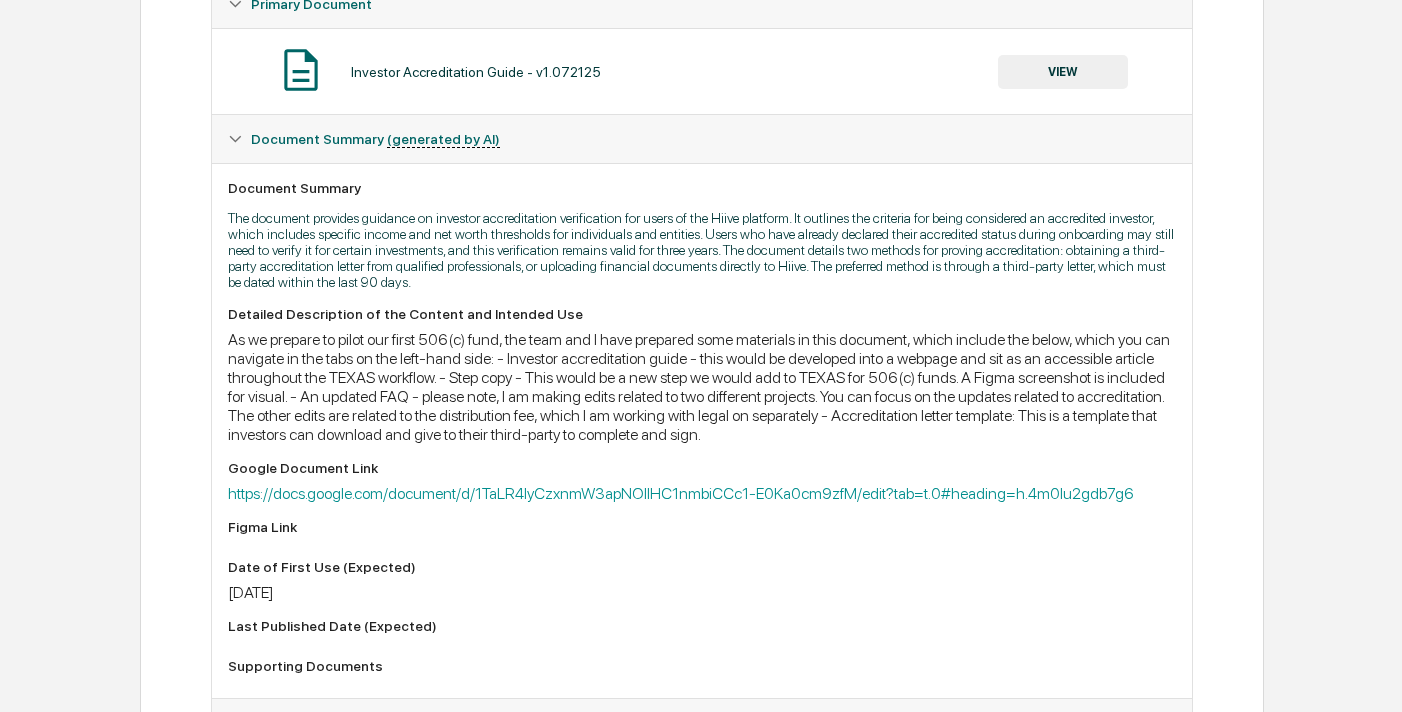scroll, scrollTop: 411, scrollLeft: 0, axis: vertical 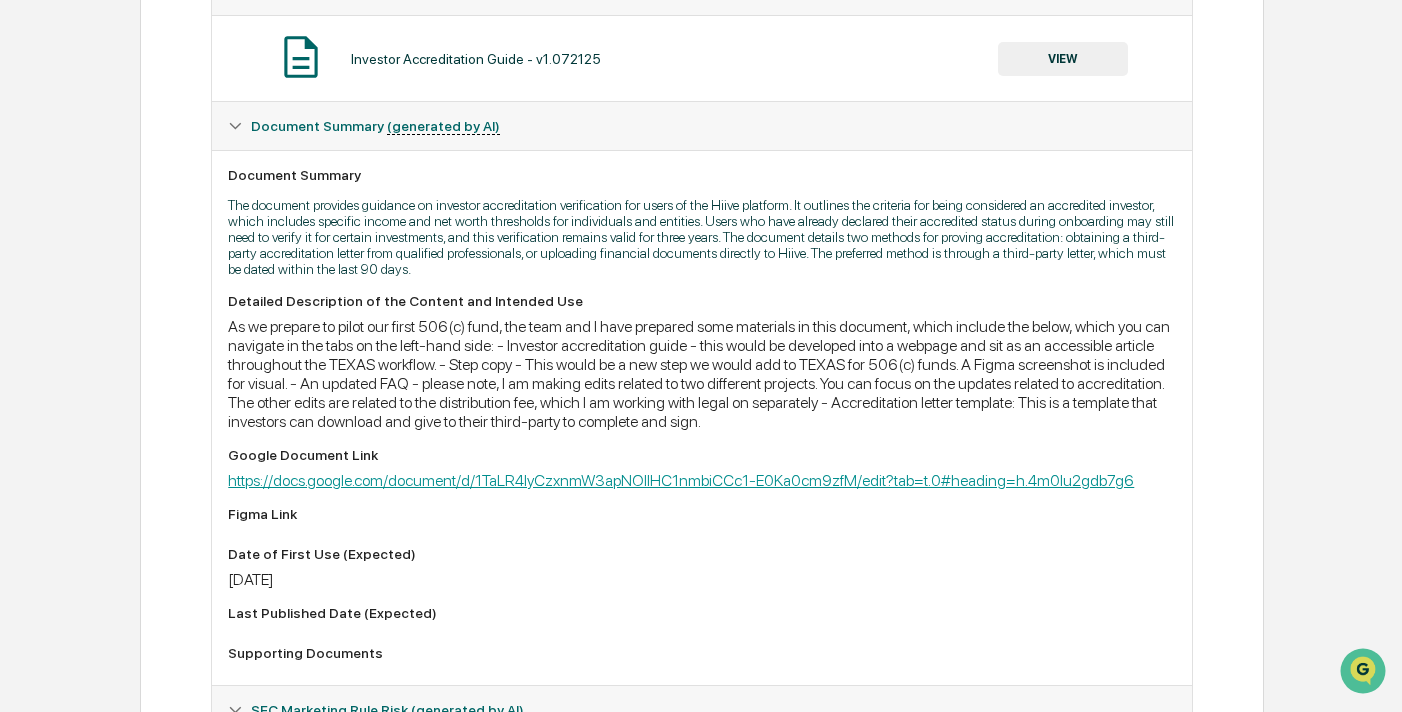 click on "https://docs.google.com/document/d/1TaLR4IyCzxnmW3apNOIIHC1nmbiCCc1-E0Ka0cm9zfM/edit?tab=t.0#heading=h.4m0lu2gdb7g6" at bounding box center (681, 480) 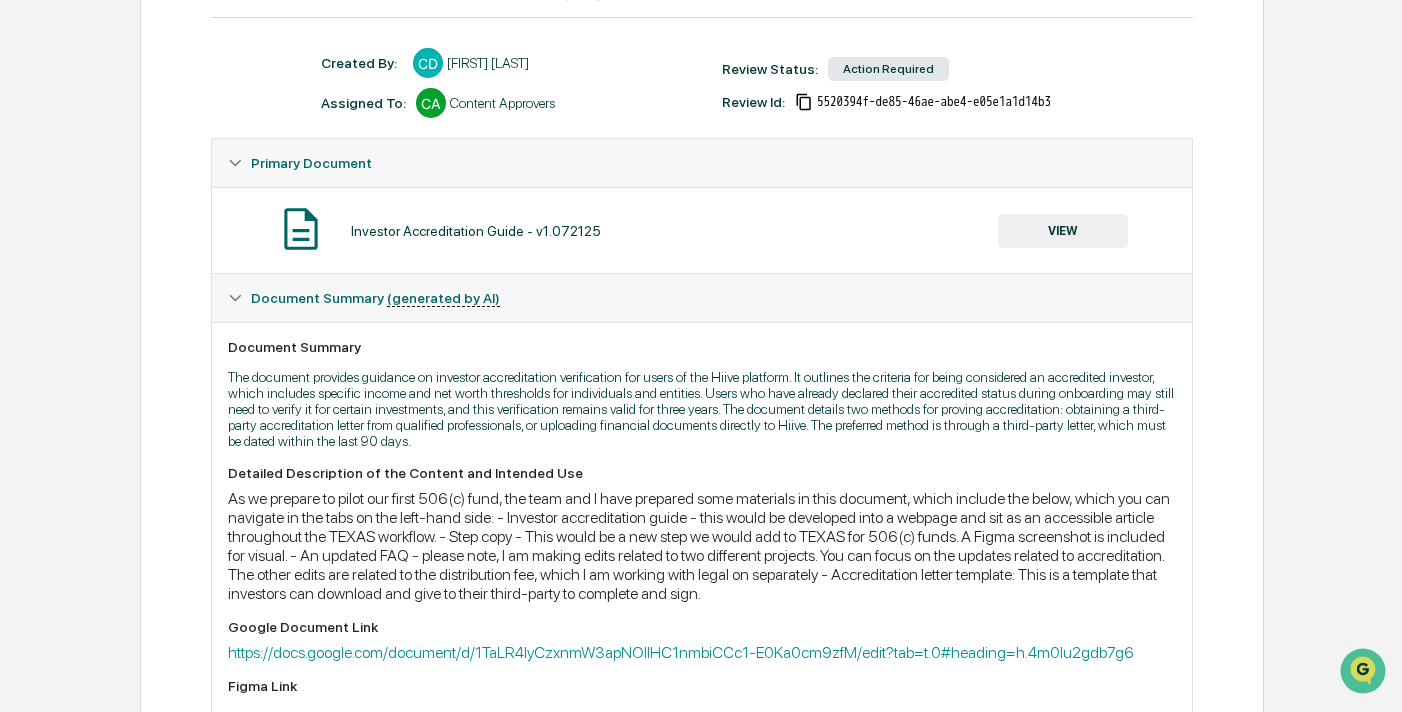 scroll, scrollTop: 1, scrollLeft: 0, axis: vertical 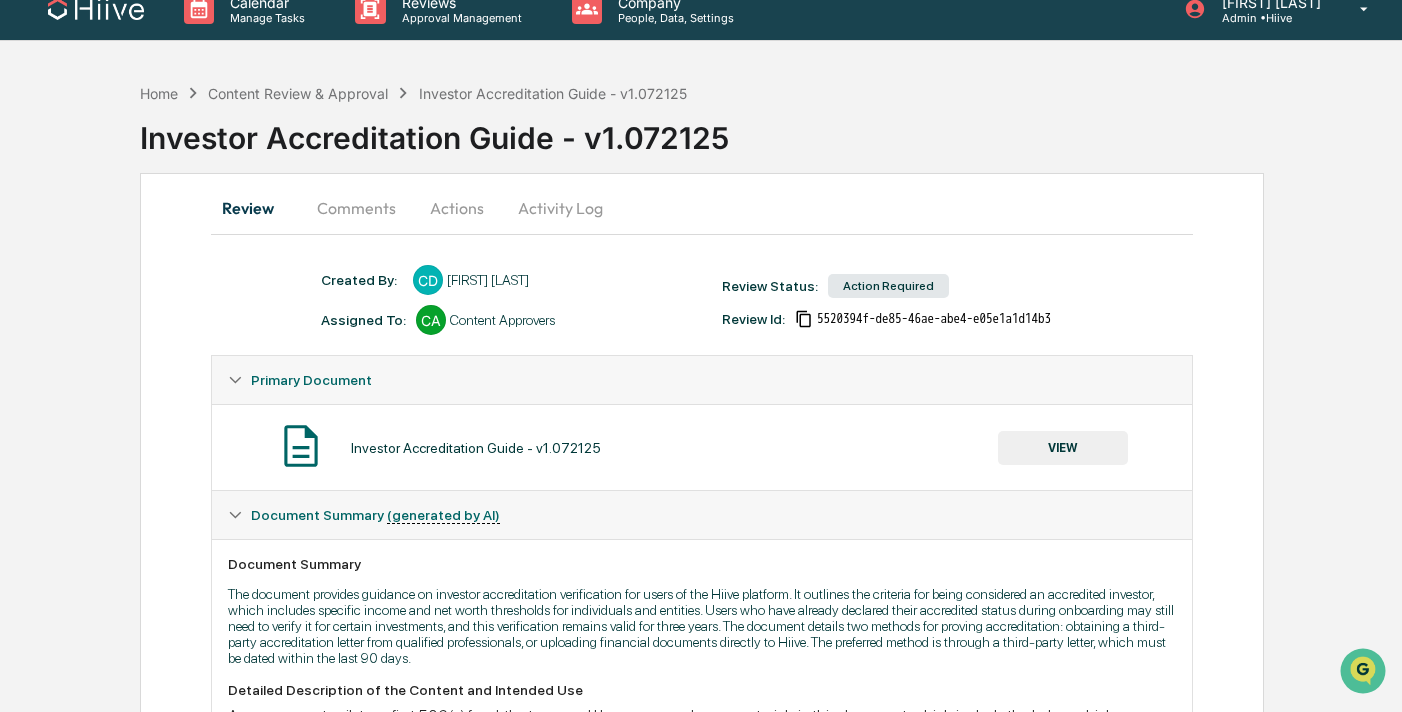 click on "Actions" at bounding box center [457, 208] 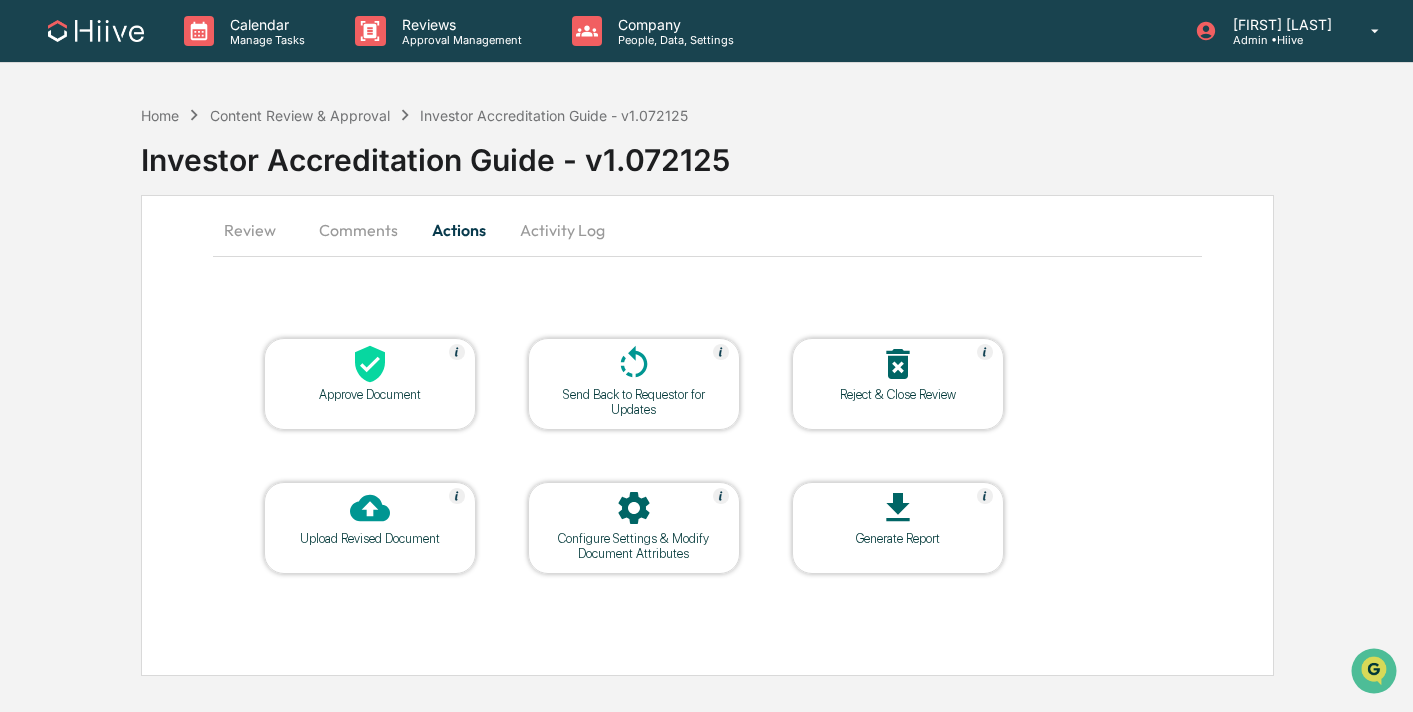 click 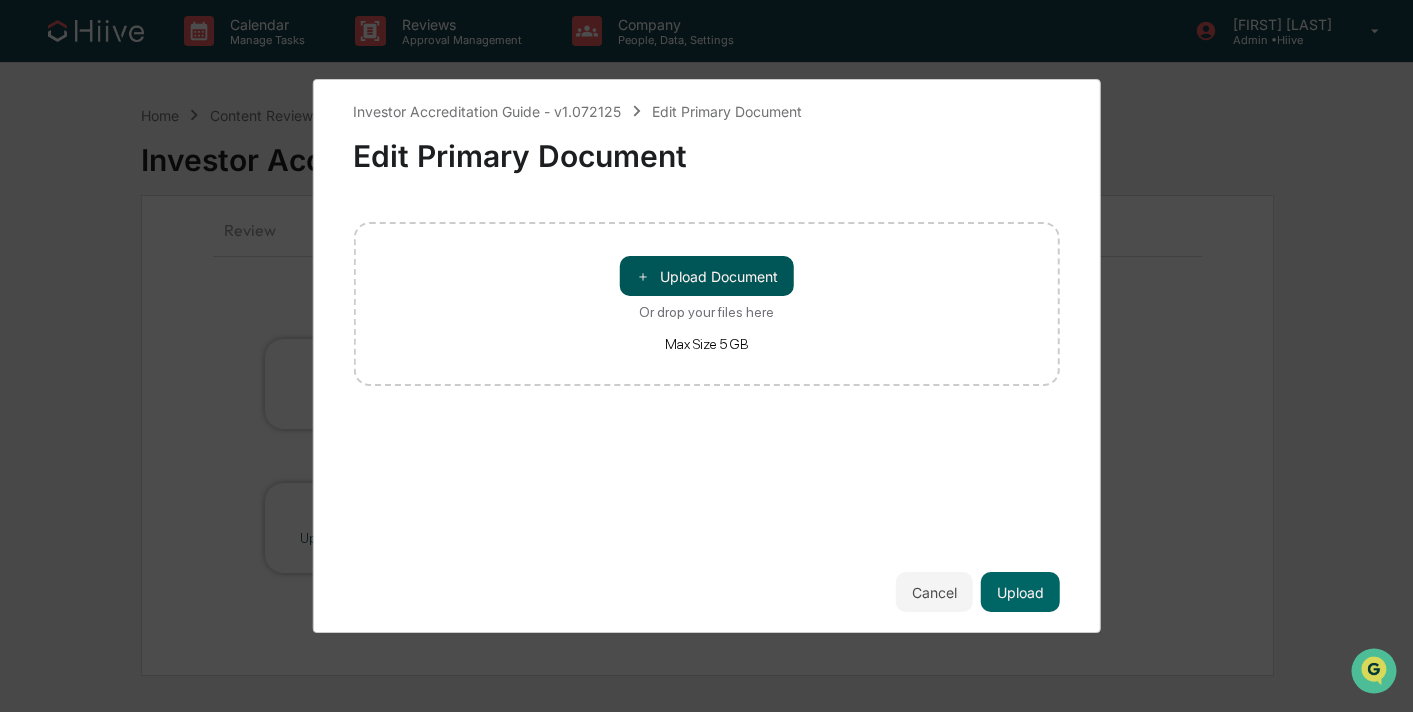 click on "＋ Upload Document" at bounding box center [707, 276] 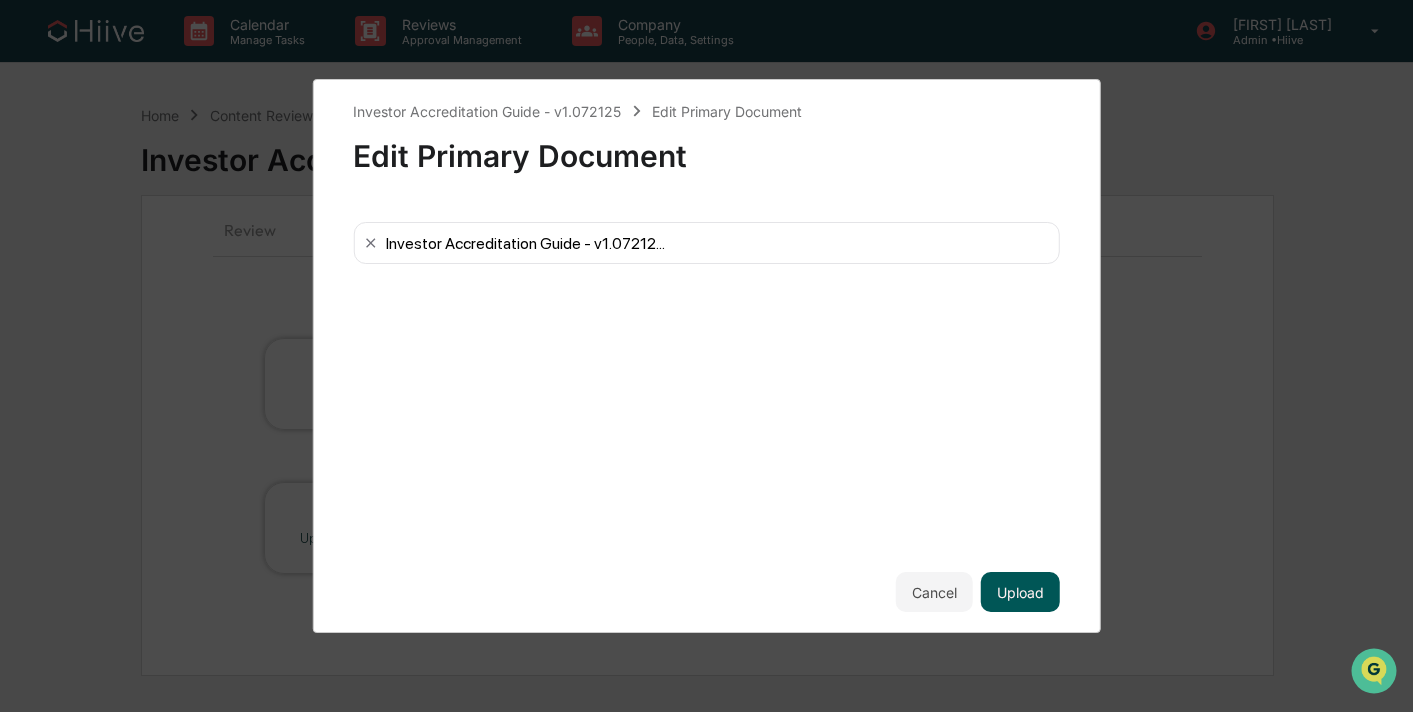 click on "Upload" at bounding box center [1020, 592] 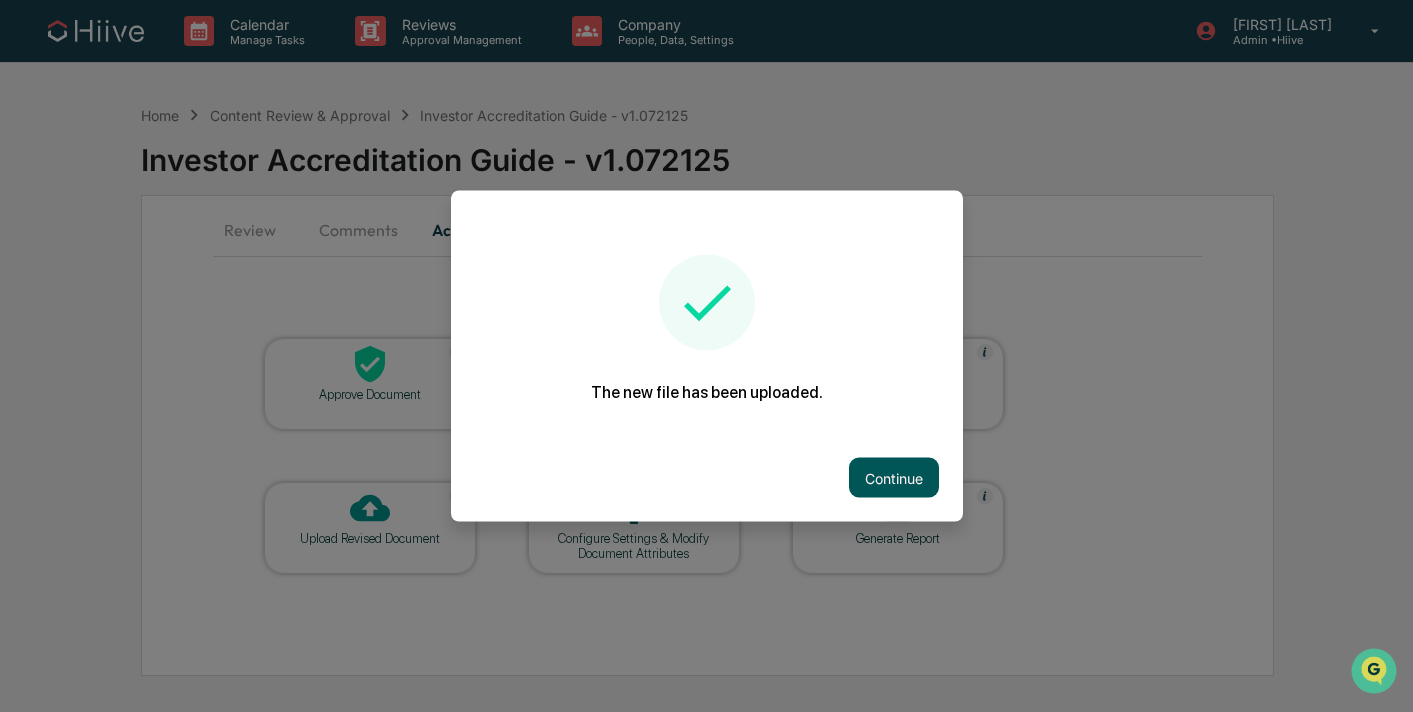 click on "Continue" at bounding box center (894, 478) 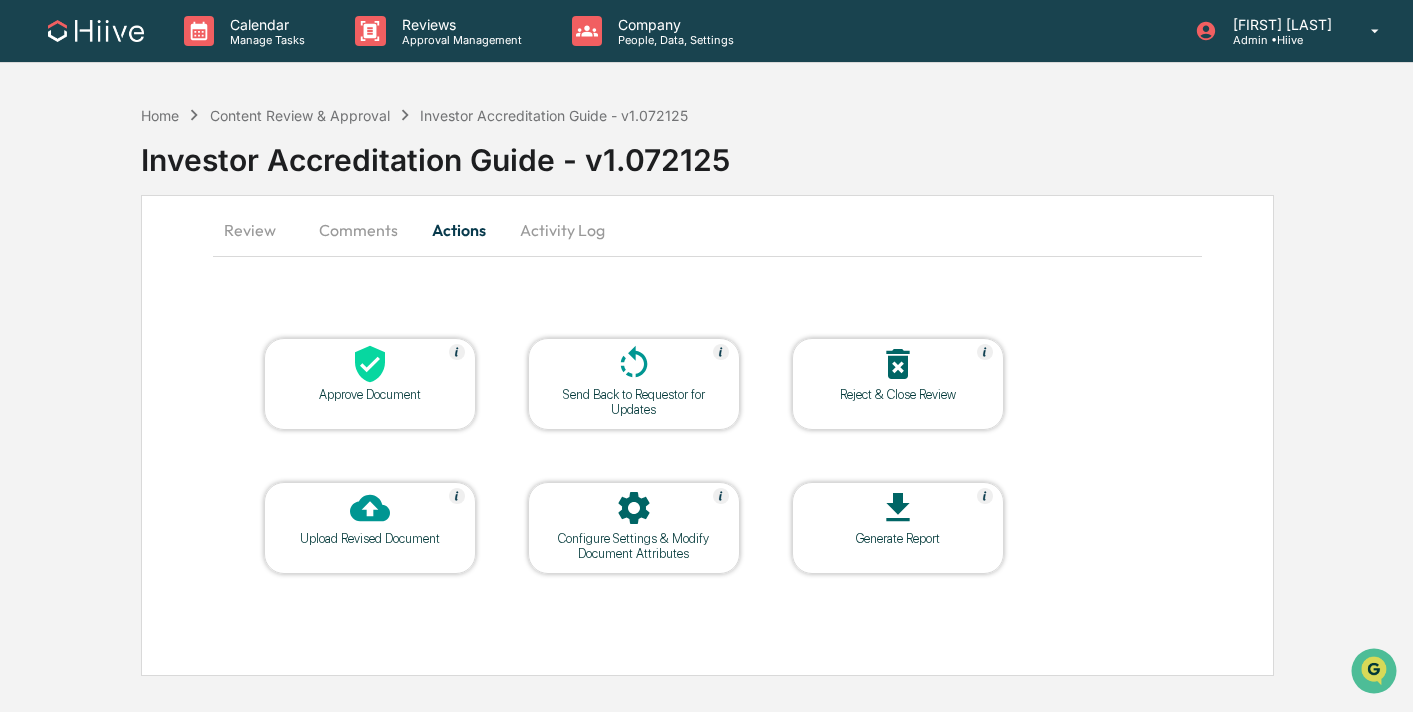 click at bounding box center [634, 365] 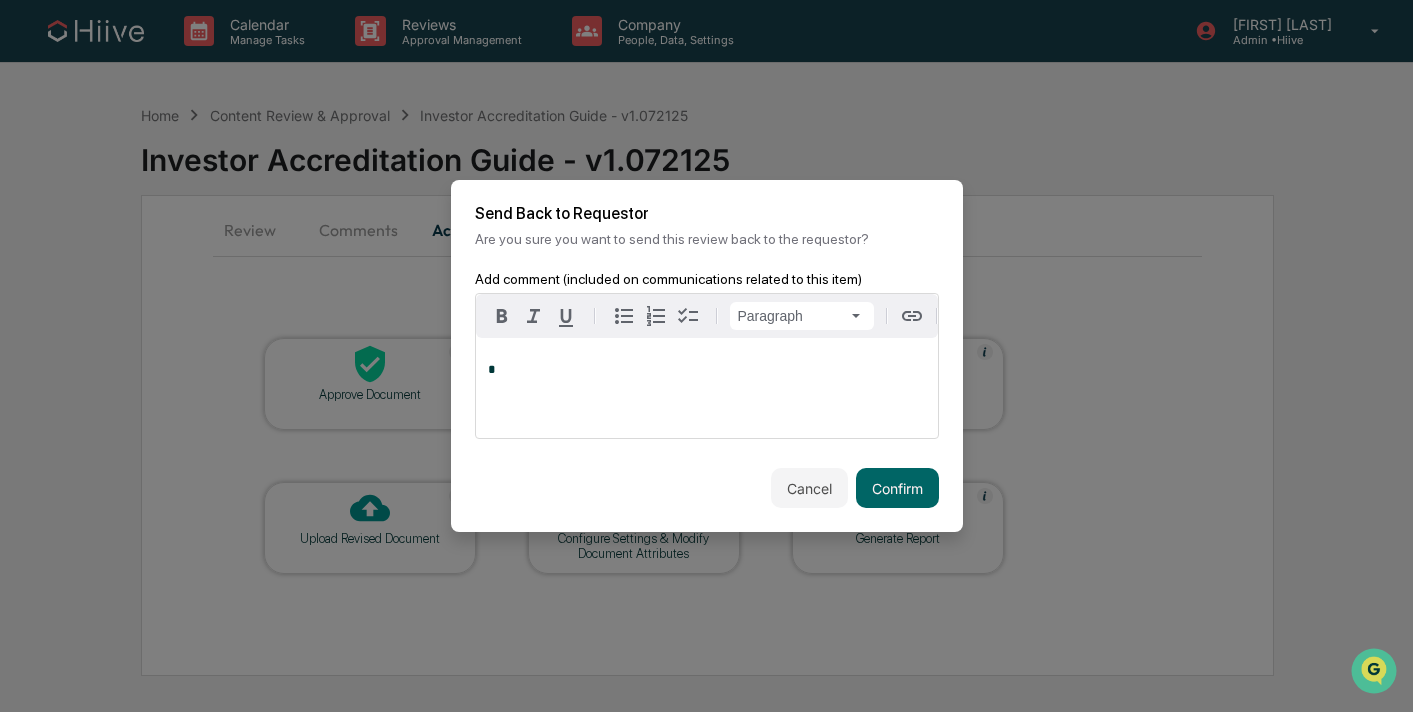click on "*" at bounding box center (707, 388) 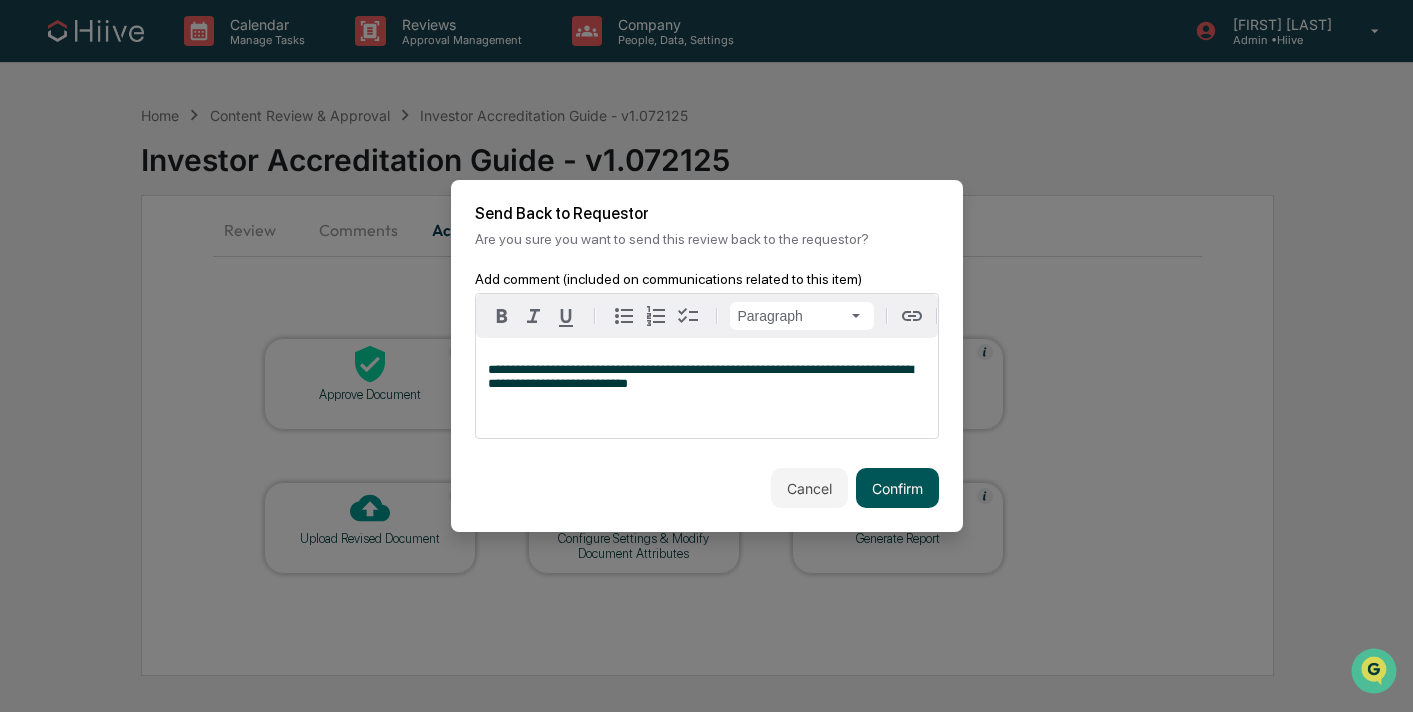 click on "Confirm" at bounding box center (897, 488) 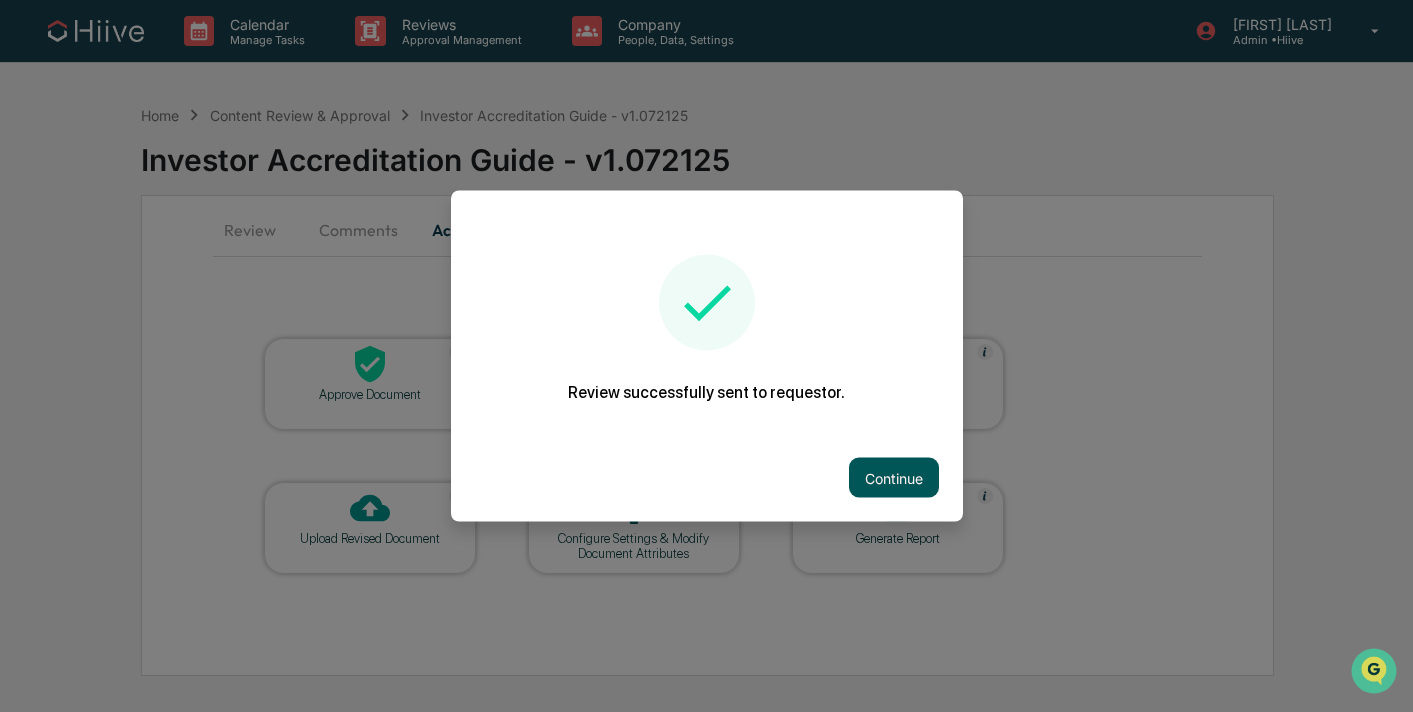 click on "Continue" at bounding box center [894, 478] 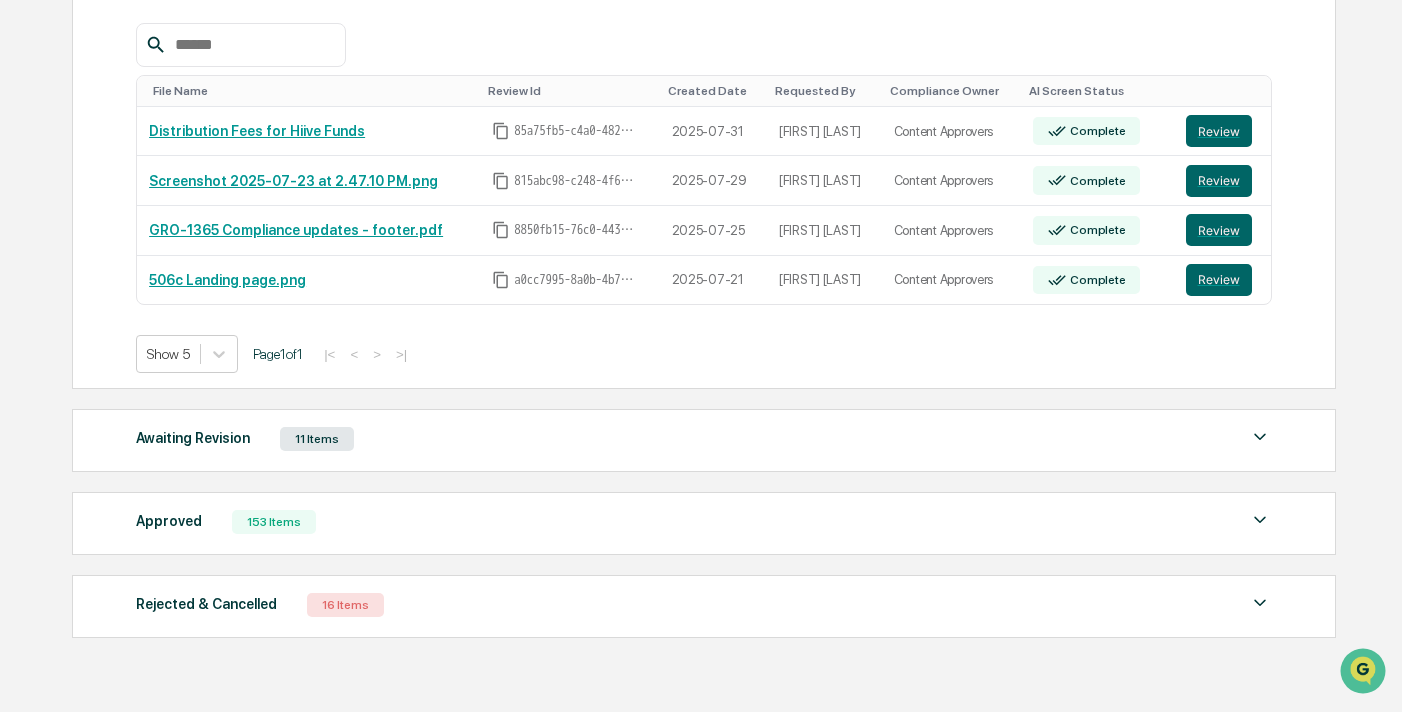 scroll, scrollTop: 361, scrollLeft: 0, axis: vertical 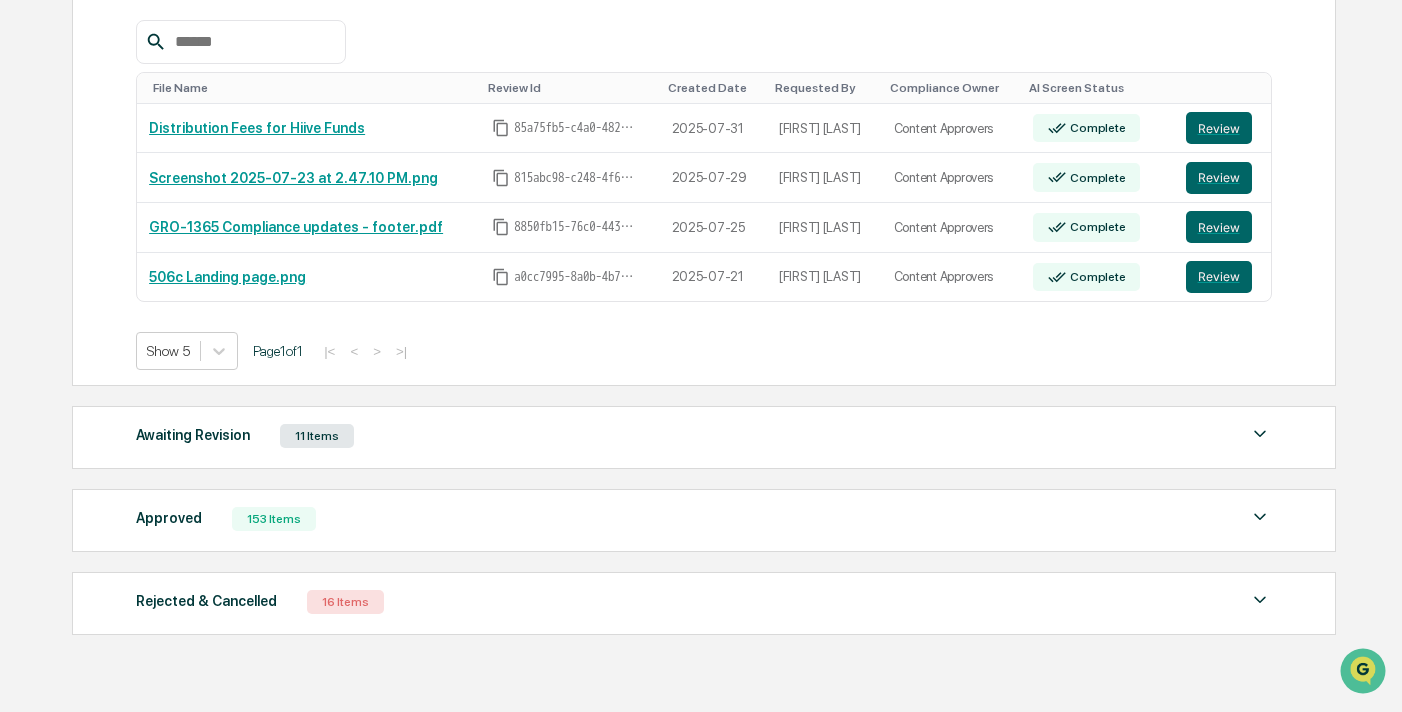 click on "Awaiting Revision 11 Items" at bounding box center (704, 436) 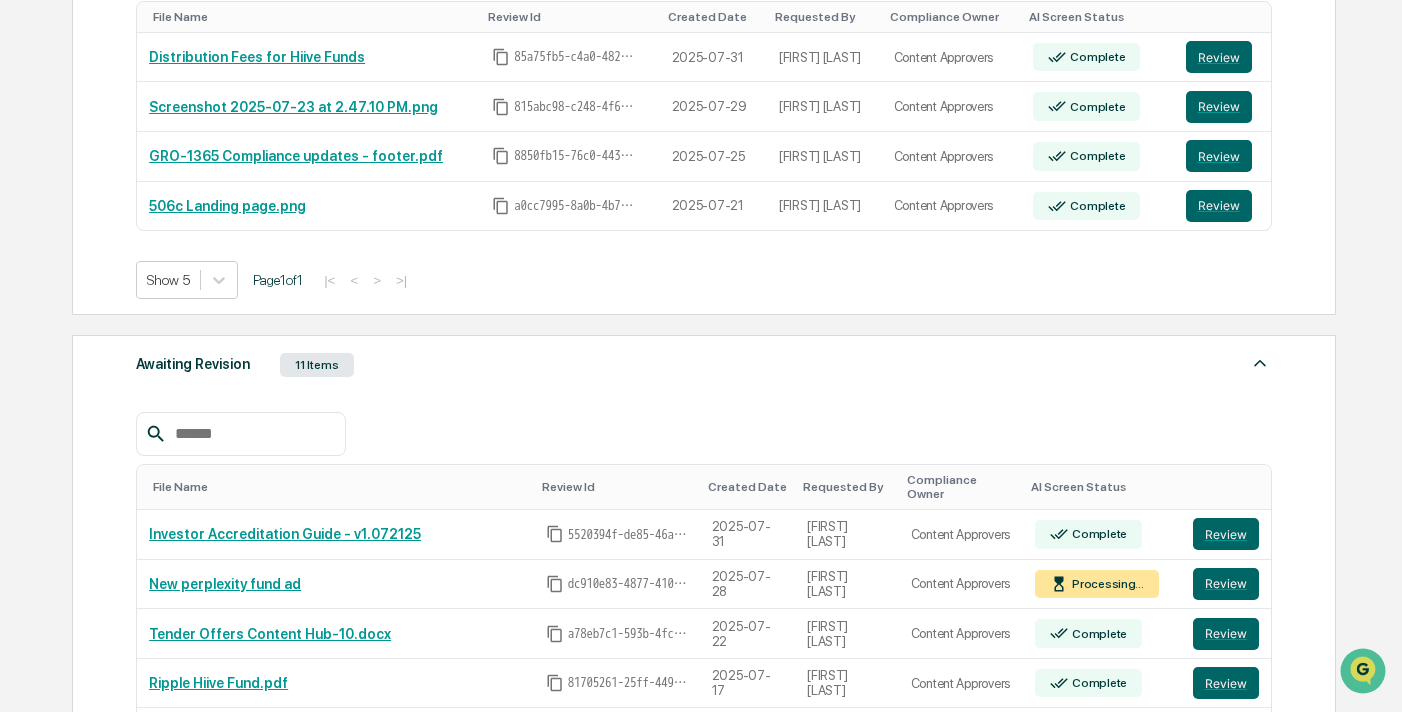 scroll, scrollTop: 519, scrollLeft: 0, axis: vertical 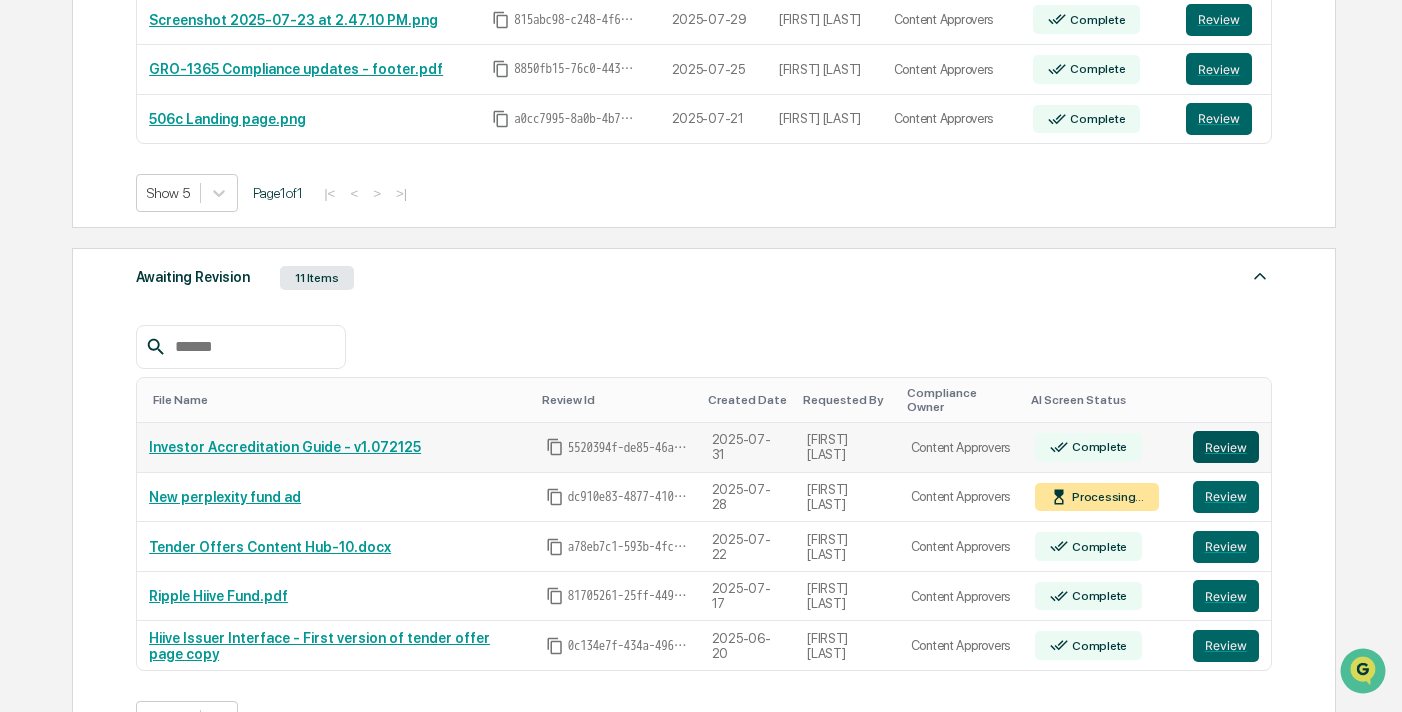 click on "Review" at bounding box center [1226, 447] 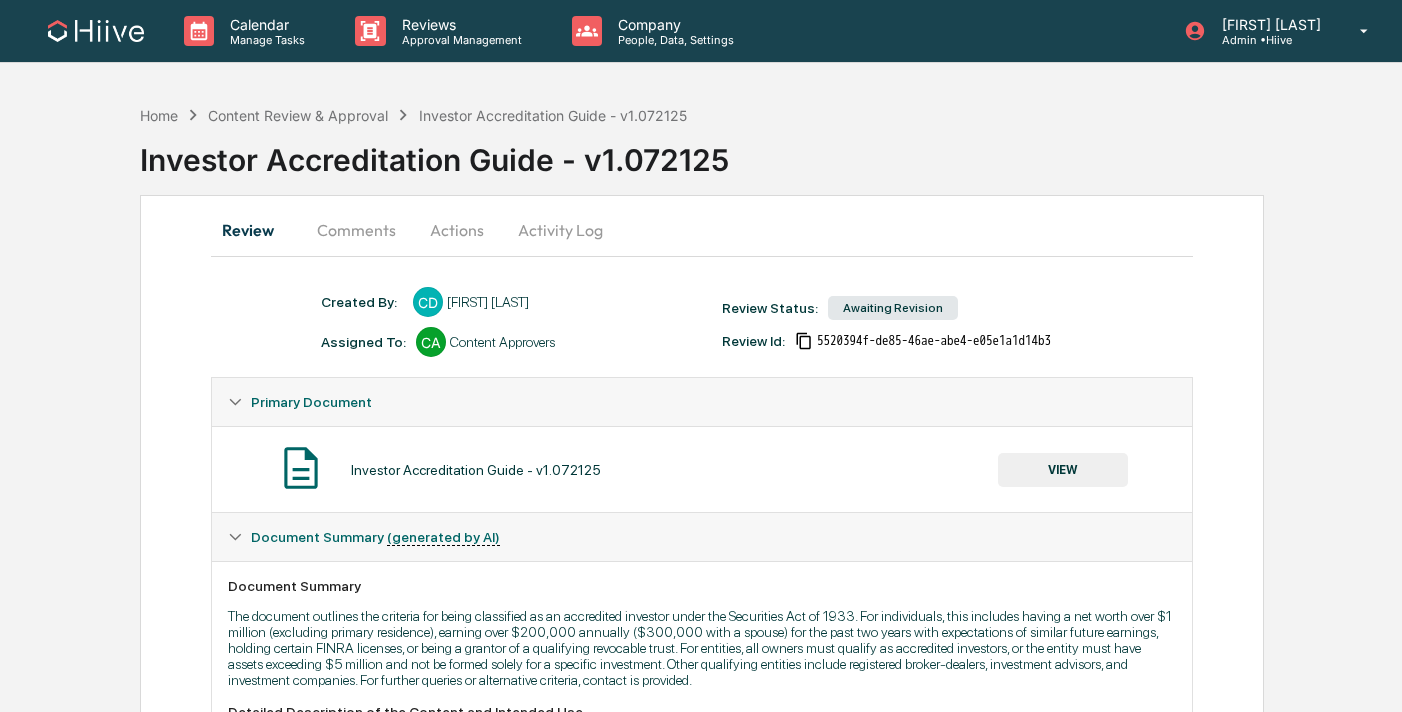 scroll, scrollTop: 0, scrollLeft: 0, axis: both 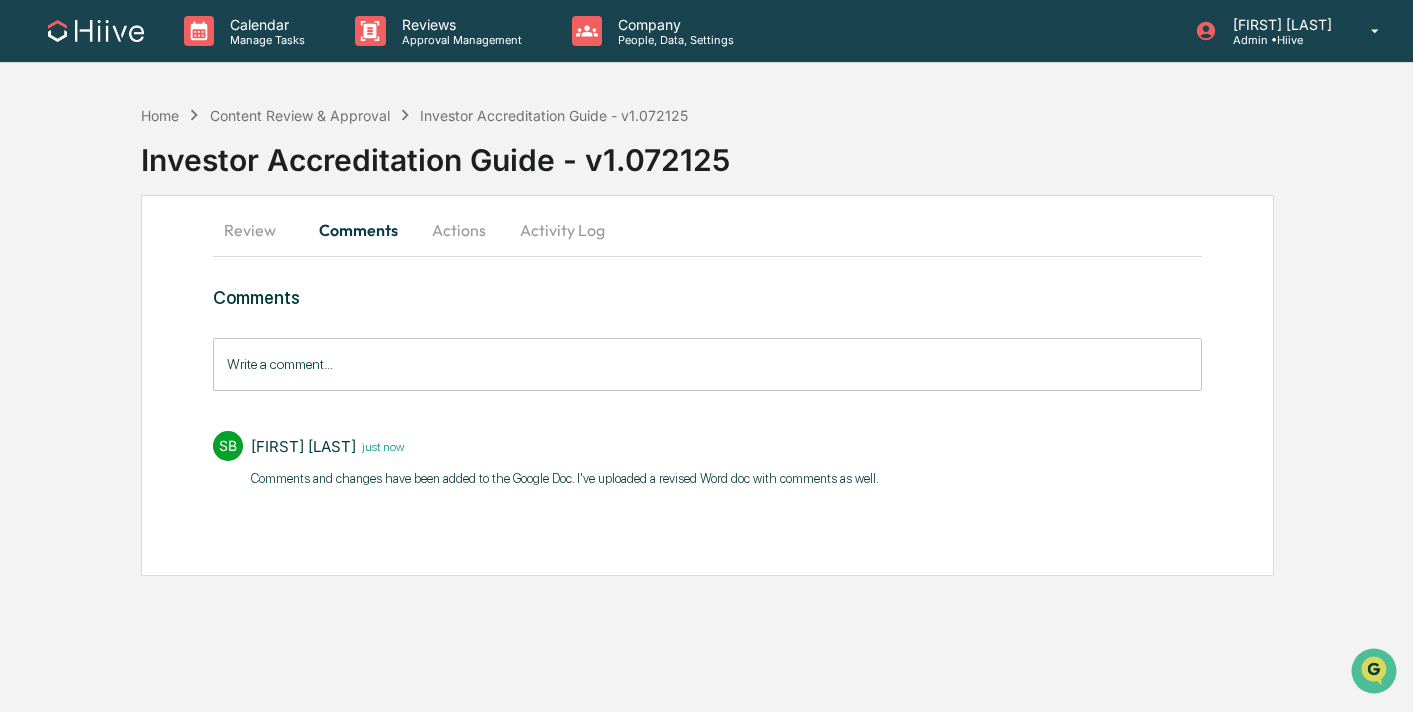 click on "Write a comment..." at bounding box center (707, 364) 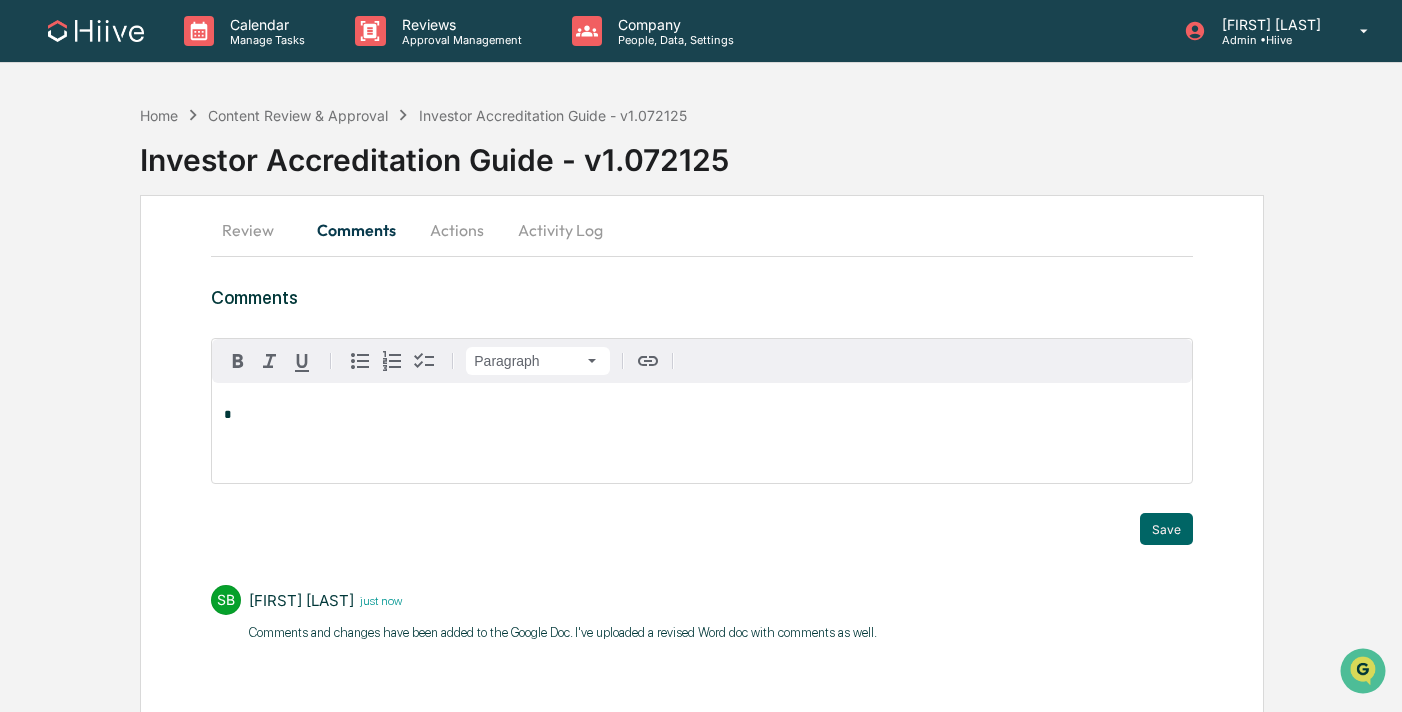 type 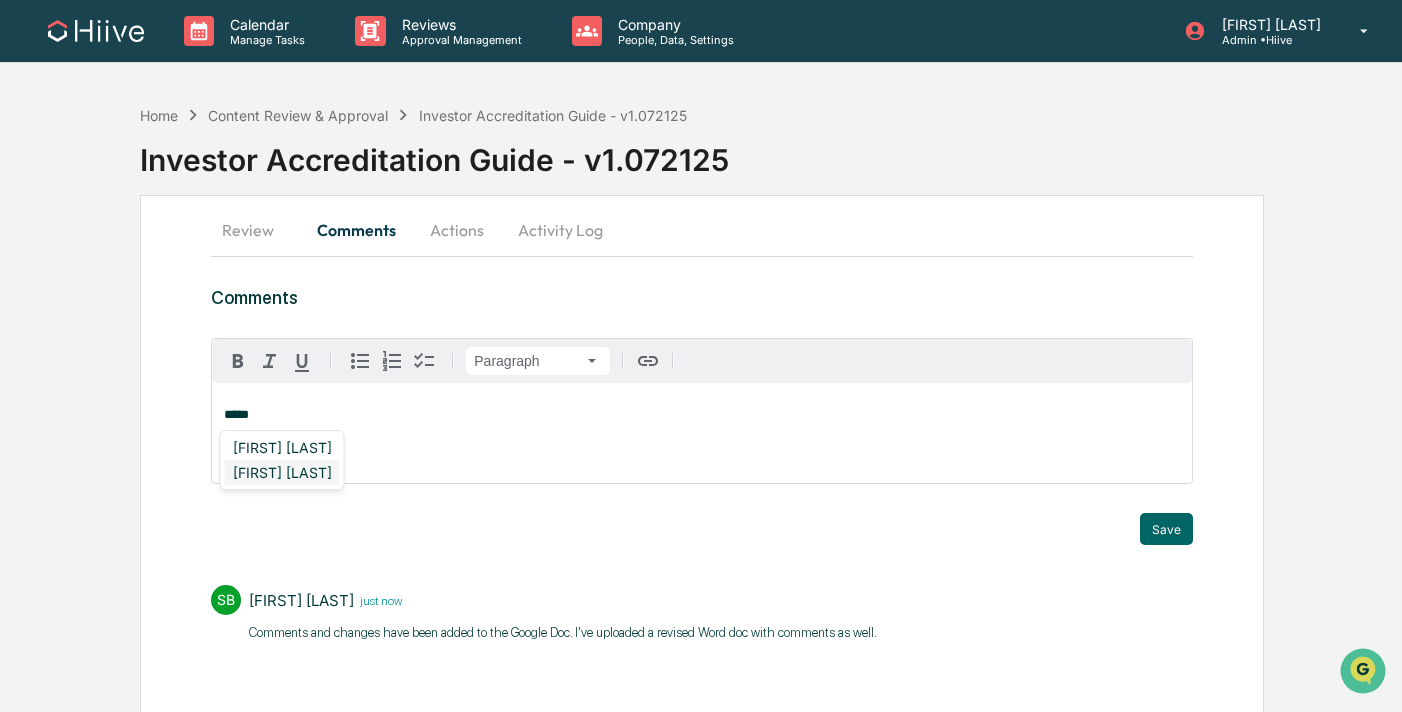 click on "[FIRST] [LAST]" at bounding box center (282, 472) 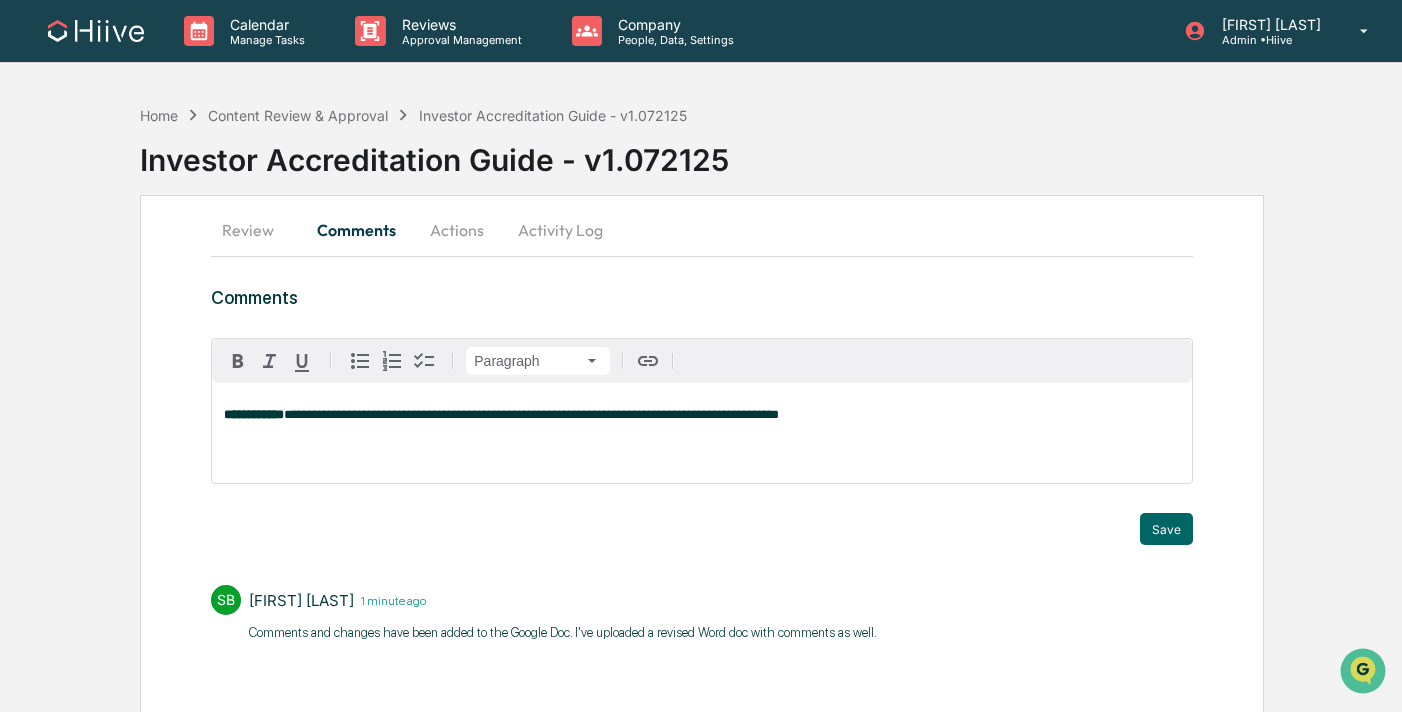 click on "**********" at bounding box center (531, 414) 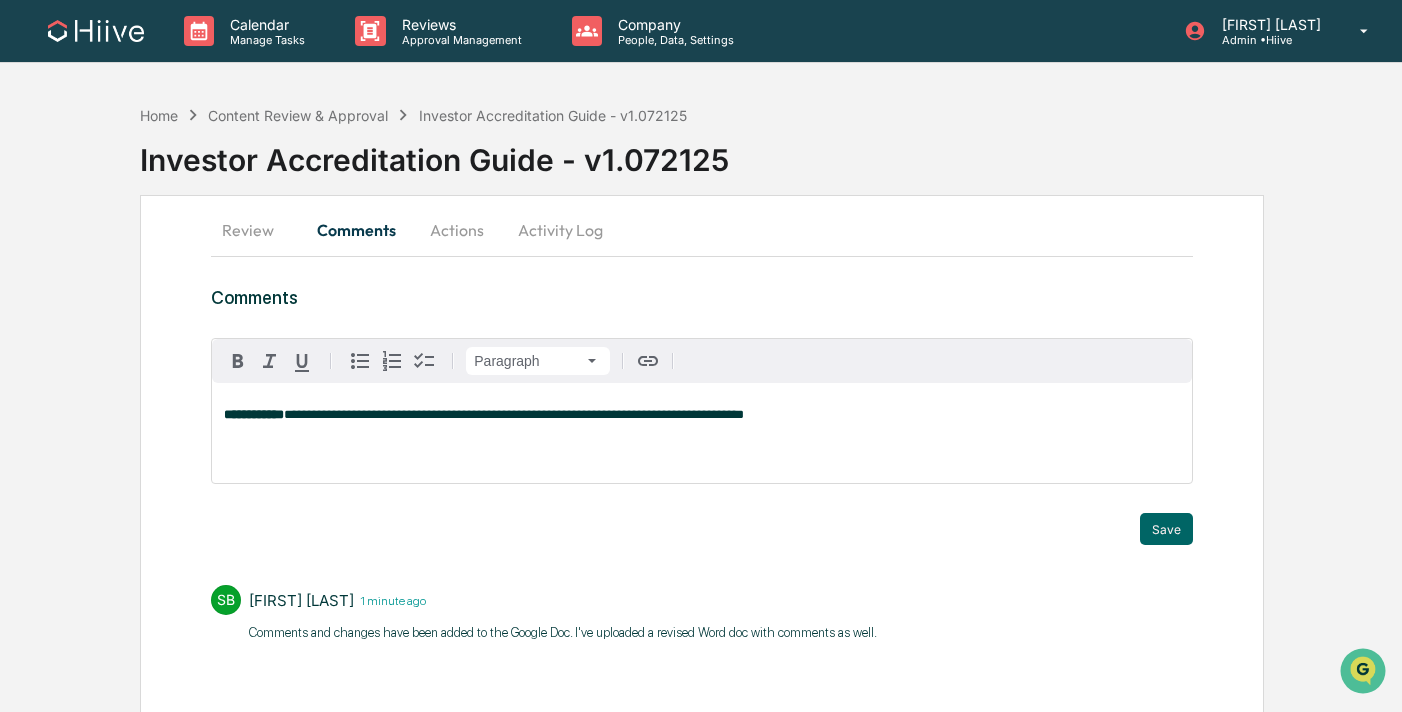 click on "**********" at bounding box center (701, 433) 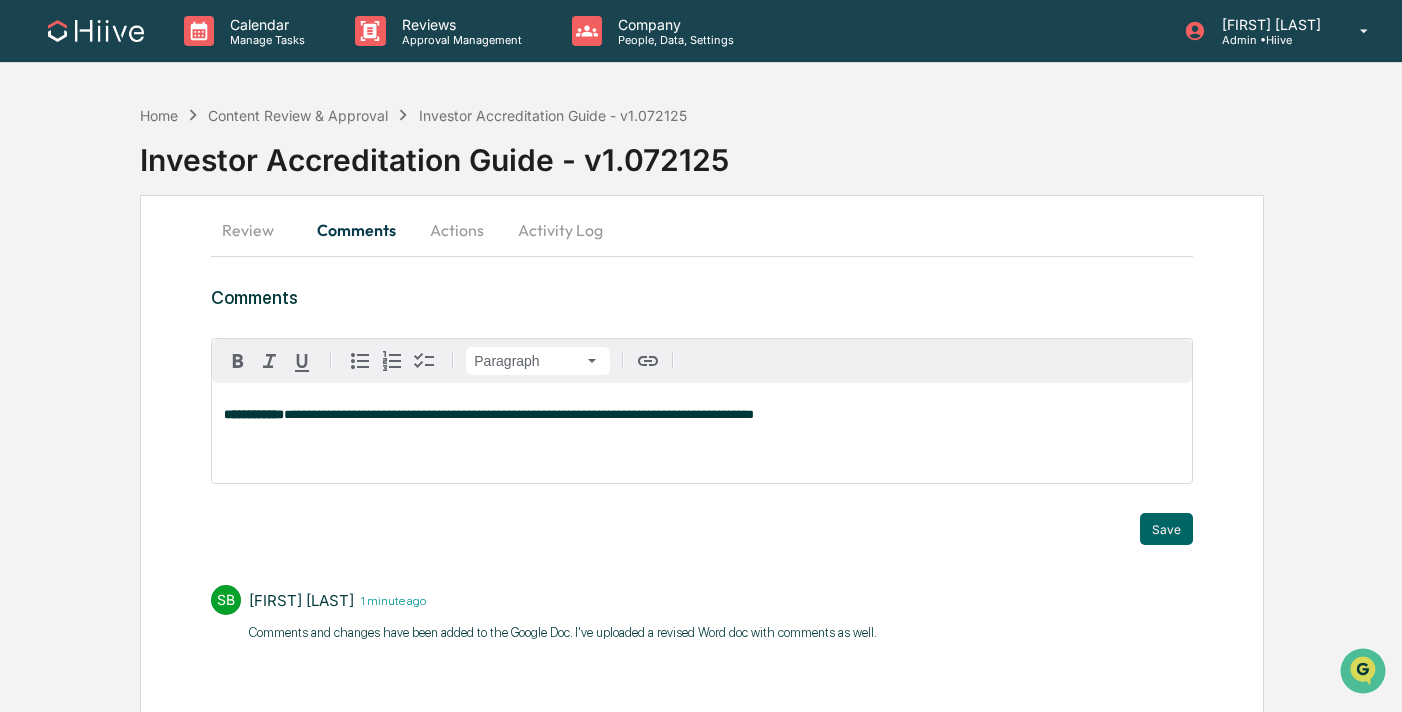 click on "**********" at bounding box center [701, 433] 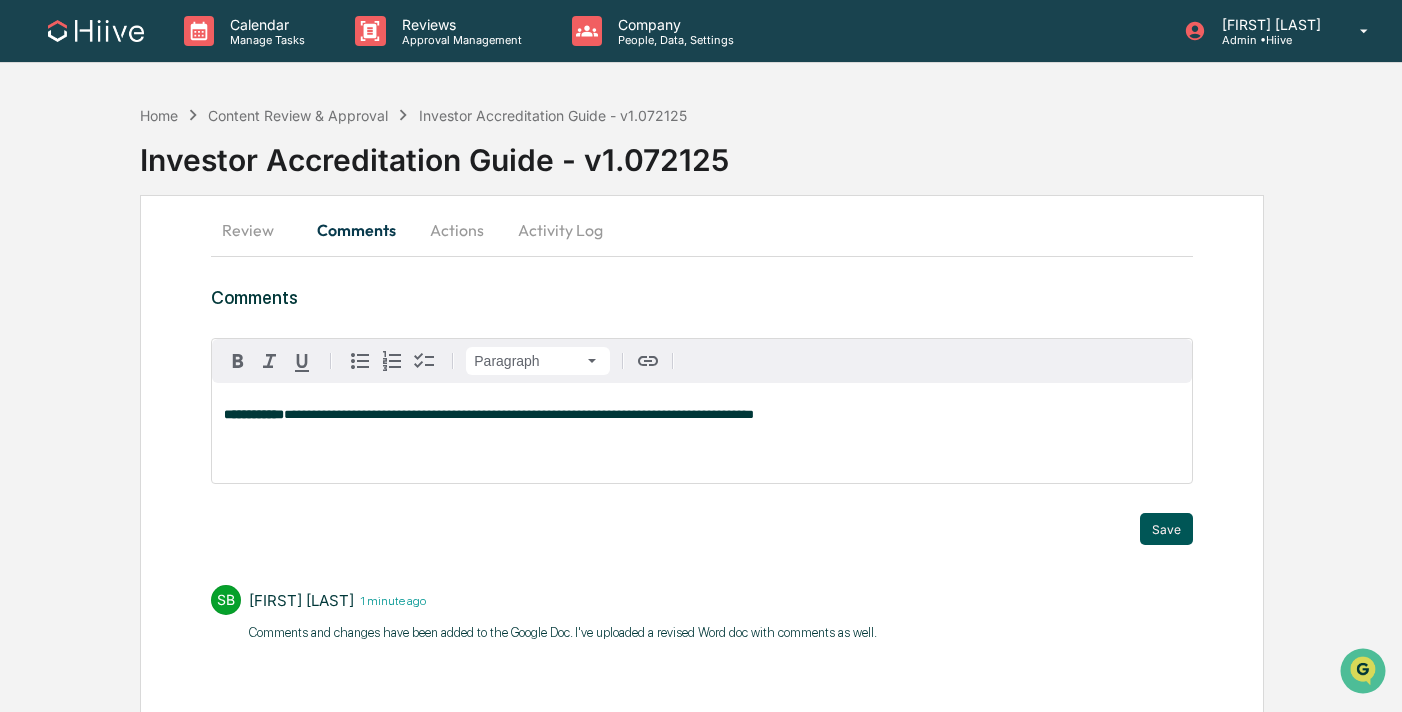 click on "Save" at bounding box center (1166, 529) 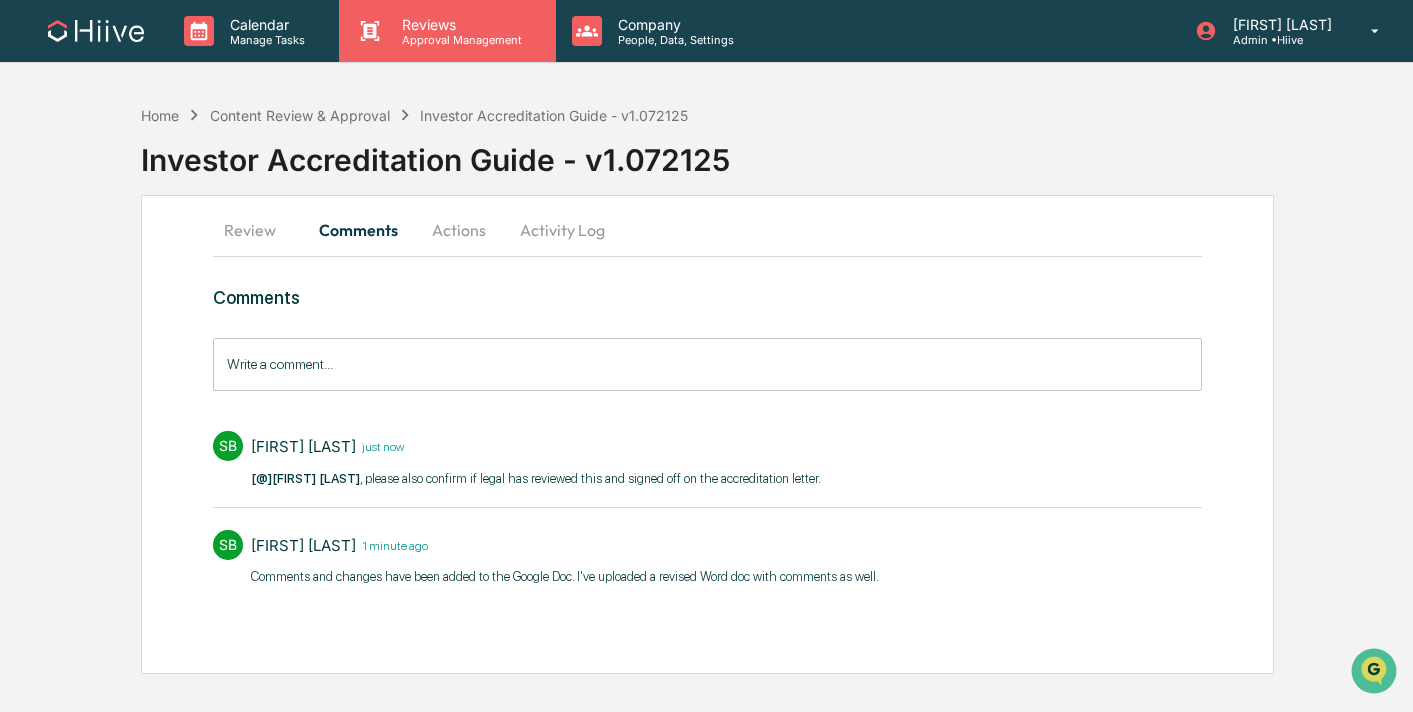 click on "Approval Management" at bounding box center (459, 40) 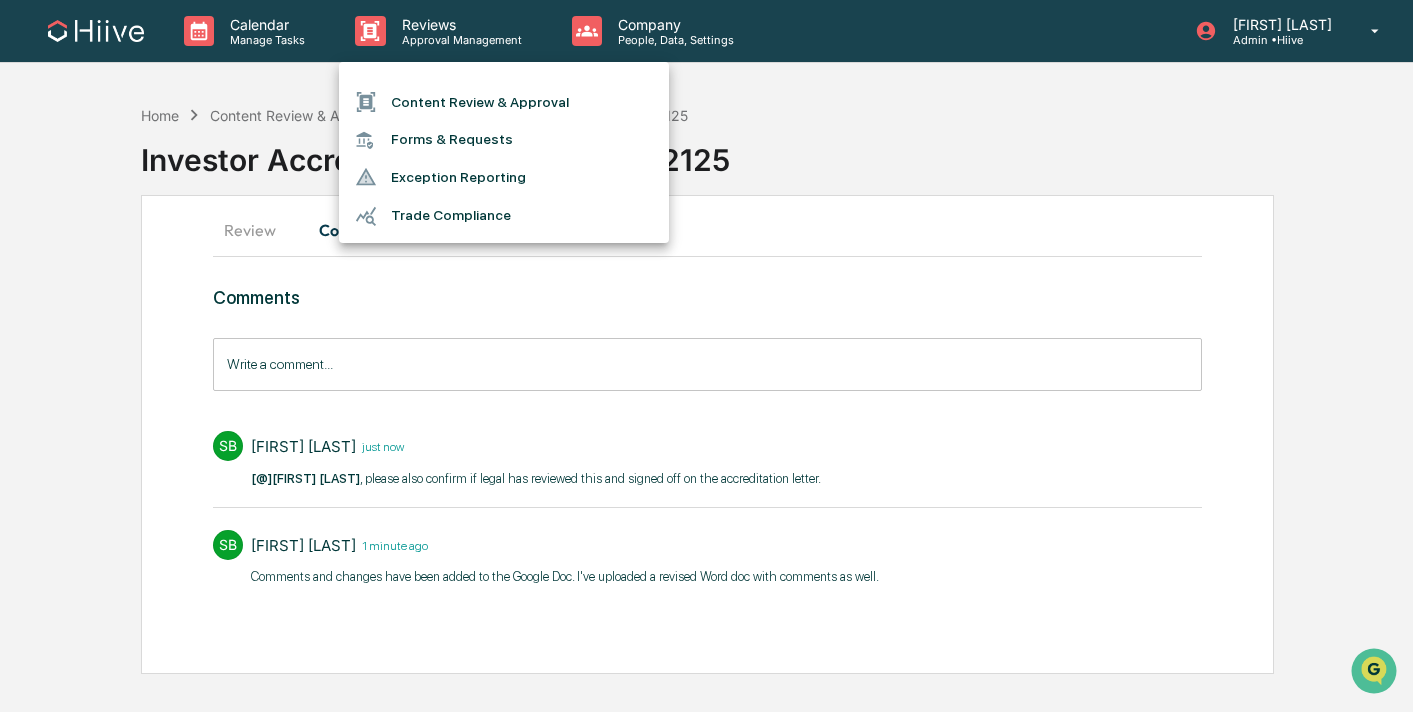 click on "Content Review & Approval" at bounding box center [504, 102] 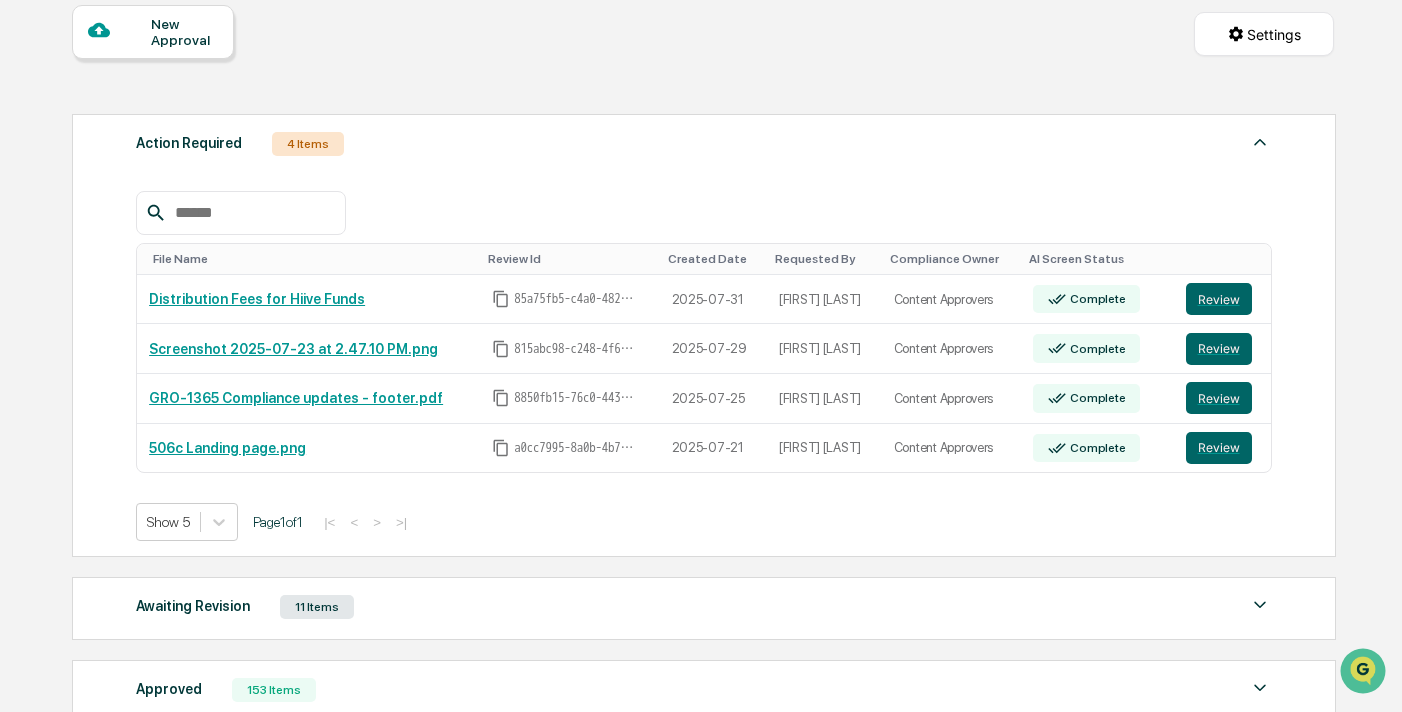 scroll, scrollTop: 192, scrollLeft: 0, axis: vertical 